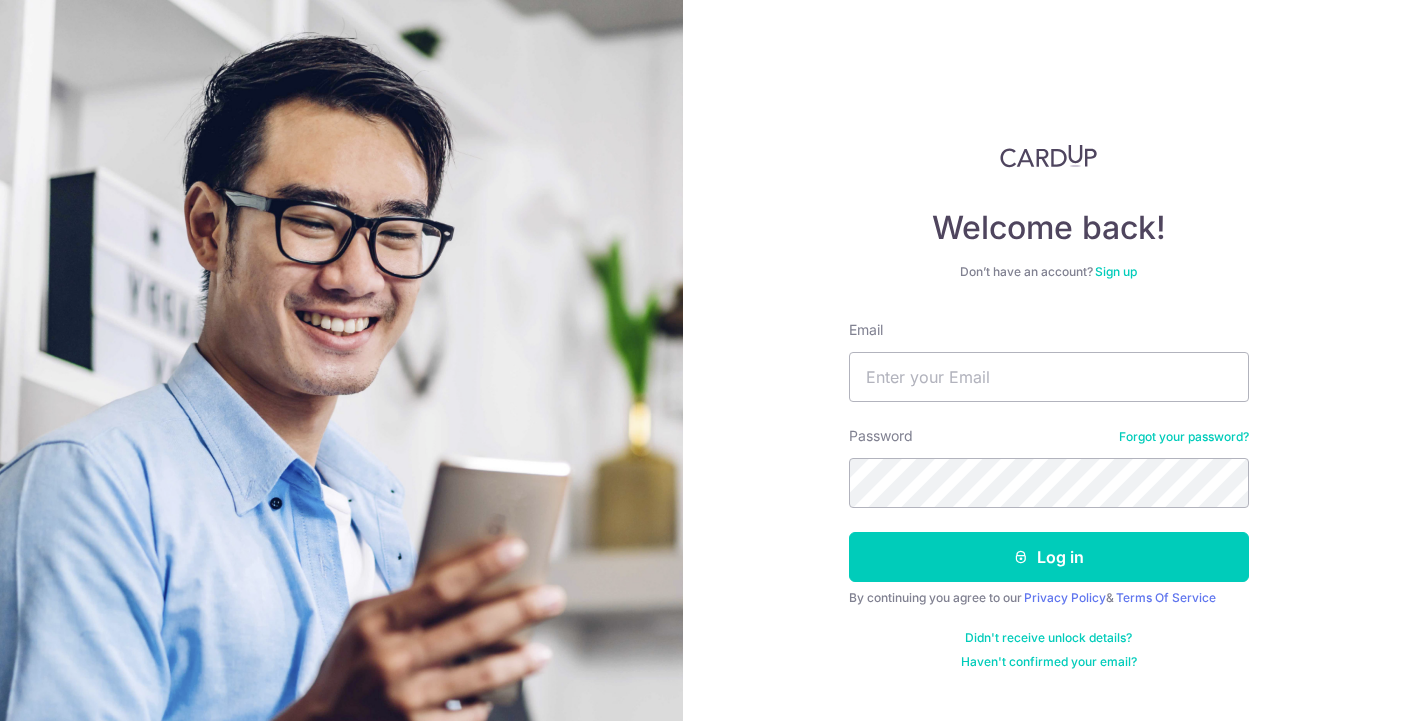scroll, scrollTop: 0, scrollLeft: 0, axis: both 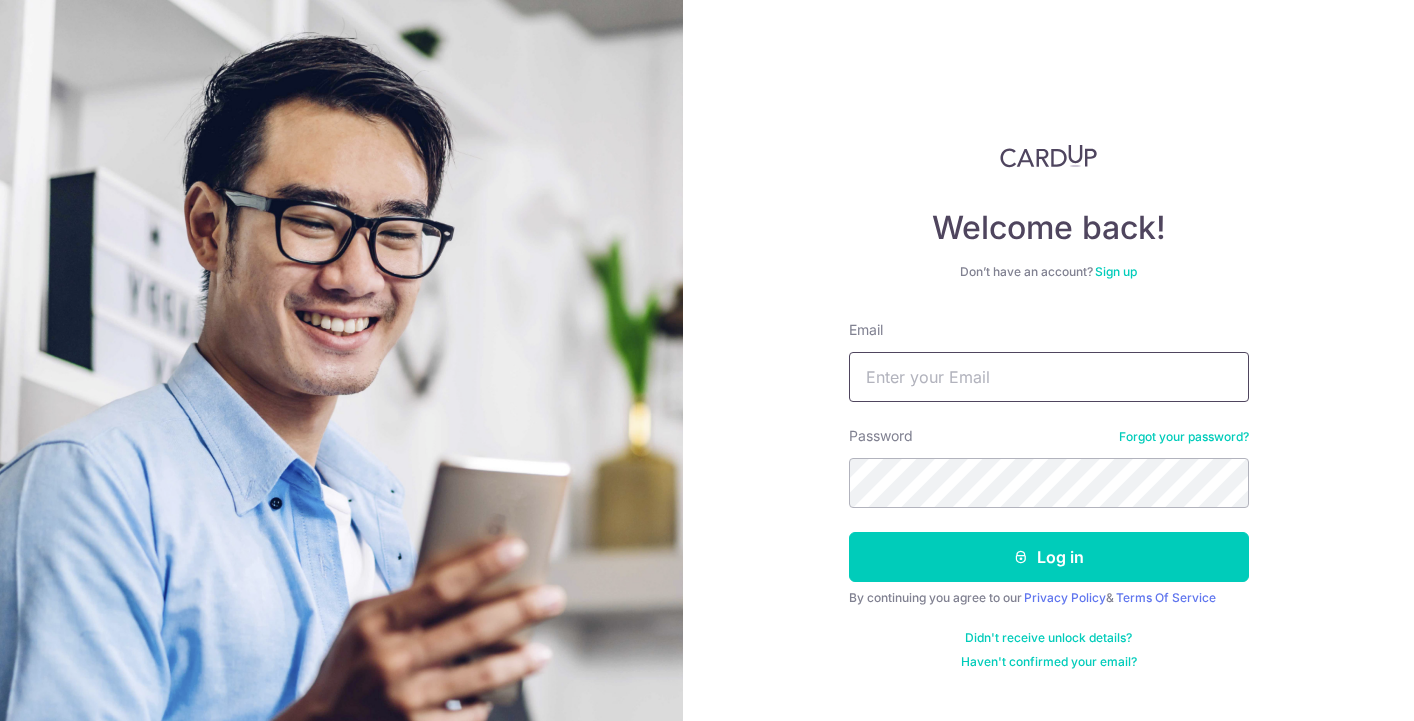 type on "Rachelli7569@gmail.com" 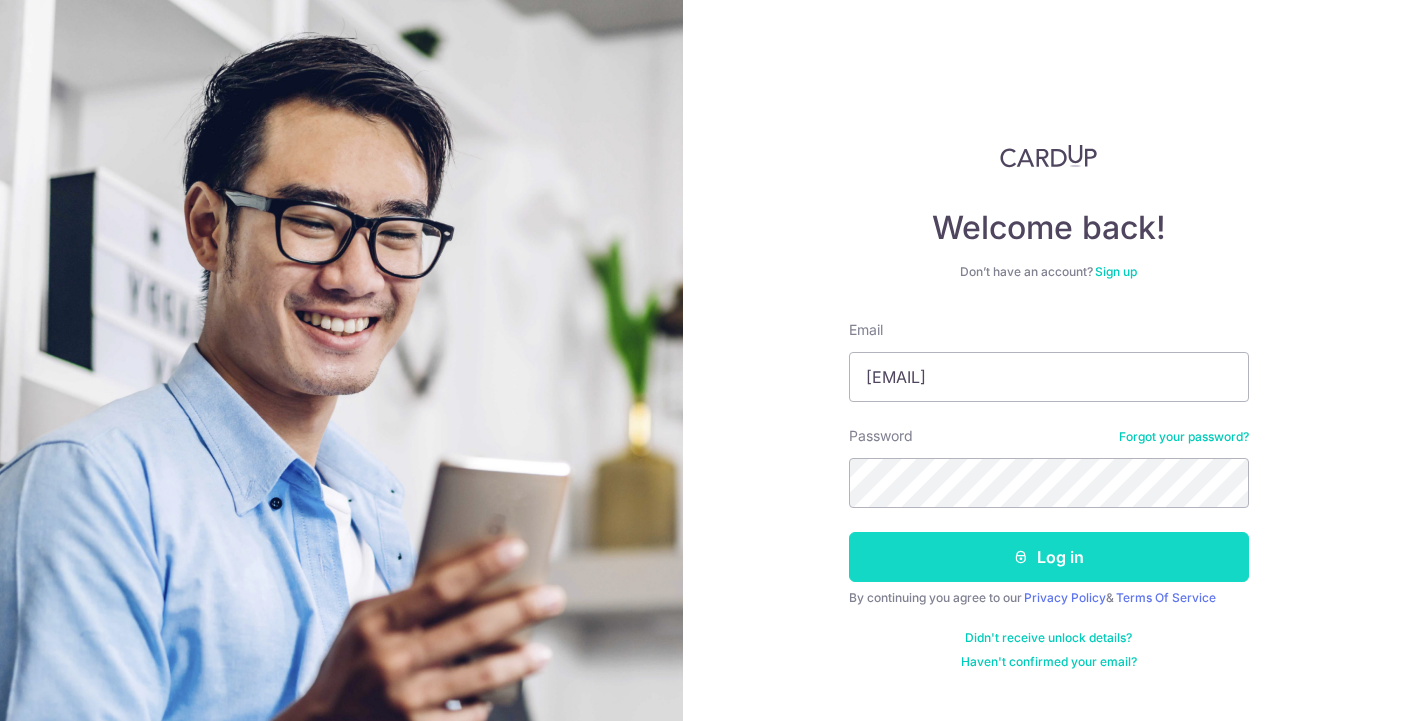 click on "Log in" at bounding box center (1049, 557) 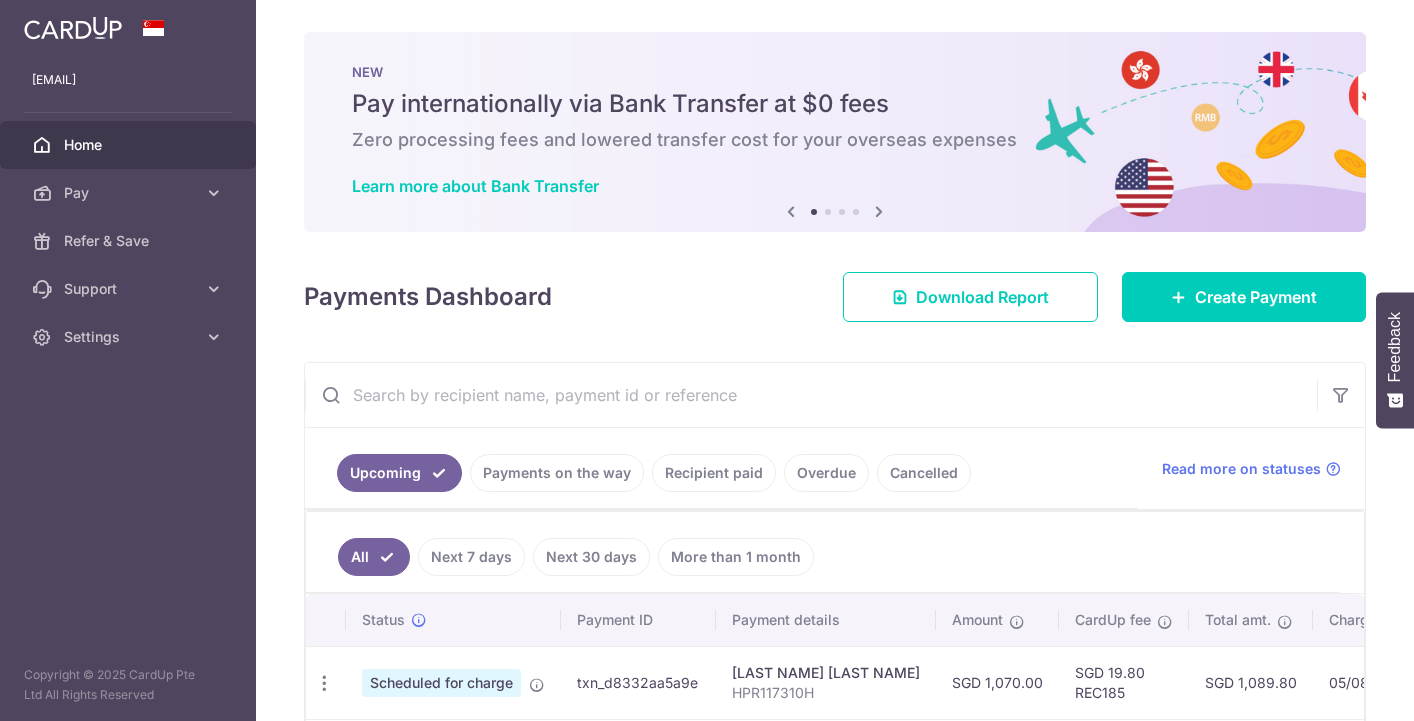 scroll, scrollTop: 0, scrollLeft: 0, axis: both 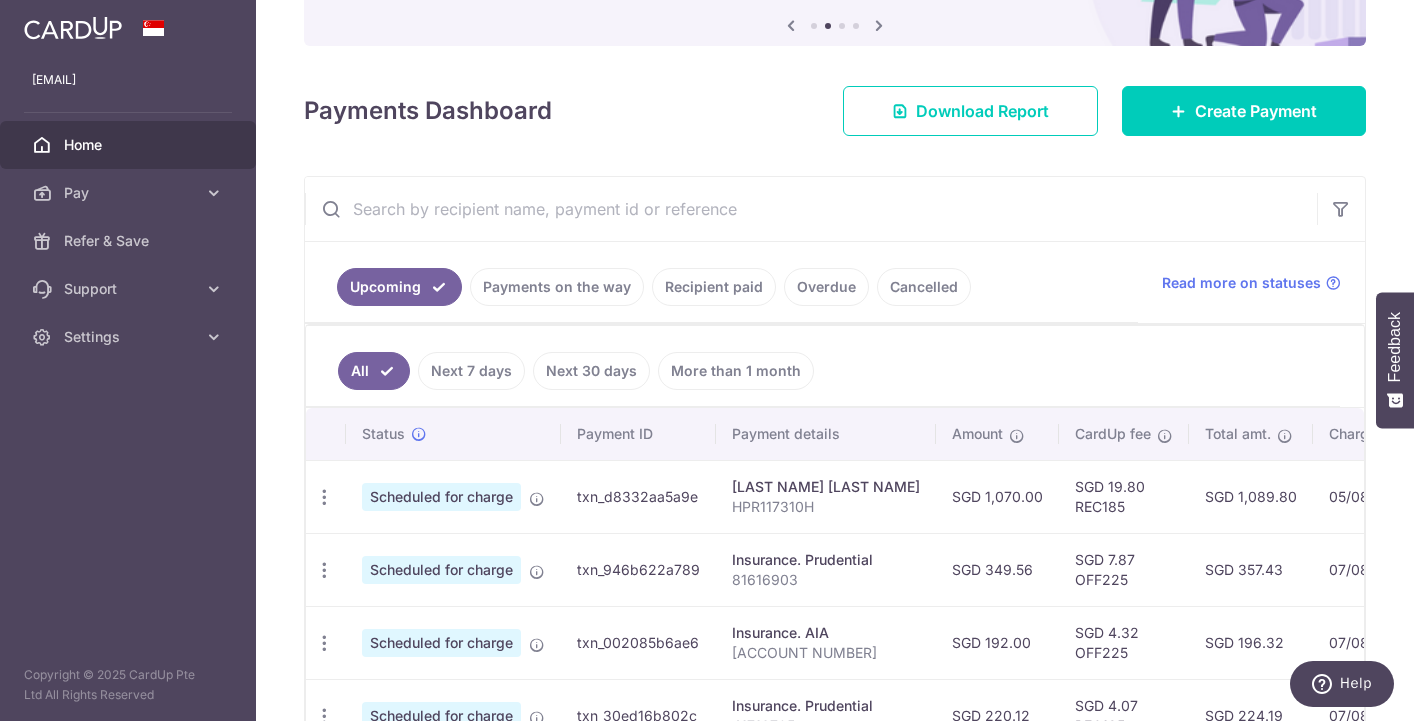 click at bounding box center [811, 209] 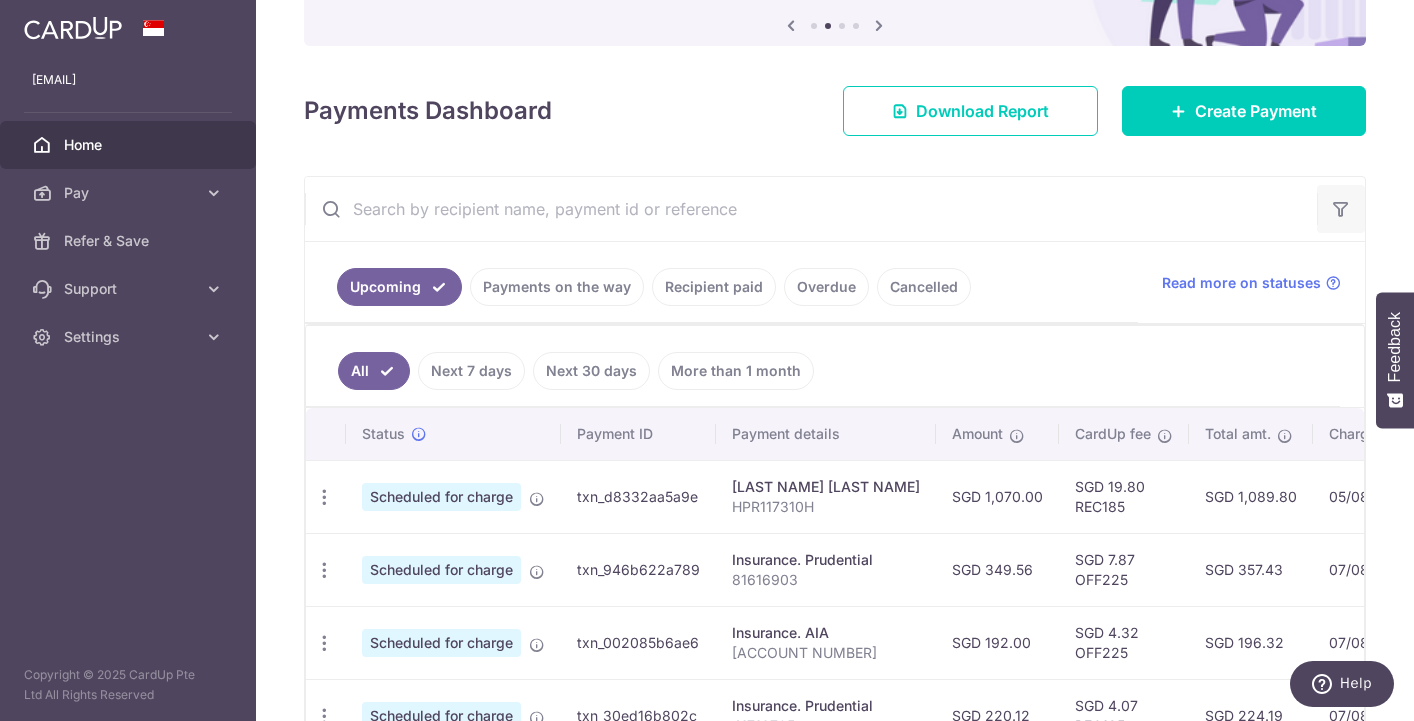 click at bounding box center [1341, 209] 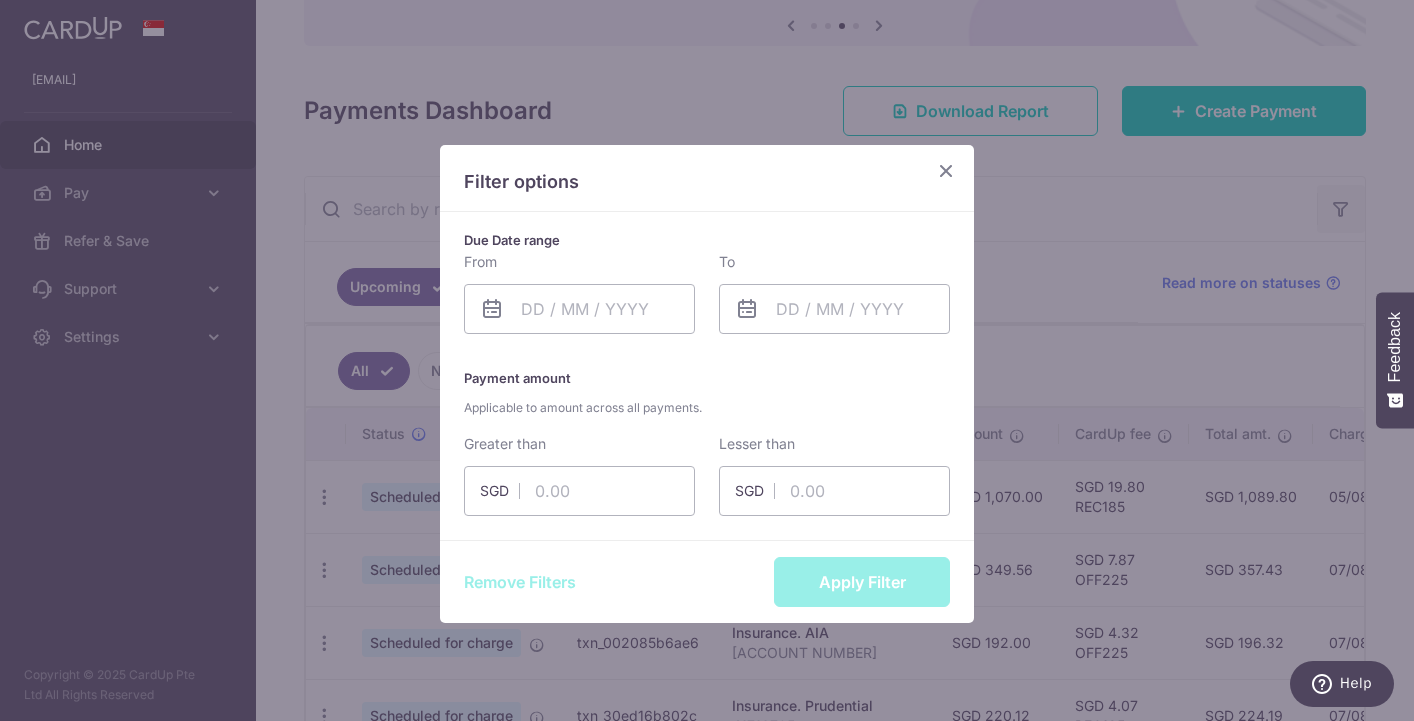 click on "Filter options
Due Date range
From
Please select valid date
To
Please select valid date
Payment amount
SGD SGD" at bounding box center [707, 360] 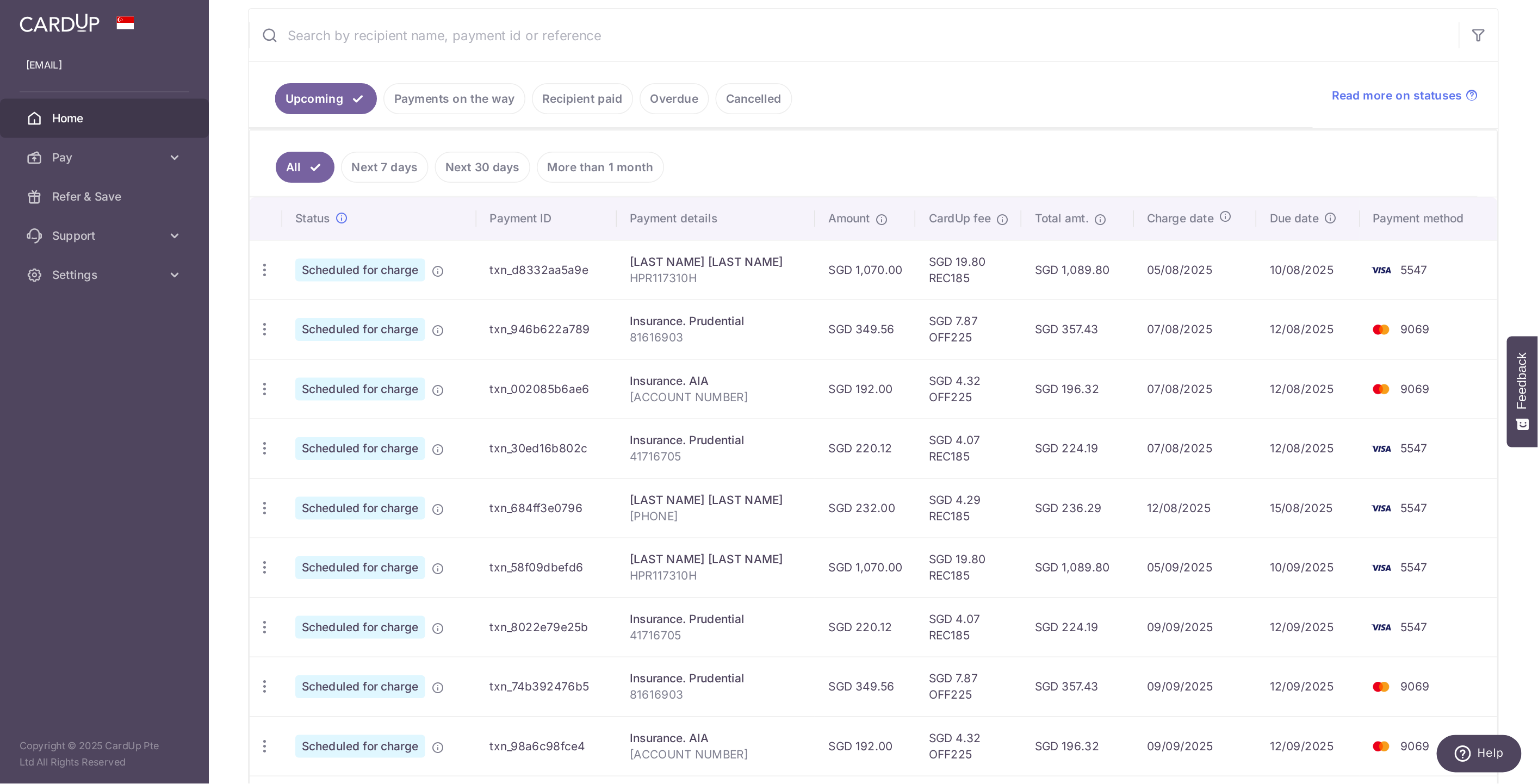 scroll, scrollTop: 72, scrollLeft: 0, axis: vertical 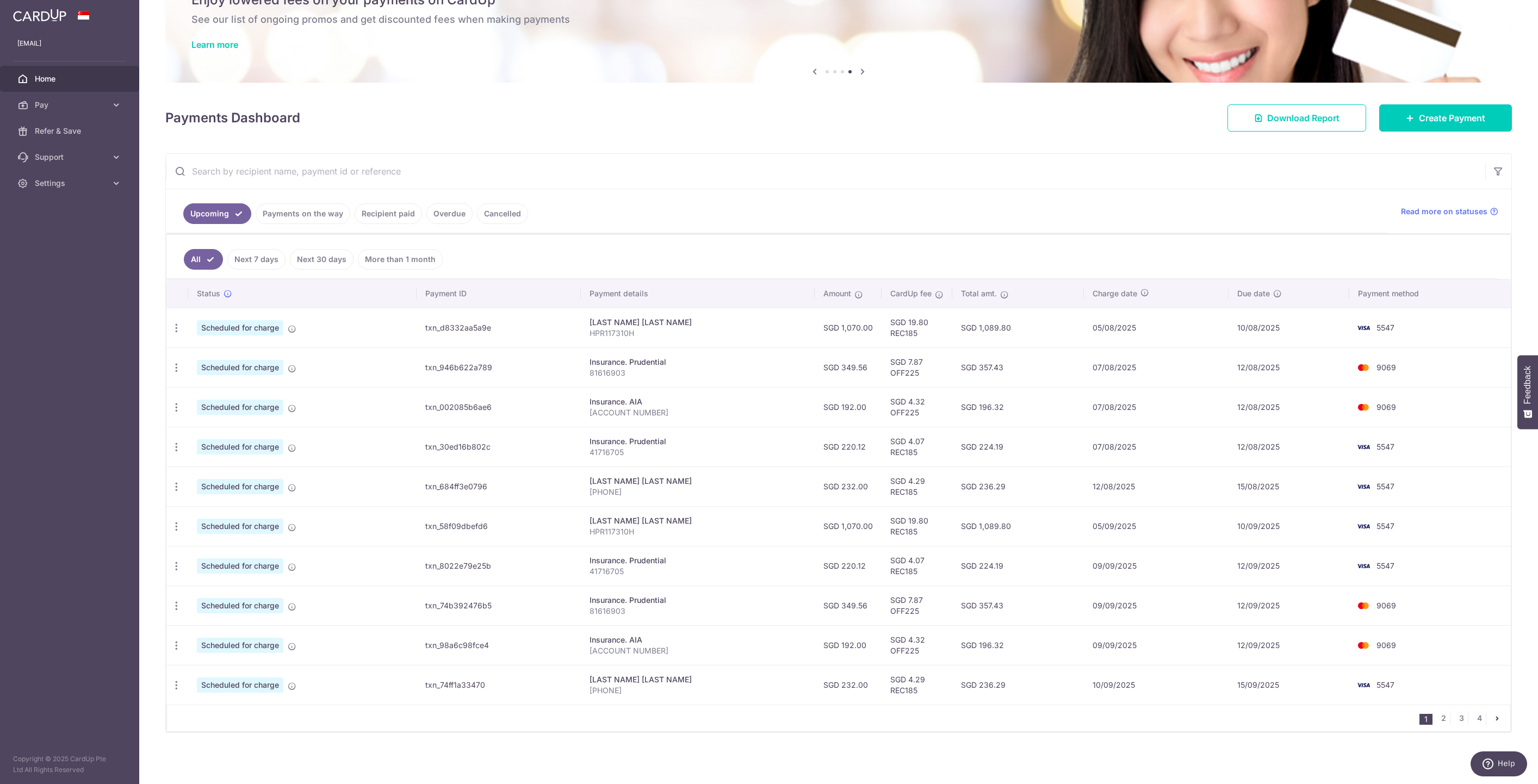 click on "×
Pause Schedule
Pause all future payments in this series
Pause just this one payment
By clicking below, you confirm you are pausing this payment to   on  . Payments can be unpaused at anytime prior to payment taken date.
Confirm
Cancel Schedule
Cancel all future payments in this series
Cancel just this one payment
Confirm
Approve Payment
Recipient Bank Details" at bounding box center [839, 392] 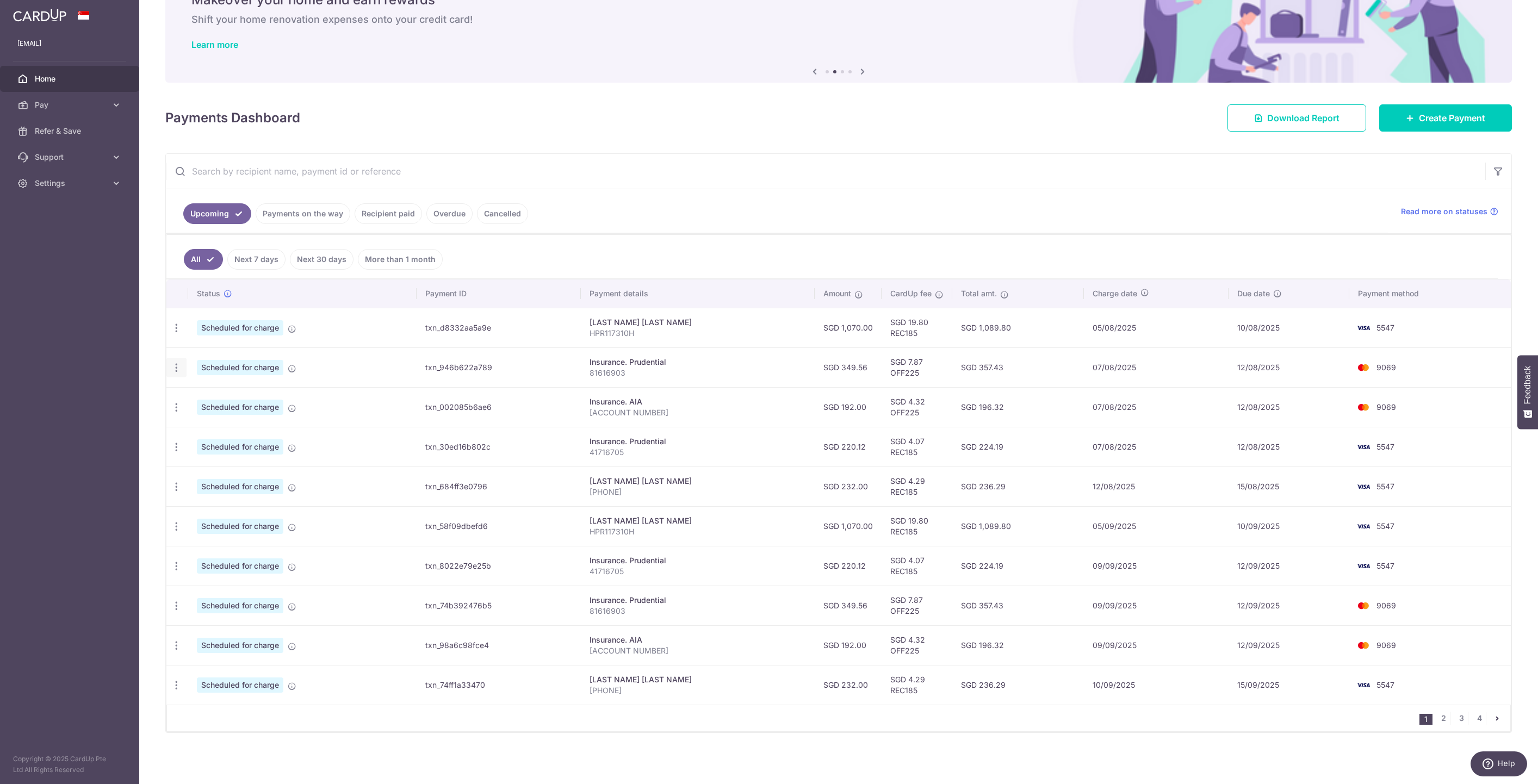 click at bounding box center [176, 328] 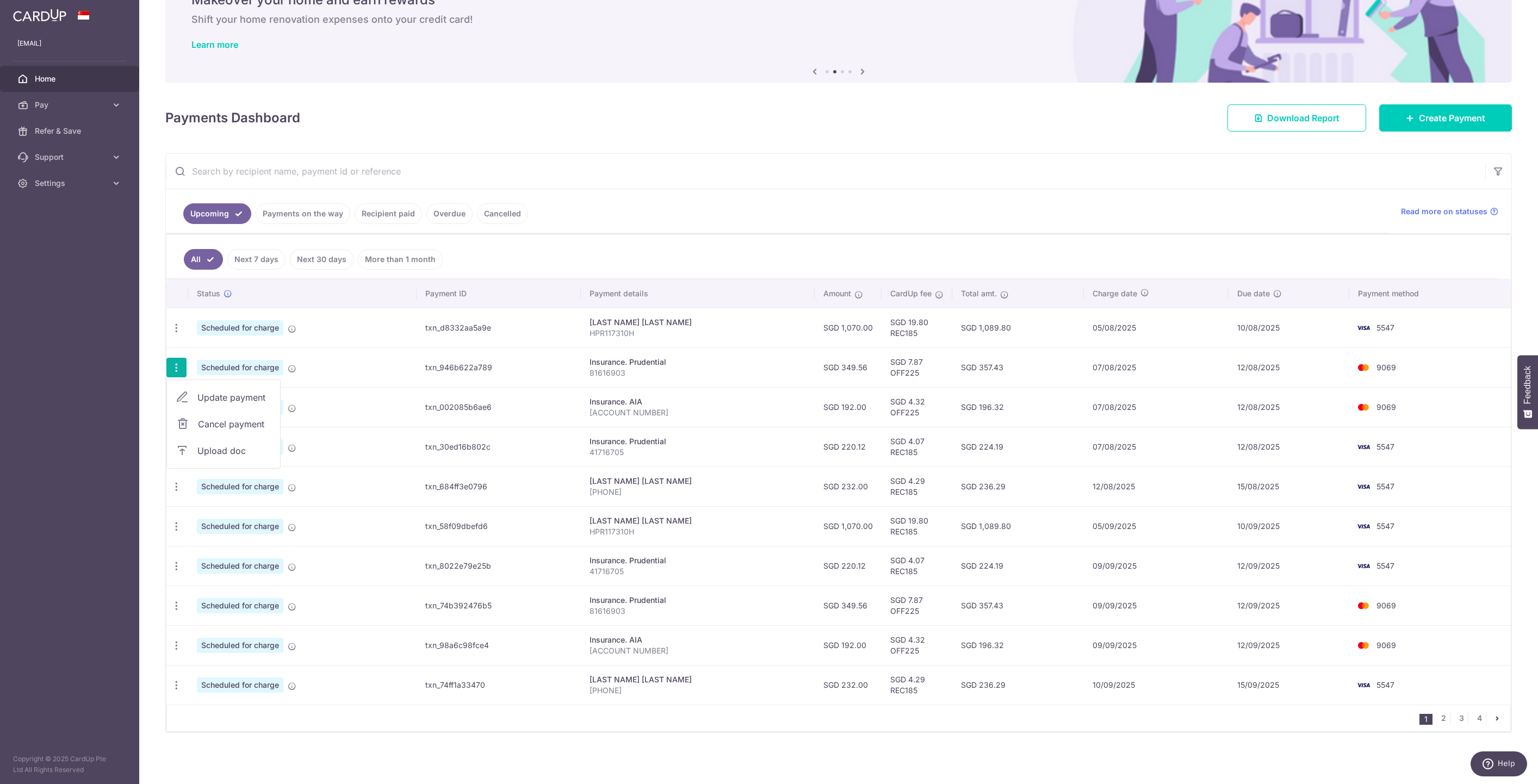 click on "Update payment" at bounding box center [234, 397] 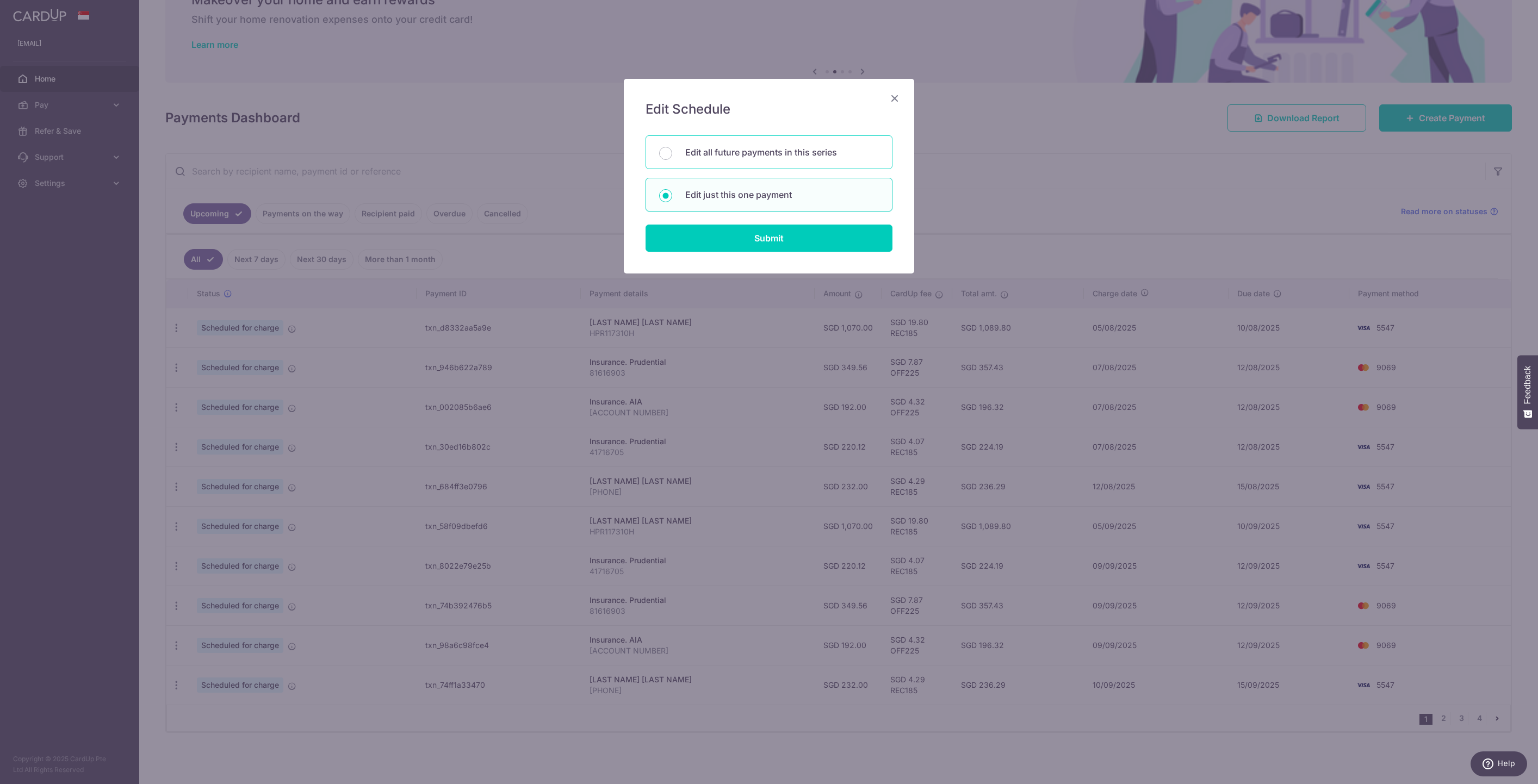 click on "Edit all future payments in this series" at bounding box center [782, 152] 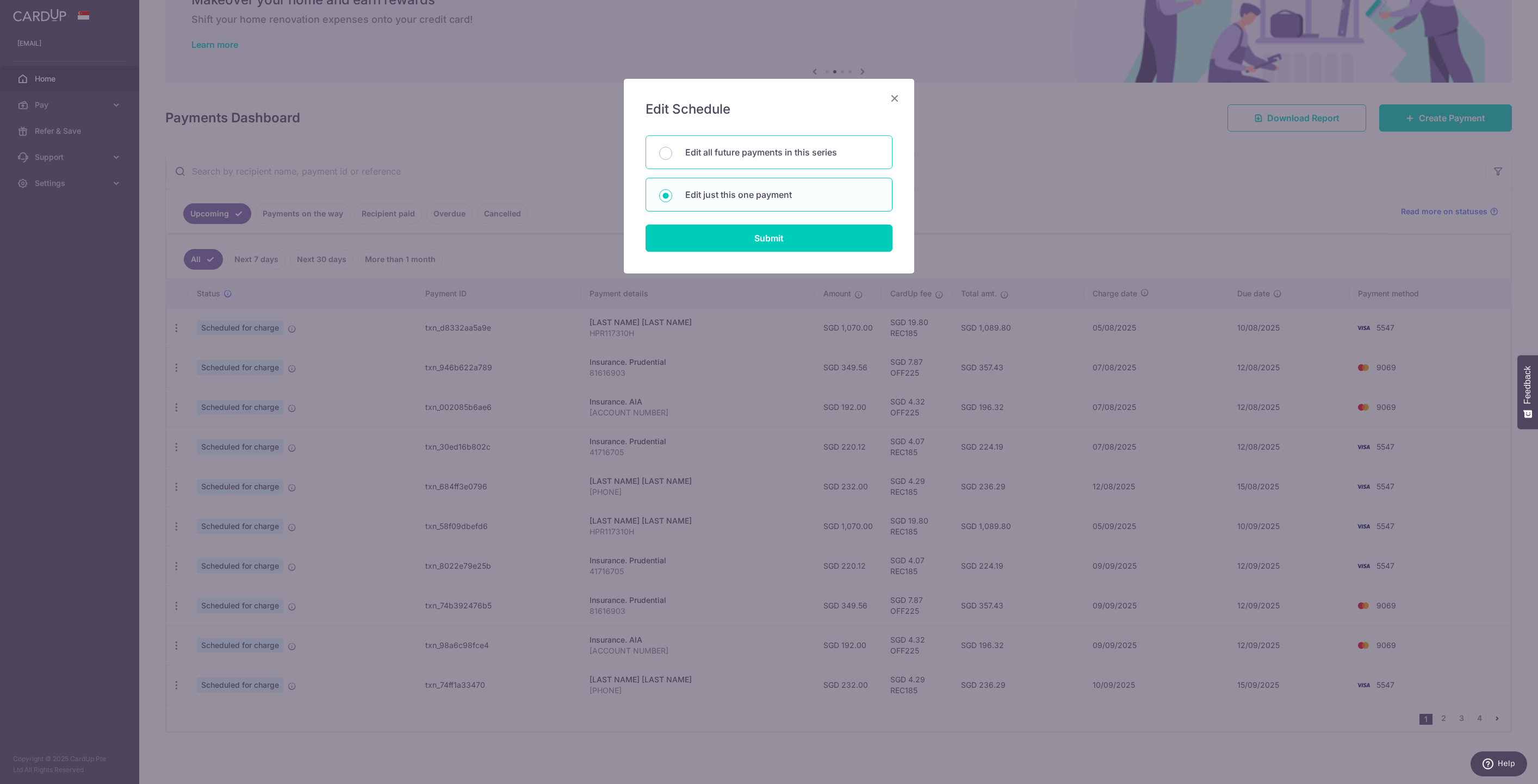 click on "Edit all future payments in this series" at bounding box center (666, 153) 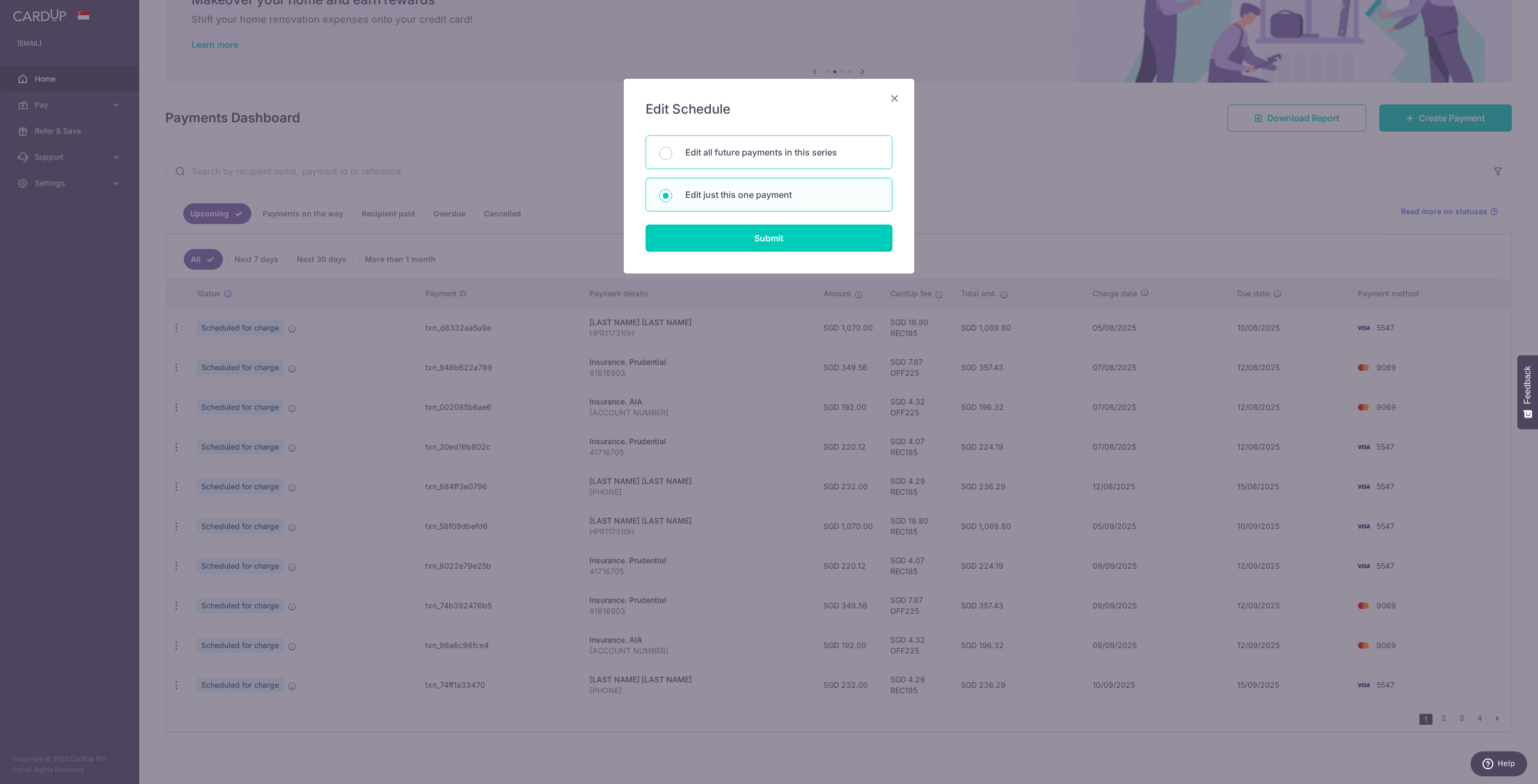 radio on "true" 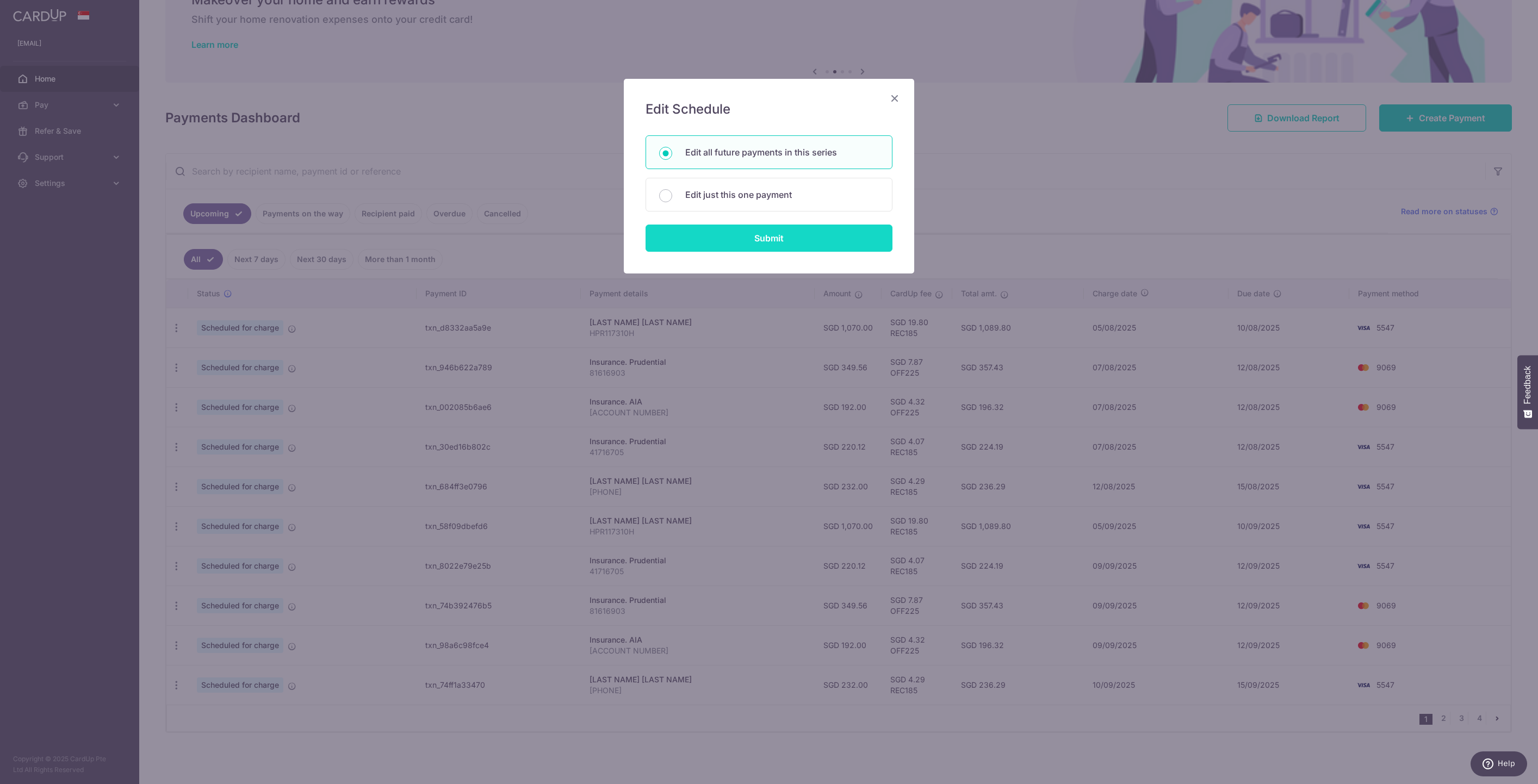 click on "Submit" at bounding box center [769, 238] 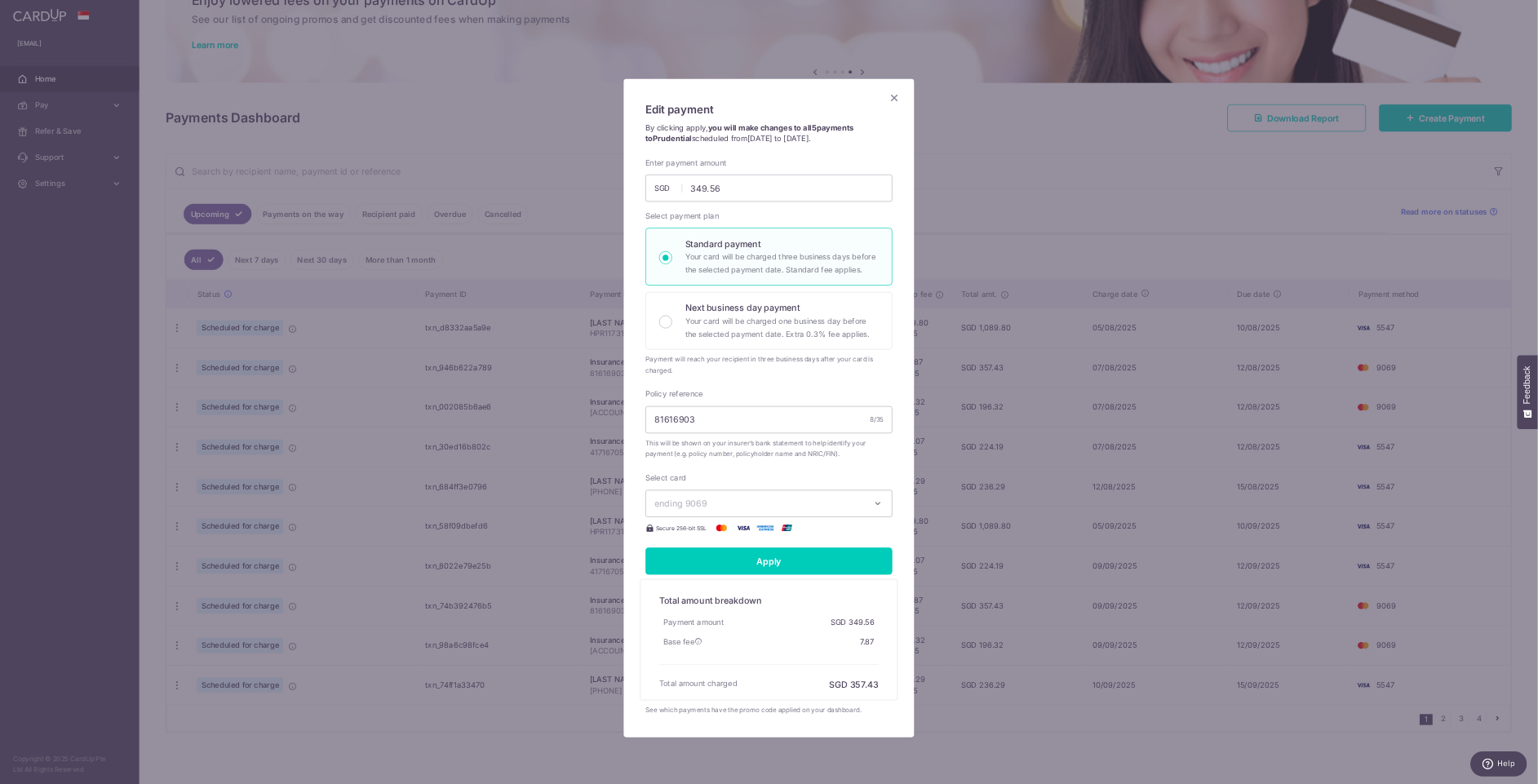 scroll, scrollTop: 0, scrollLeft: 0, axis: both 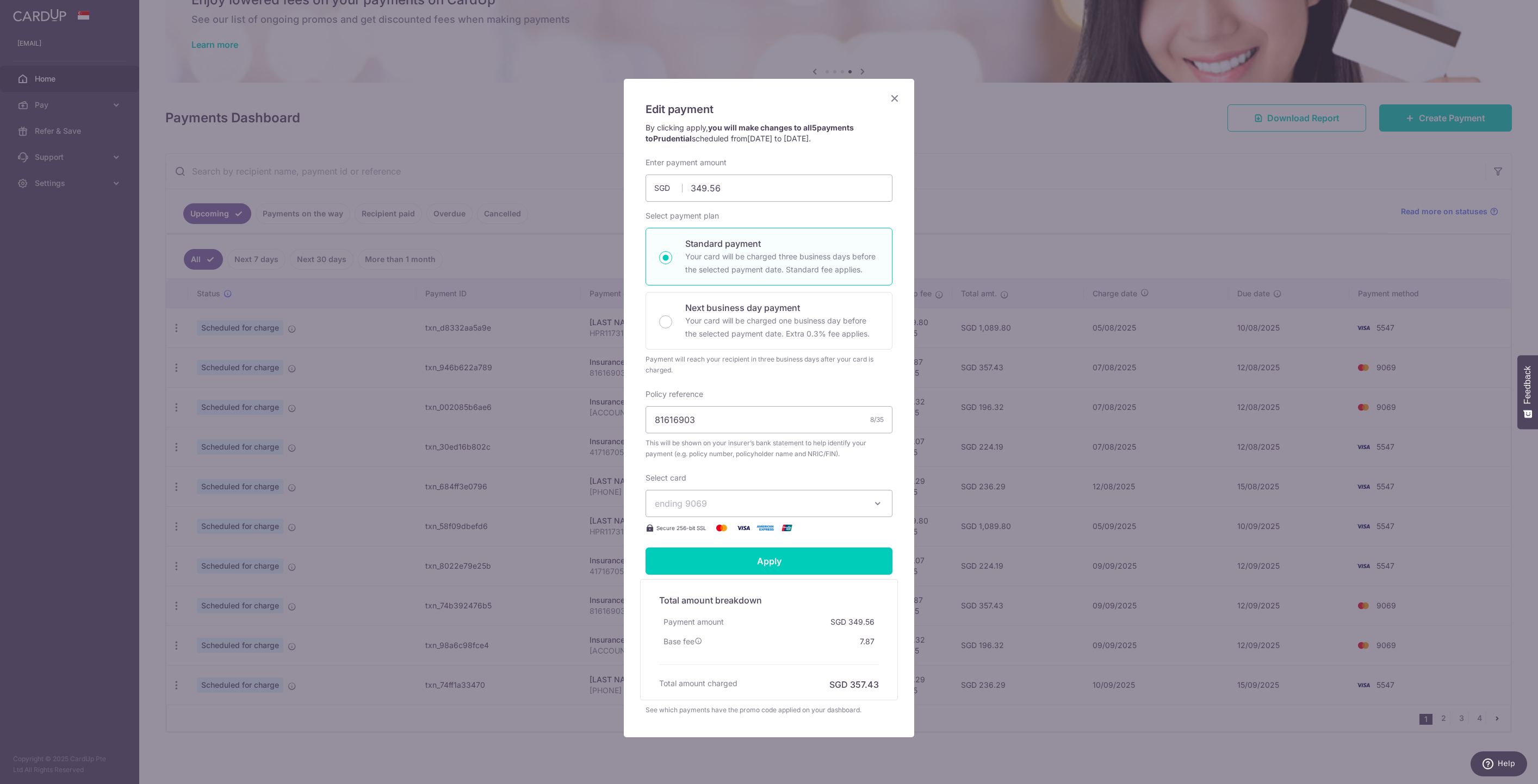click at bounding box center (895, 98) 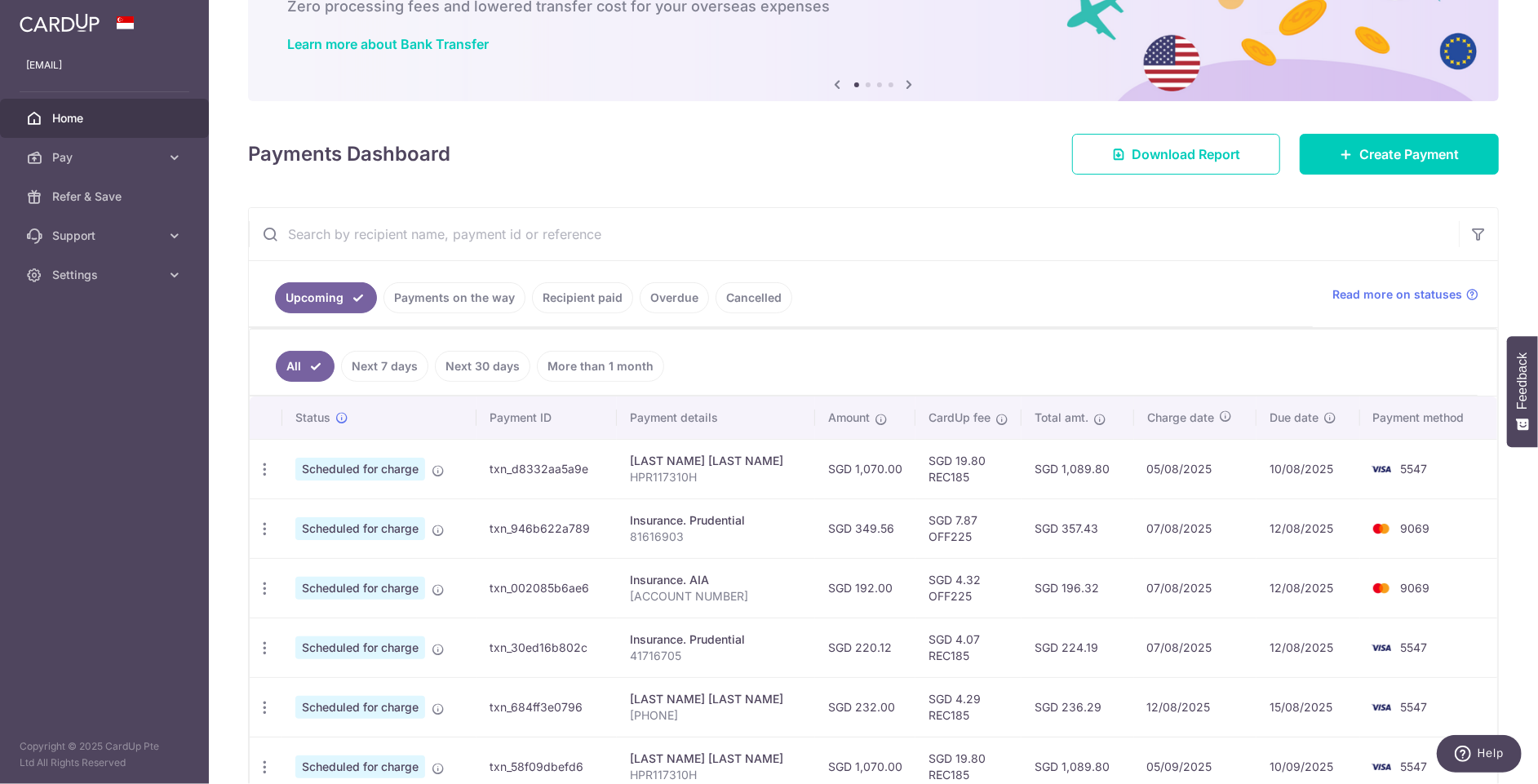 scroll, scrollTop: 108, scrollLeft: 0, axis: vertical 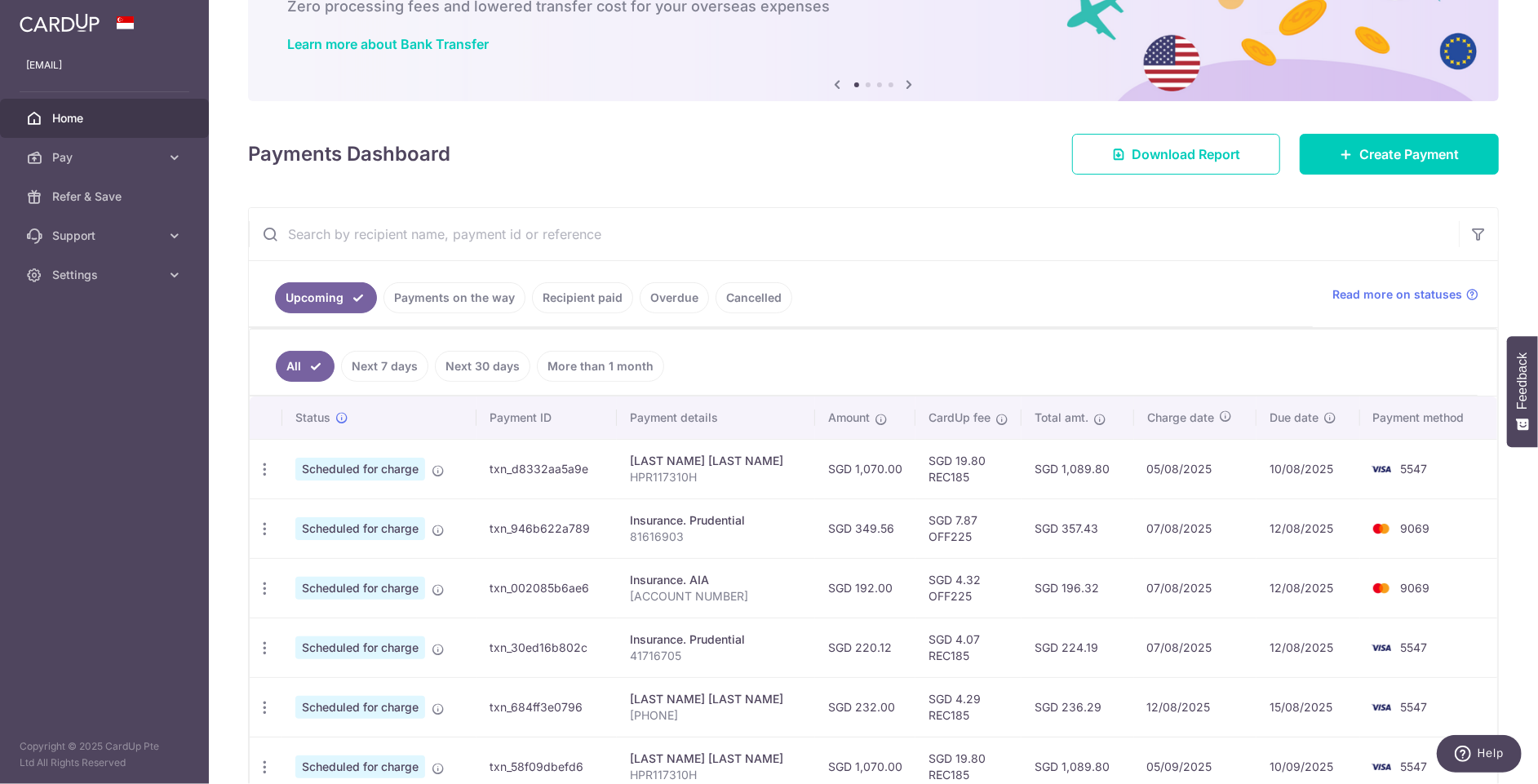 click at bounding box center (853, 234) 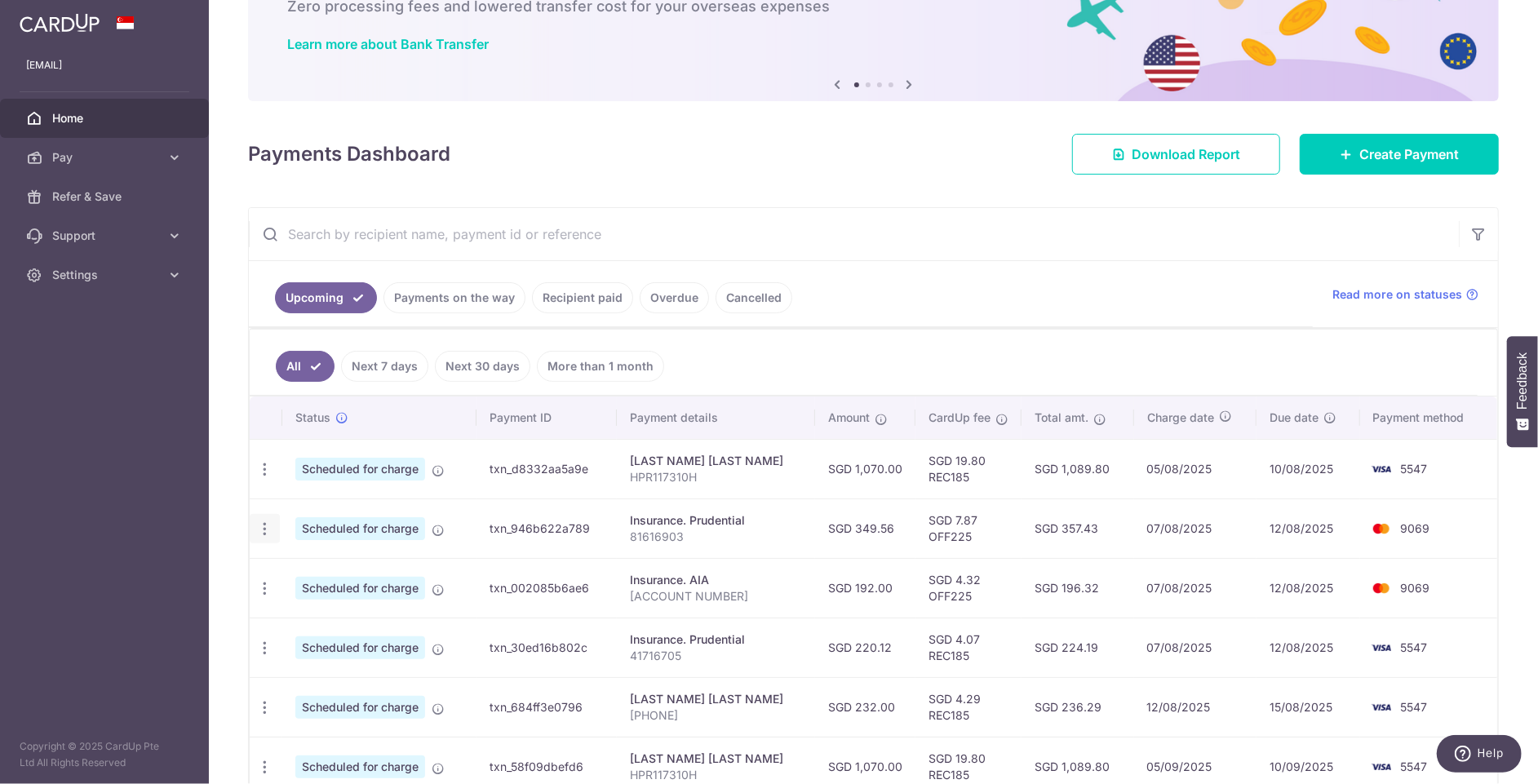 click at bounding box center (264, 469) 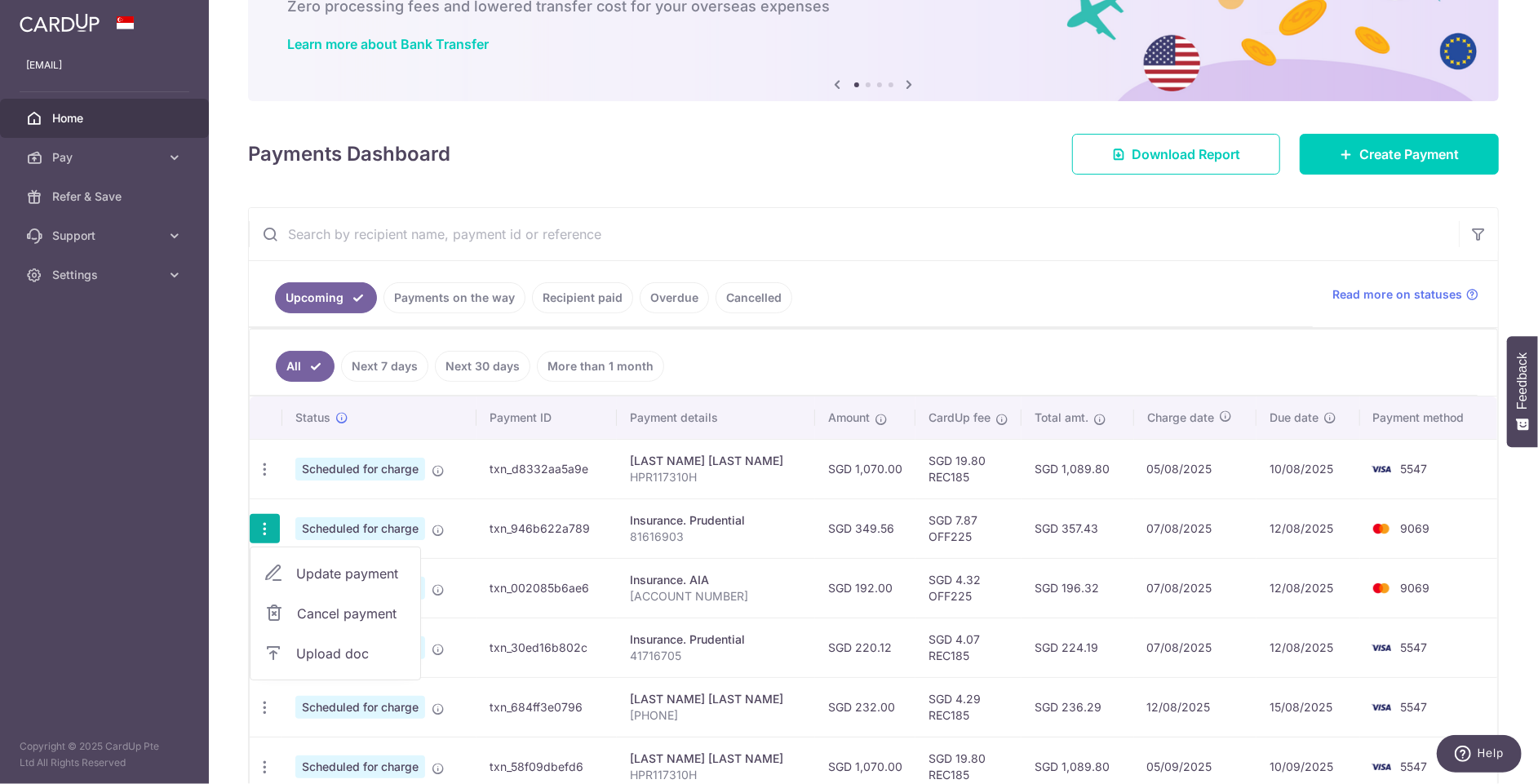 click on "Update payment" at bounding box center [352, 574] 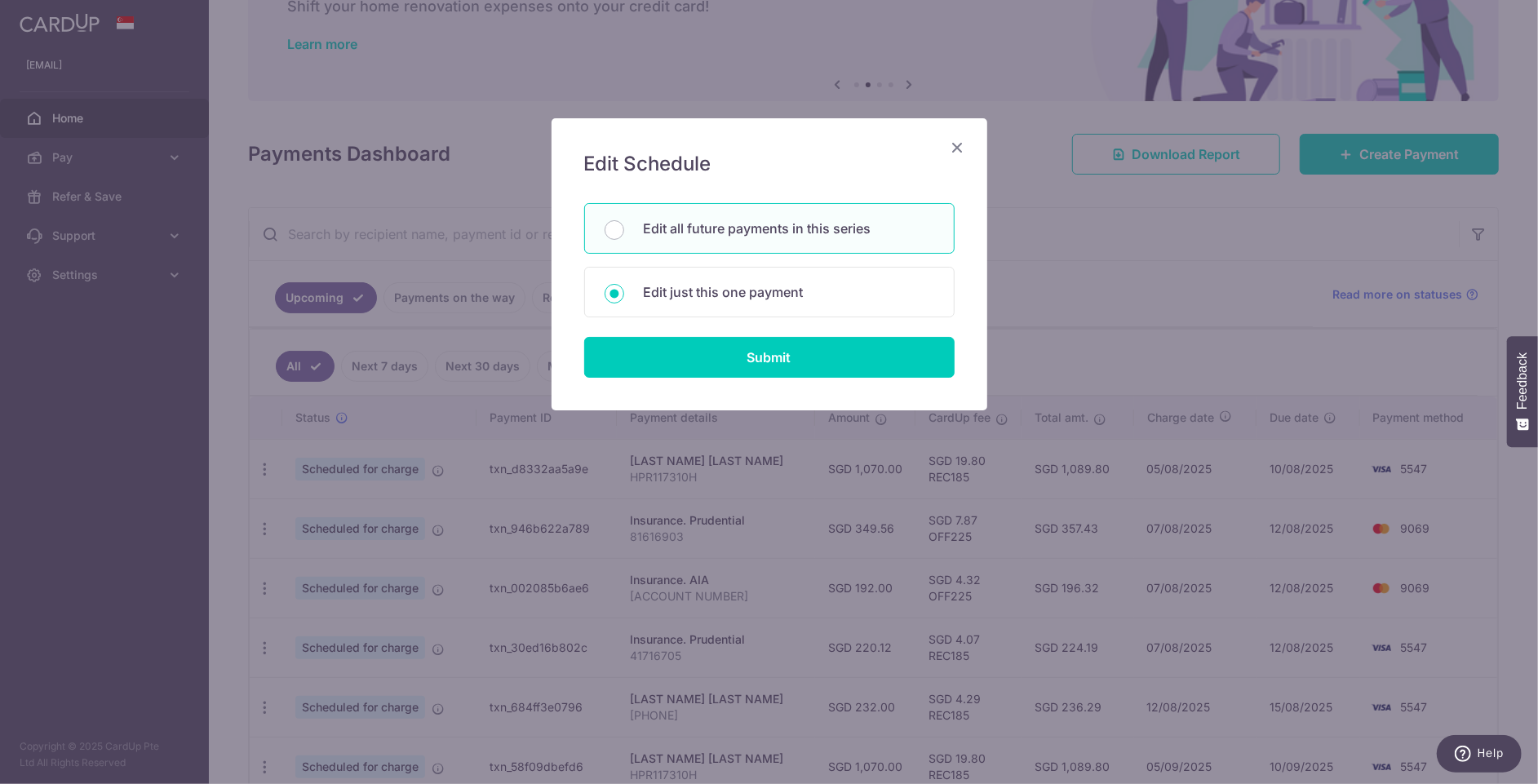 click on "Edit all future payments in this series" at bounding box center (789, 228) 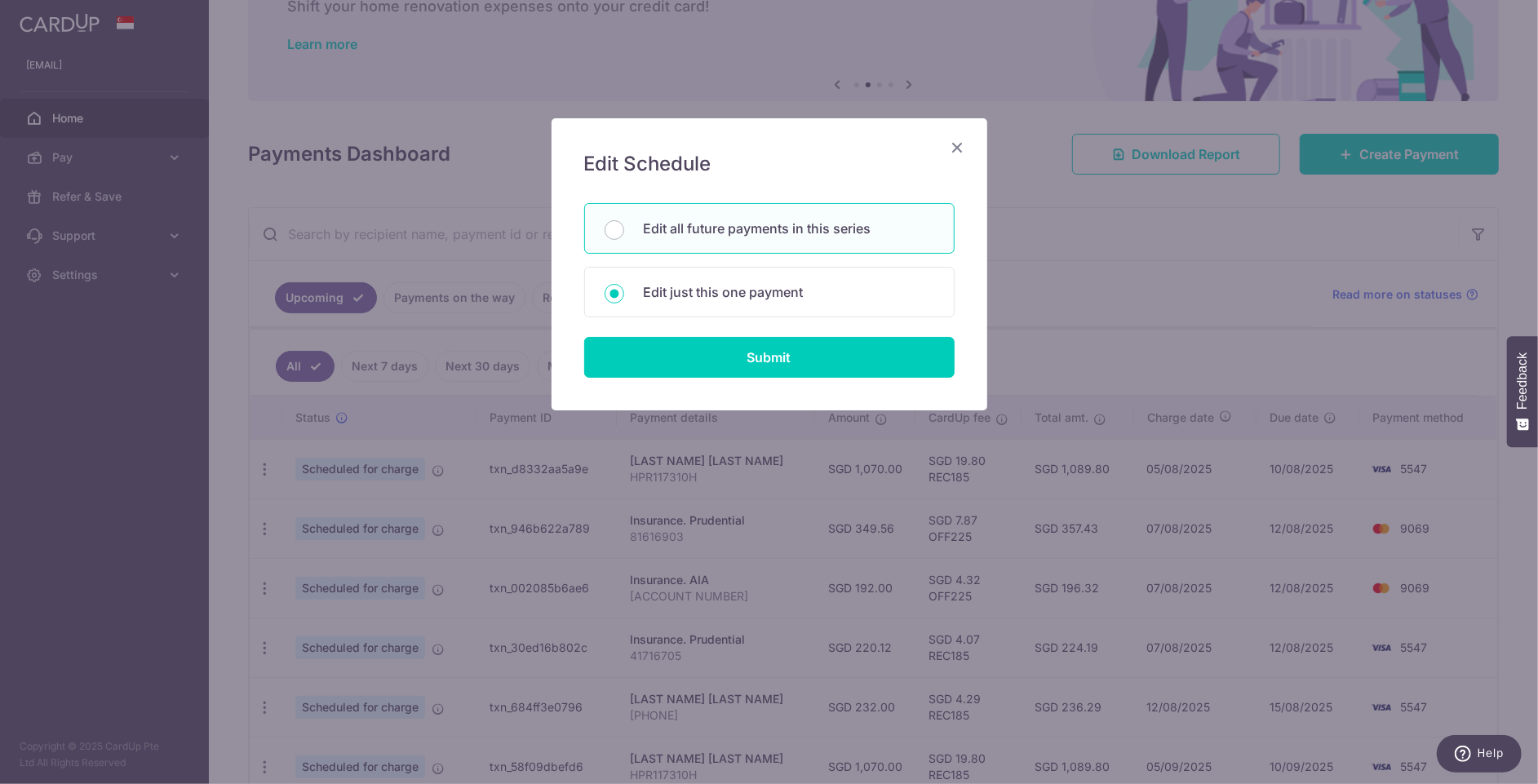 click on "Edit all future payments in this series" at bounding box center (614, 230) 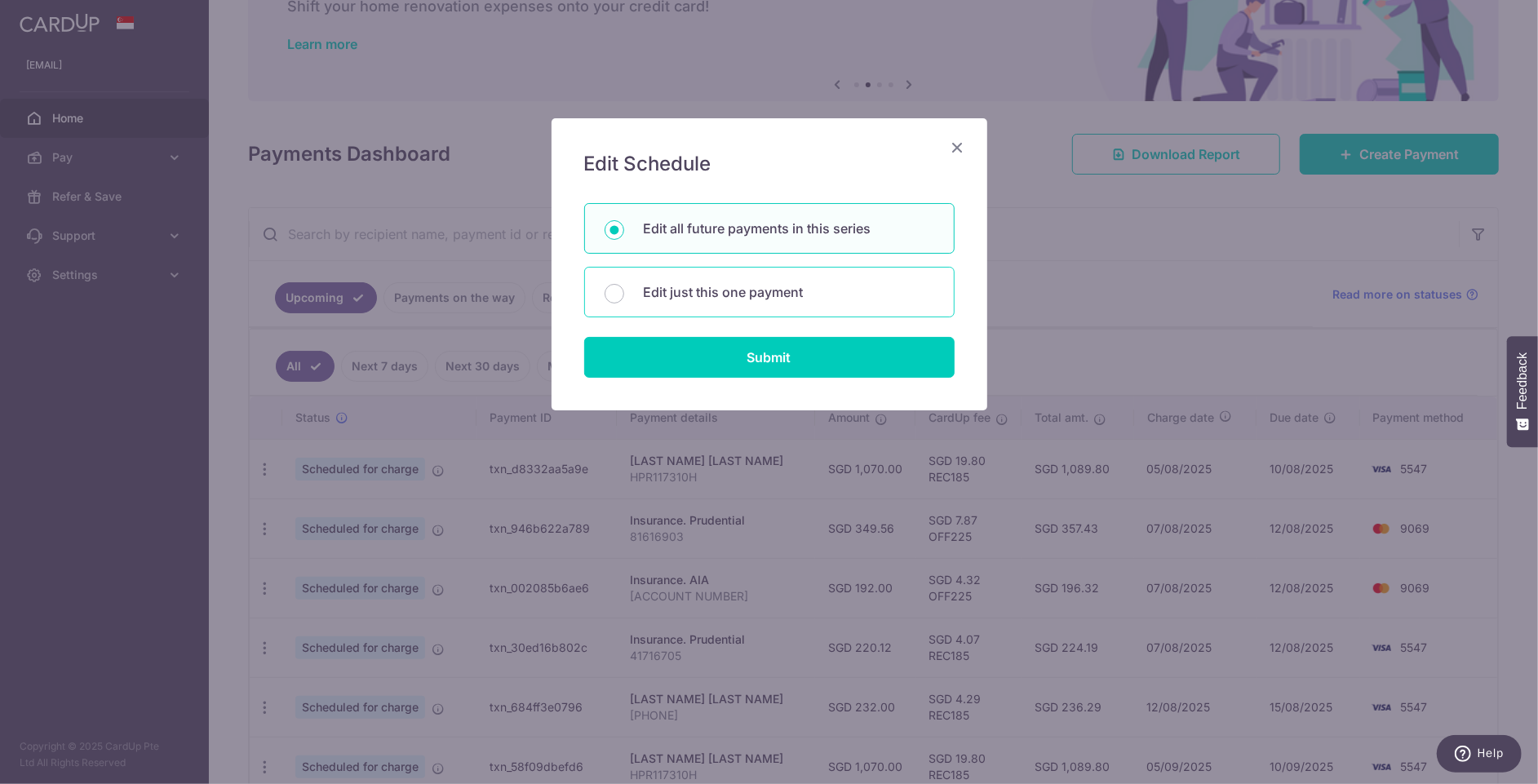 click on "Edit just this one payment" at bounding box center (789, 292) 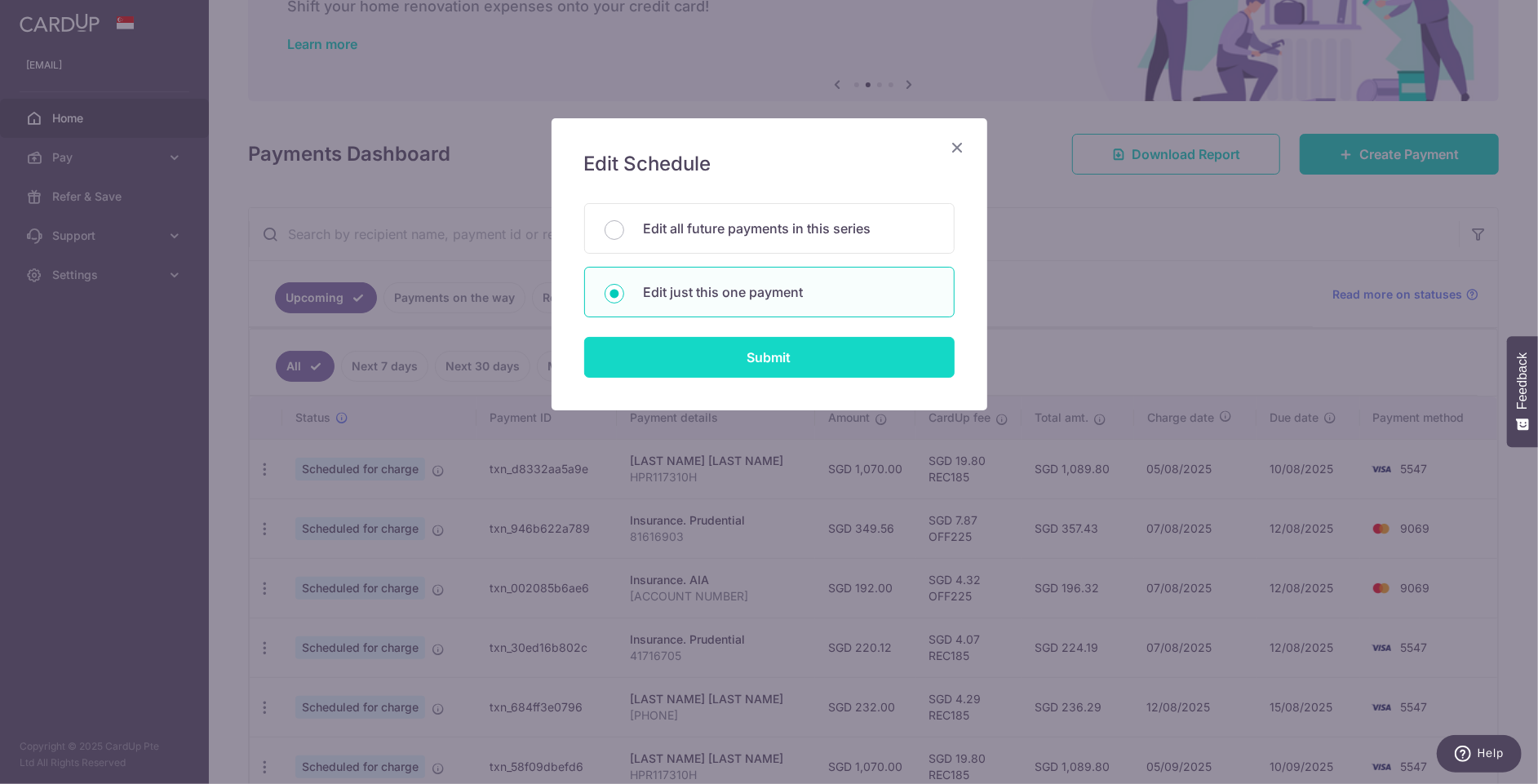 click on "Submit" at bounding box center (769, 357) 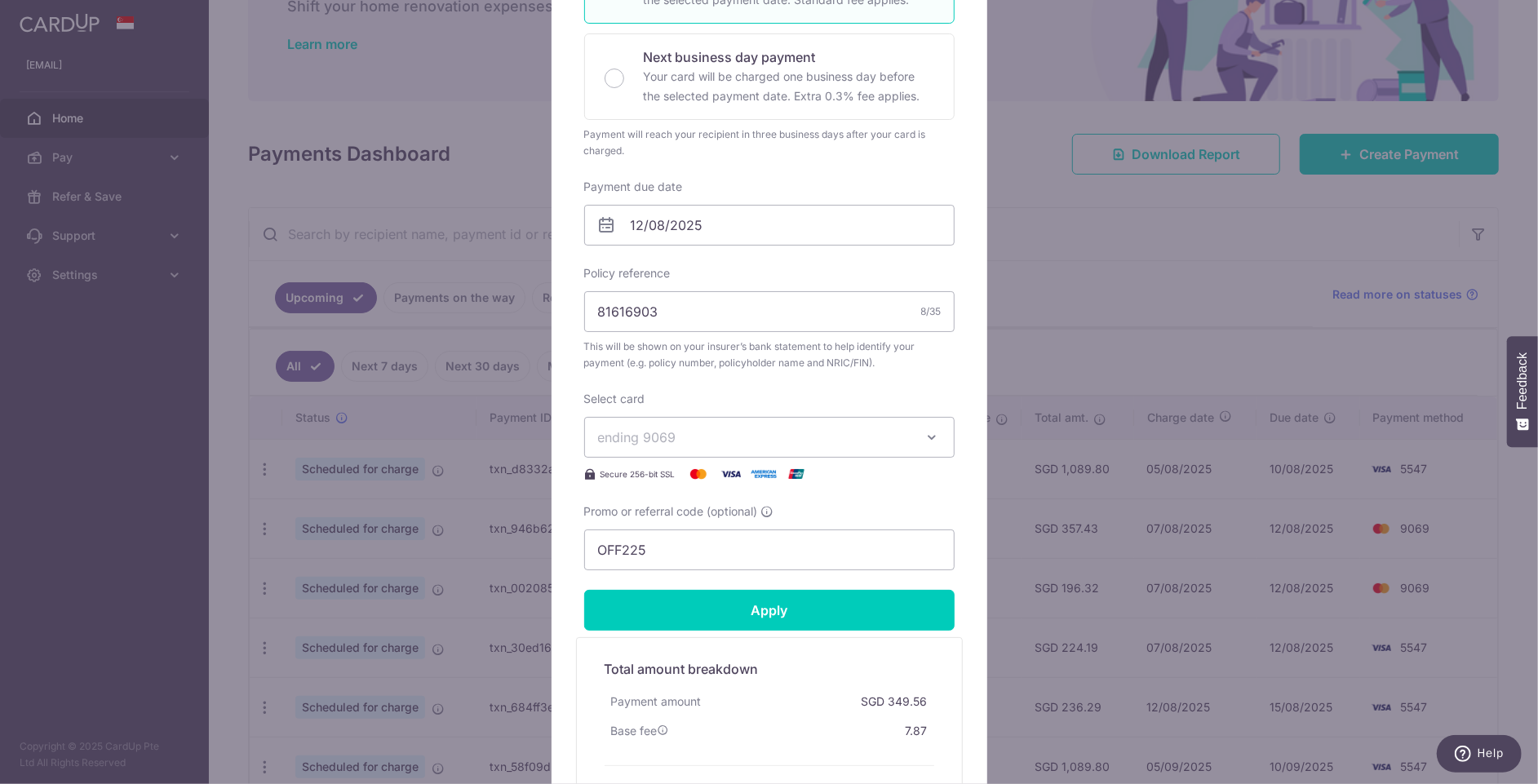 scroll, scrollTop: 353, scrollLeft: 0, axis: vertical 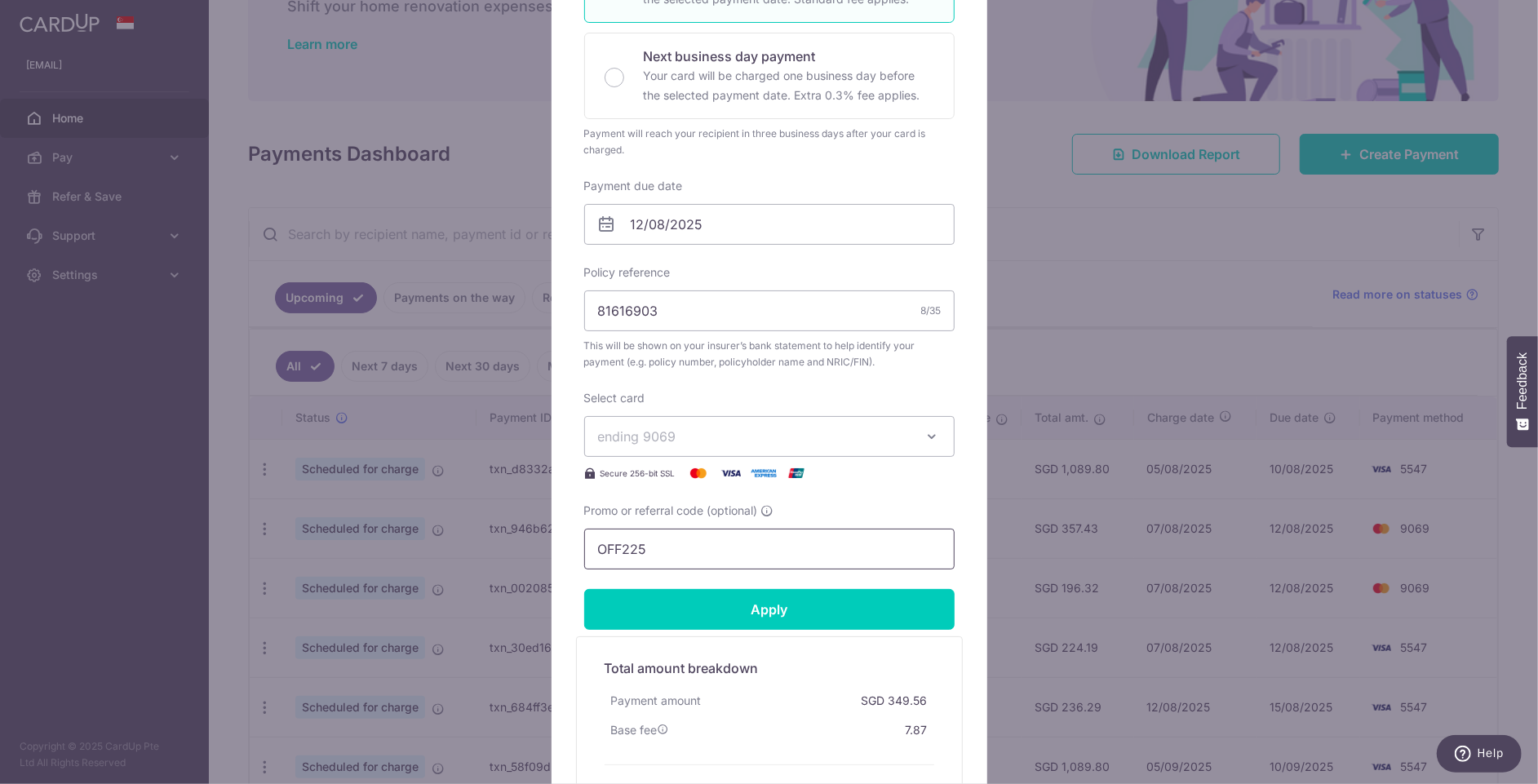 drag, startPoint x: 702, startPoint y: 548, endPoint x: 534, endPoint y: 552, distance: 168.04761 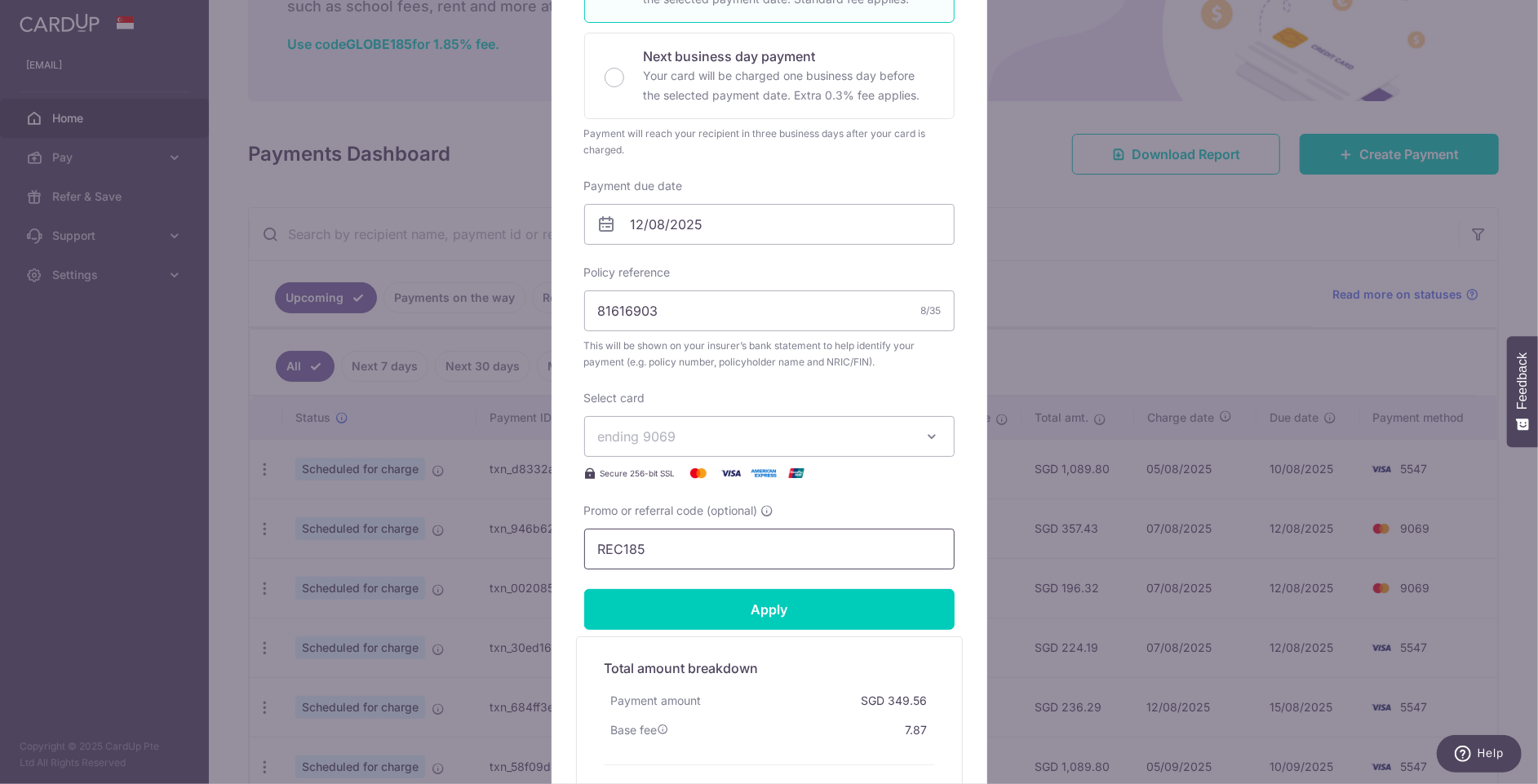 type on "REC185" 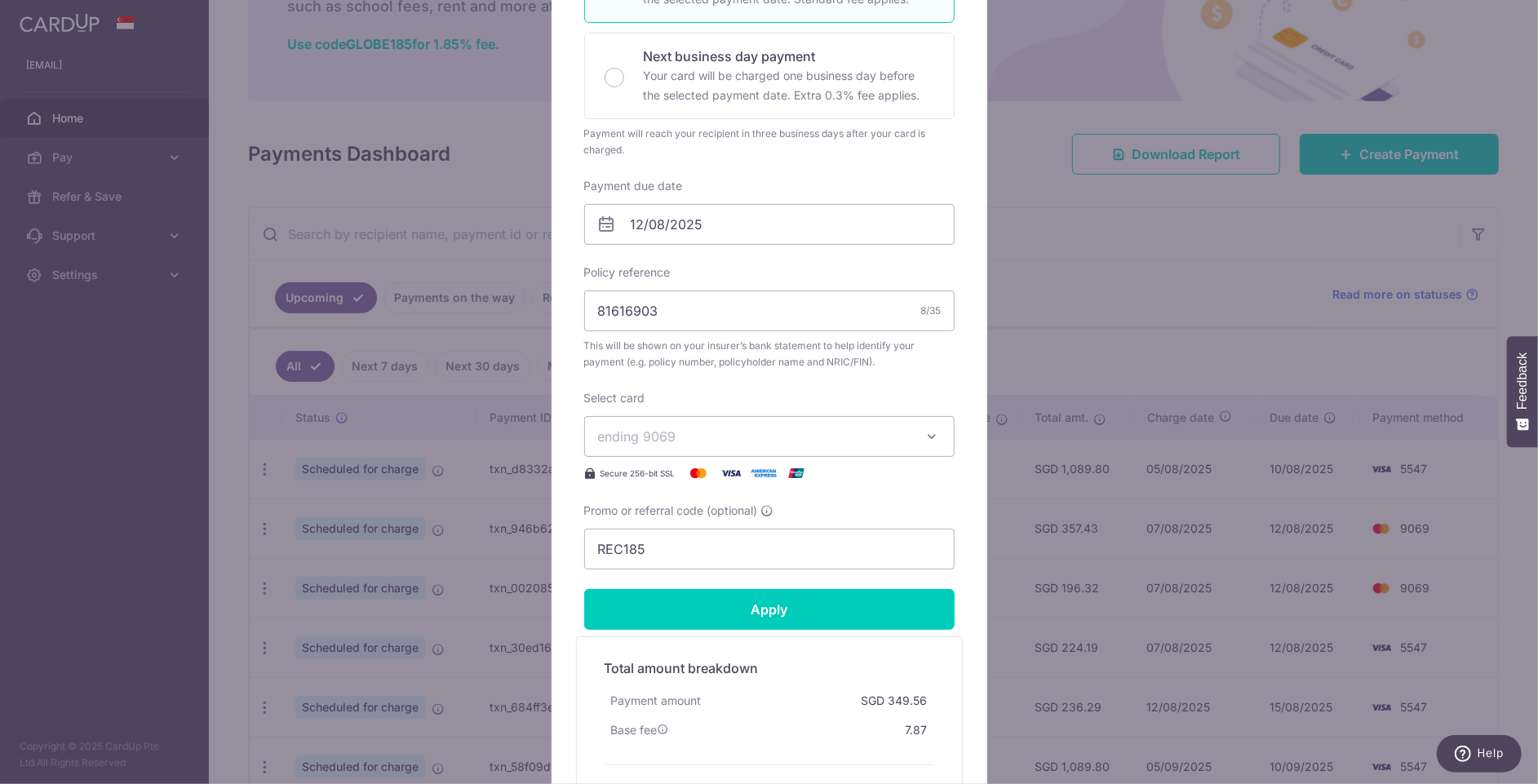 click on "ending 9069" at bounding box center (637, 436) 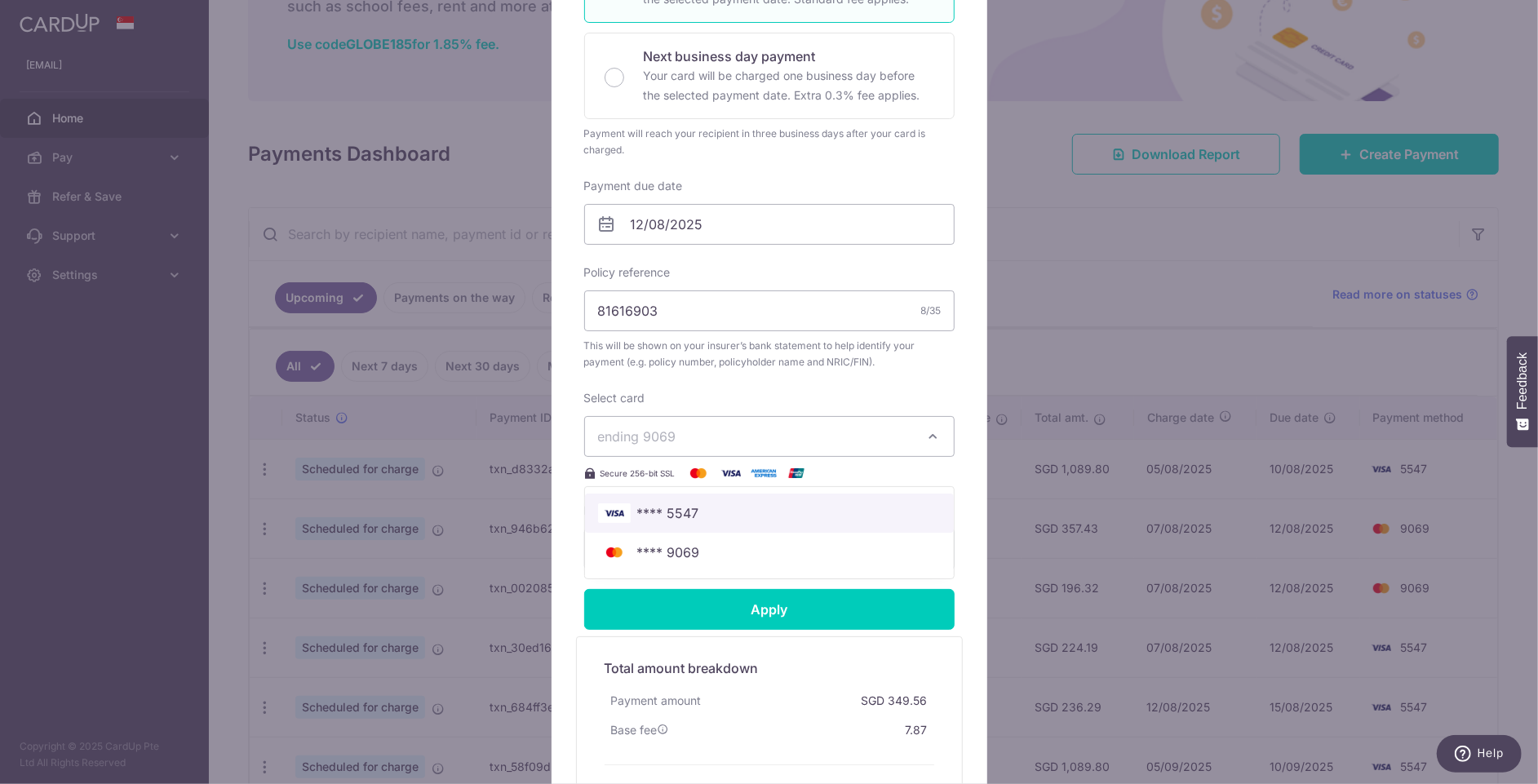 click on "**** 5547" at bounding box center (668, 513) 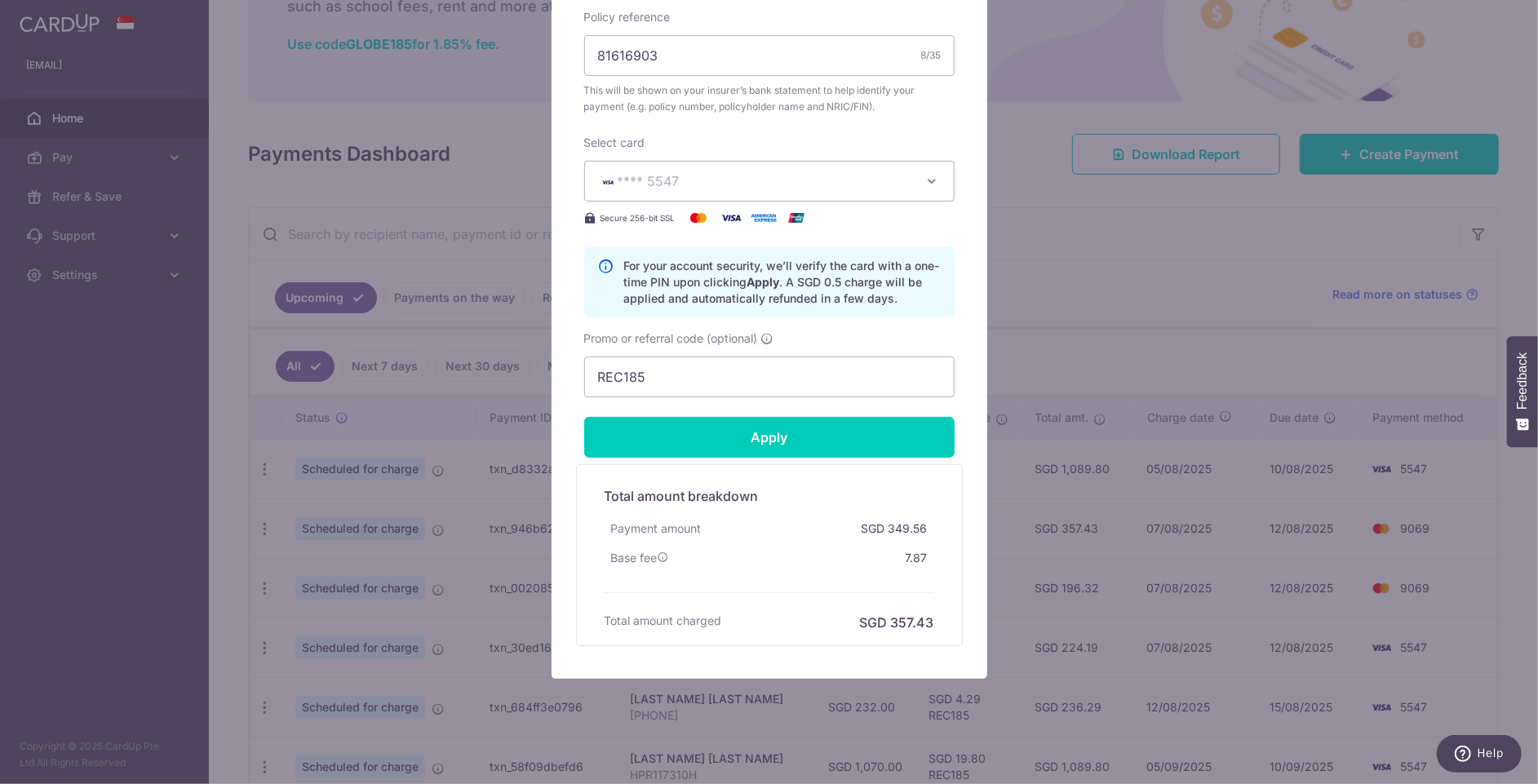 scroll, scrollTop: 621, scrollLeft: 0, axis: vertical 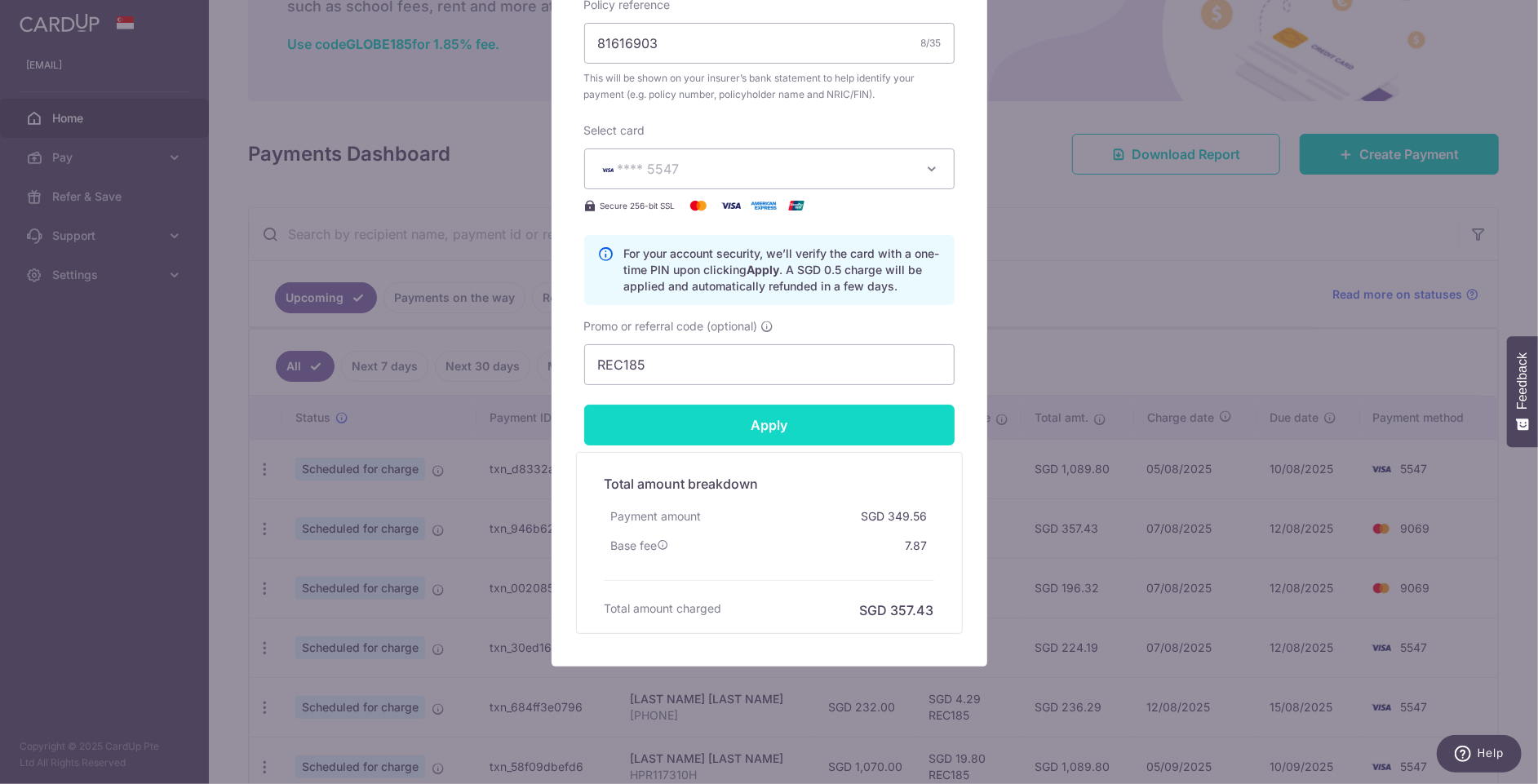 click on "Apply" at bounding box center (769, 425) 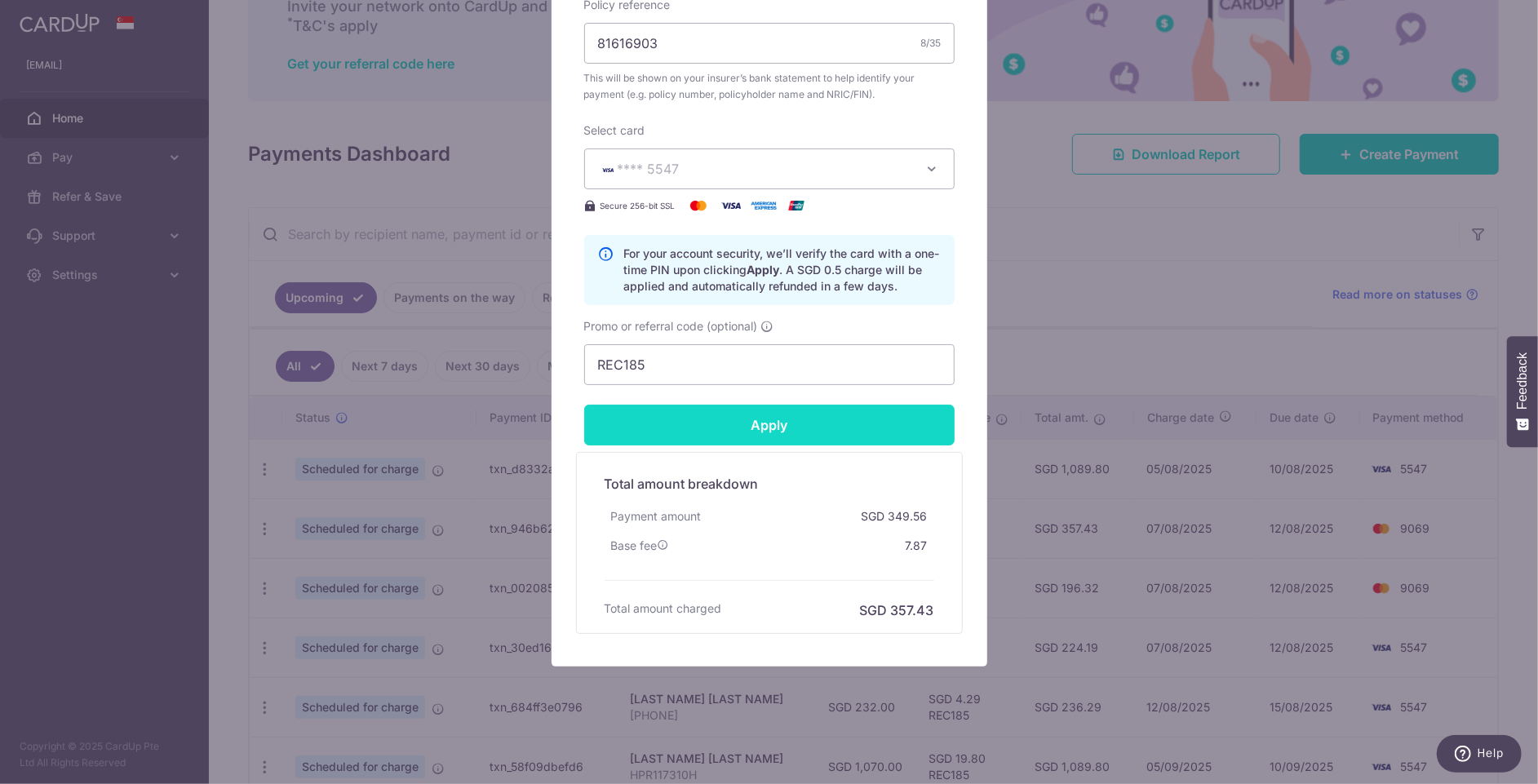 type on "Successfully Applied" 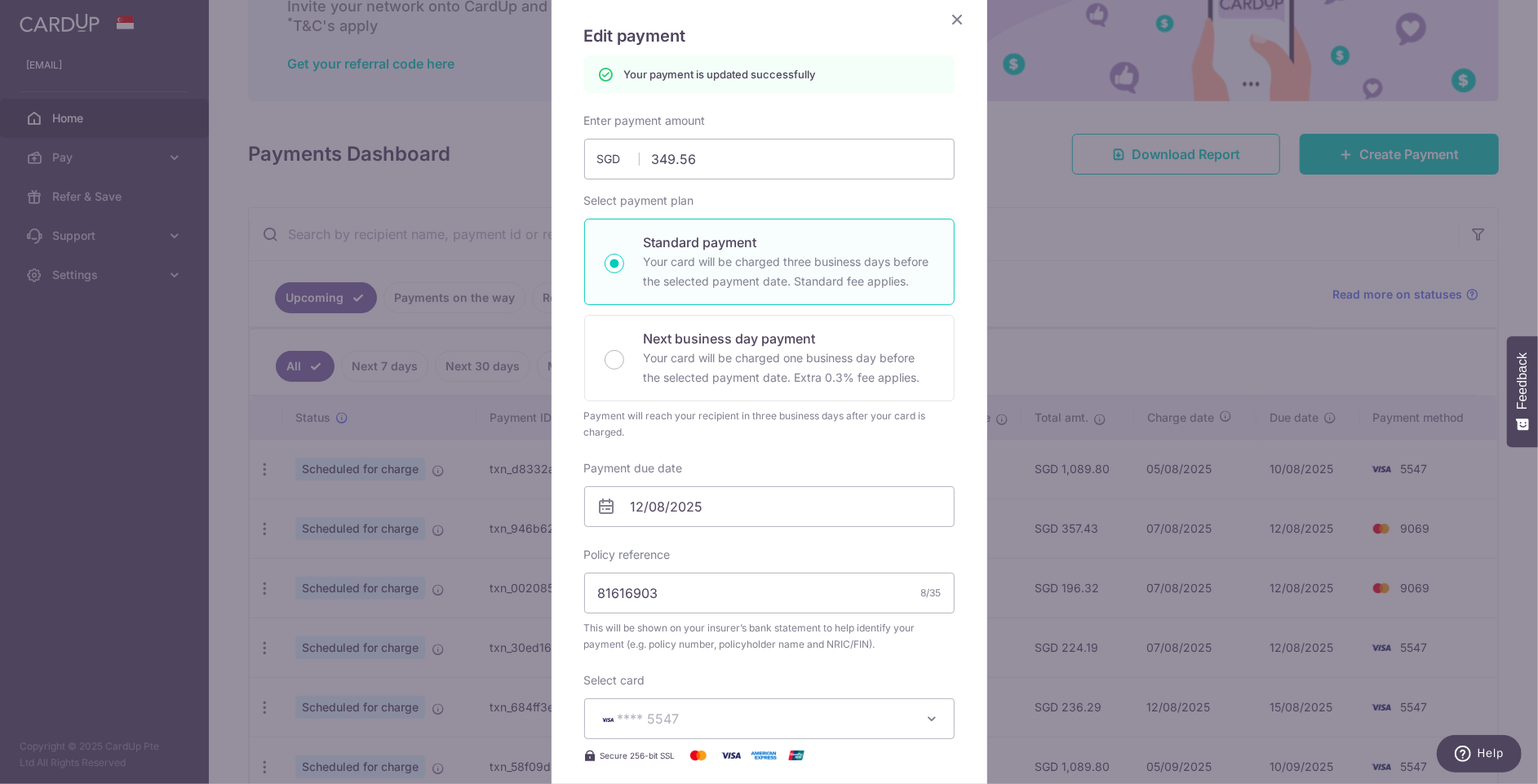 scroll, scrollTop: 90, scrollLeft: 0, axis: vertical 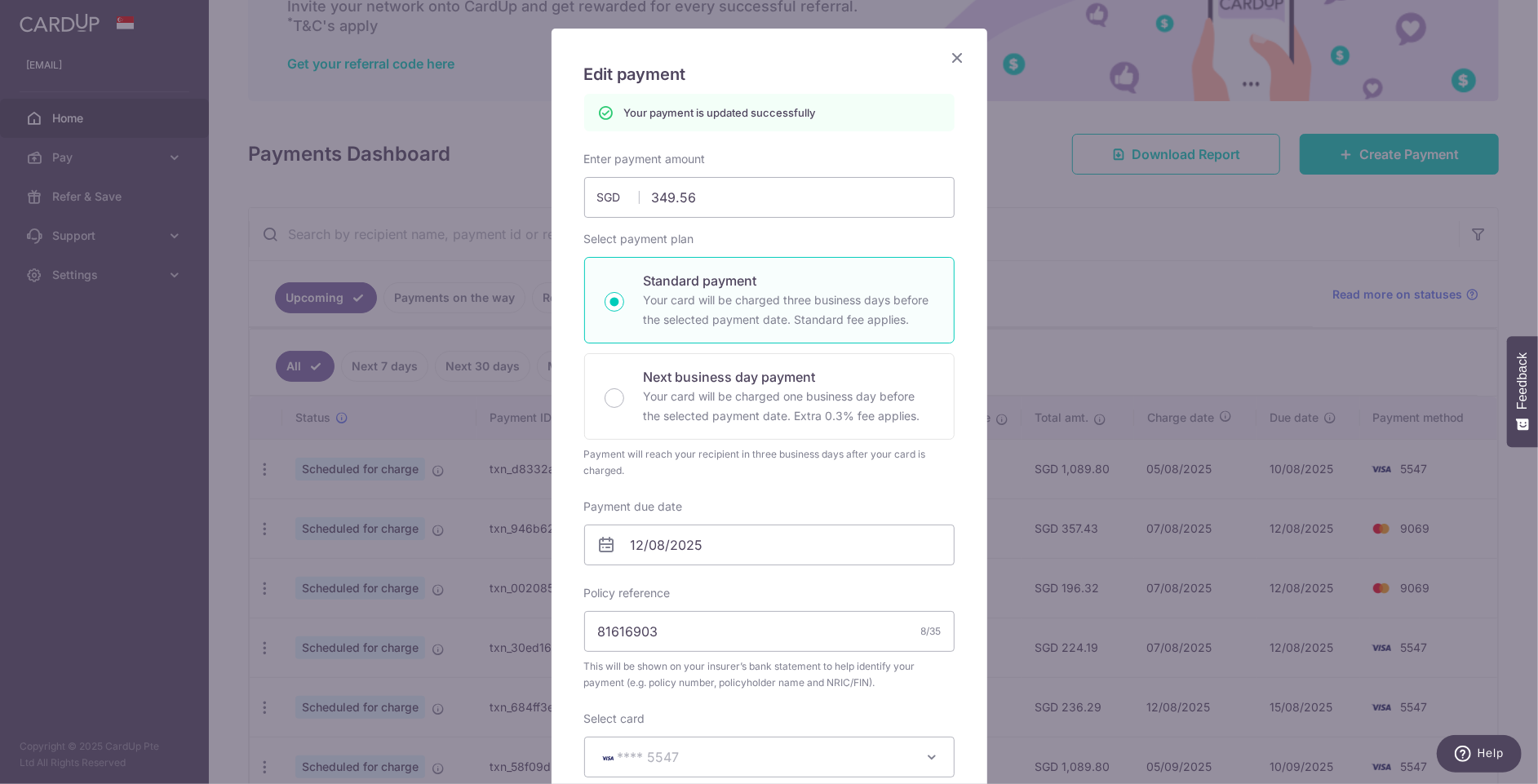 click at bounding box center [958, 57] 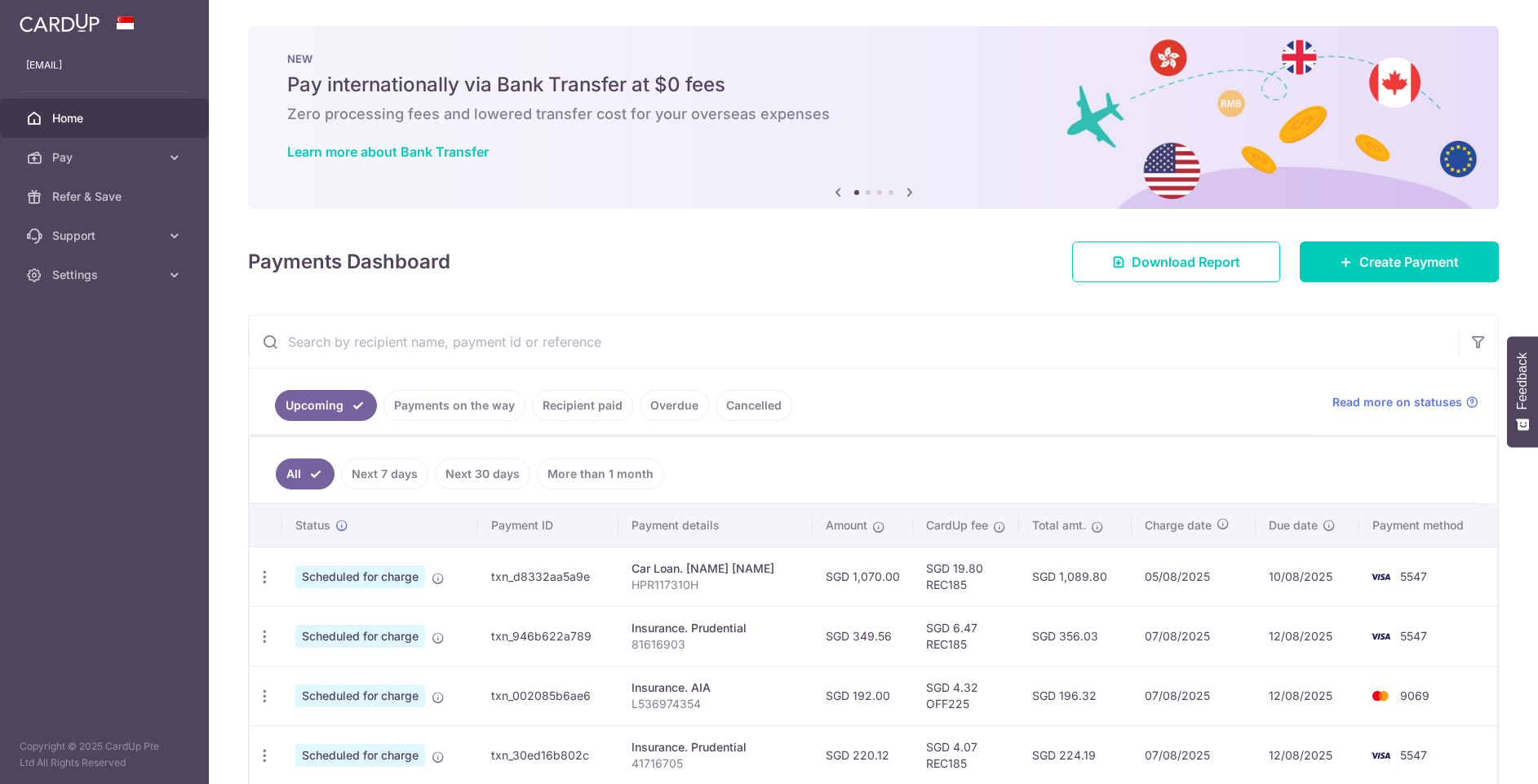 scroll, scrollTop: 0, scrollLeft: 0, axis: both 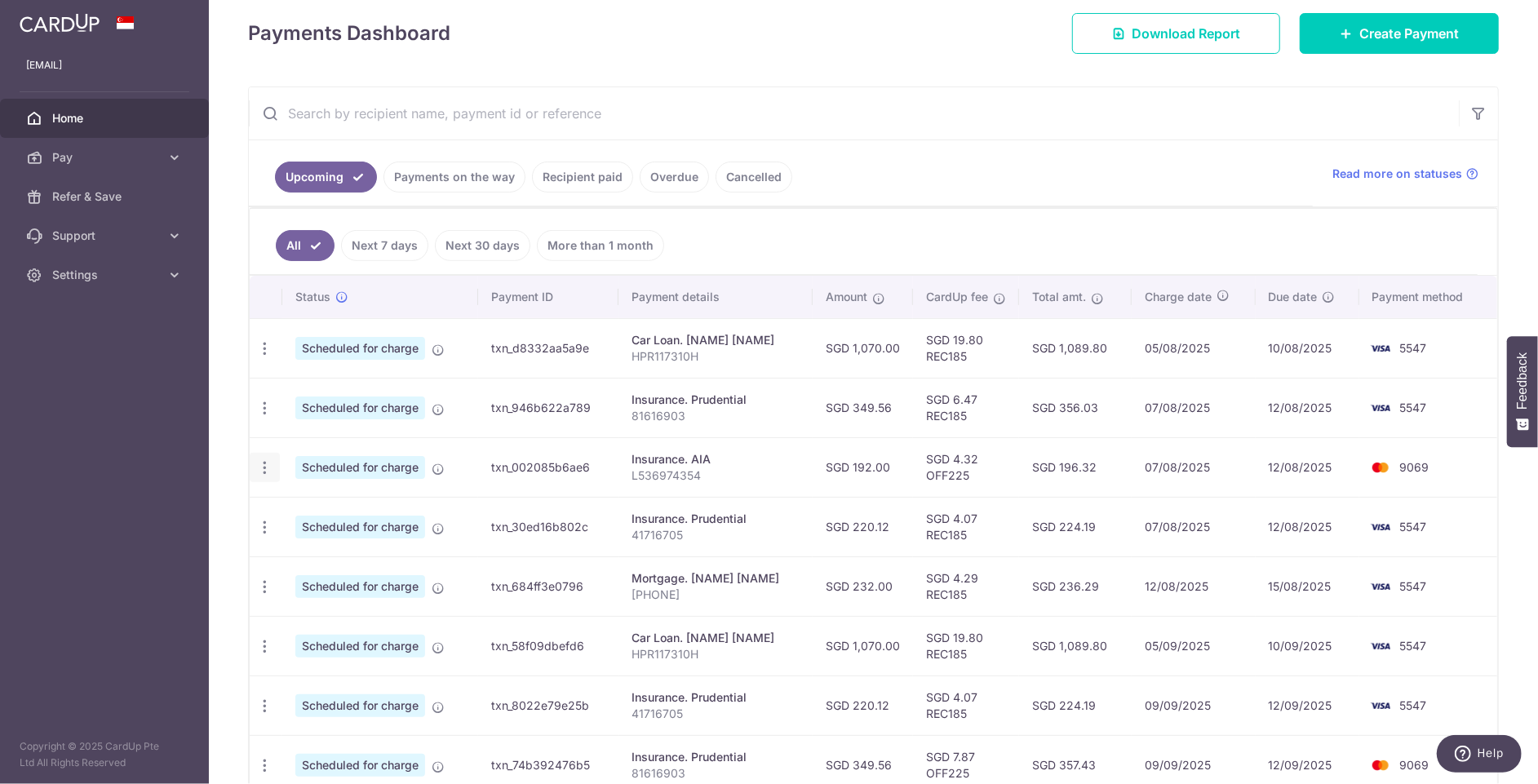 click at bounding box center (264, 348) 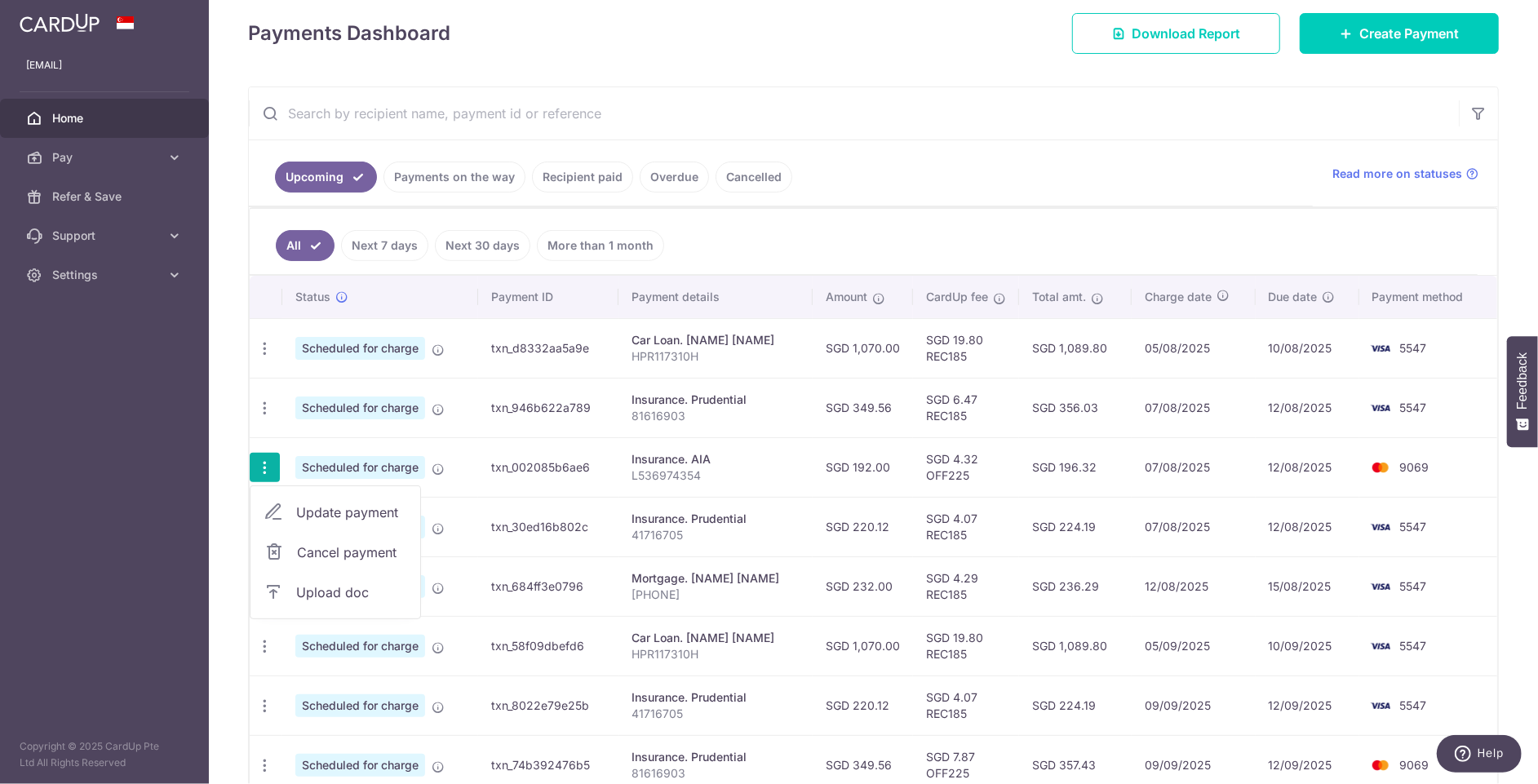 click on "Update payment" at bounding box center [352, 512] 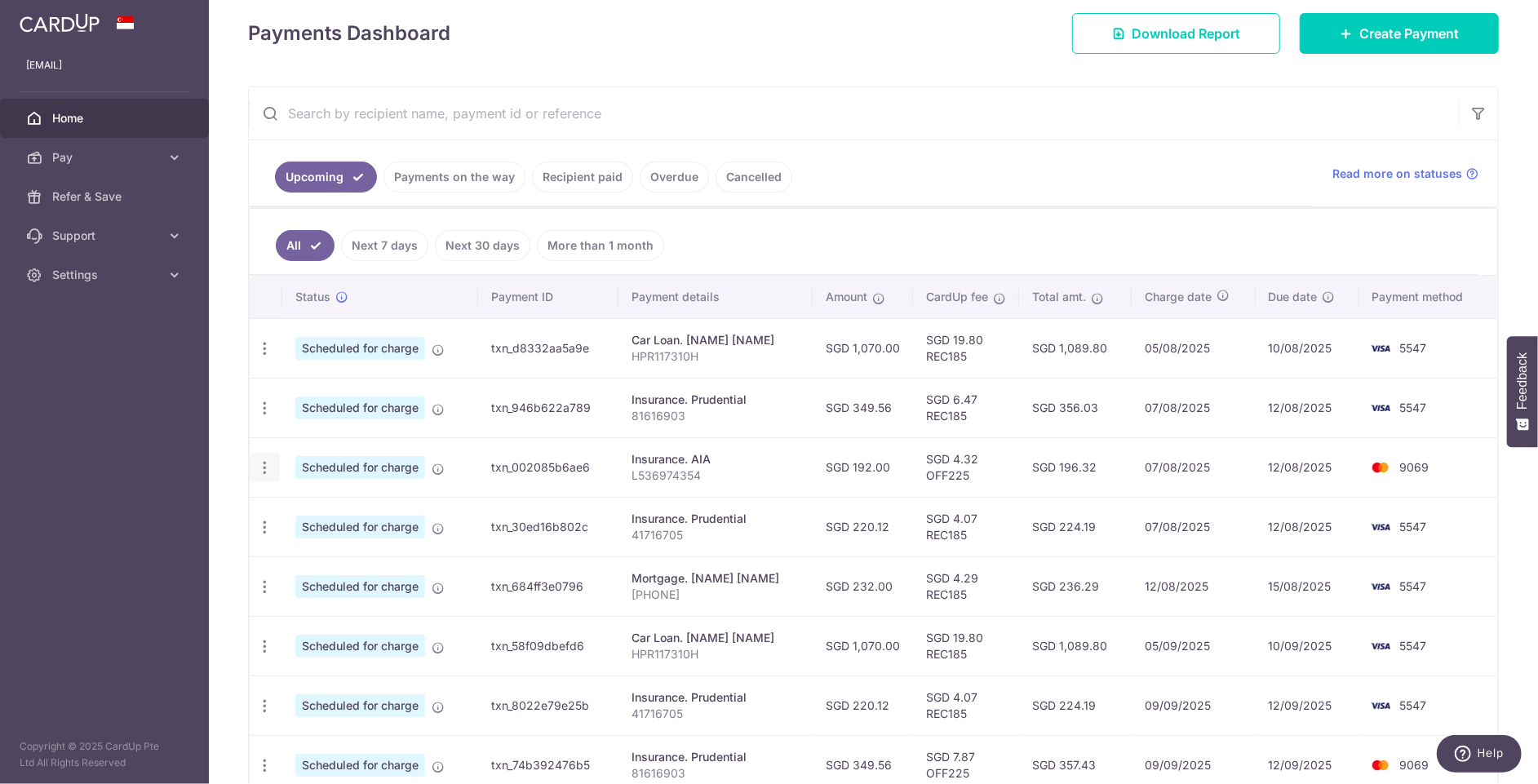 radio on "true" 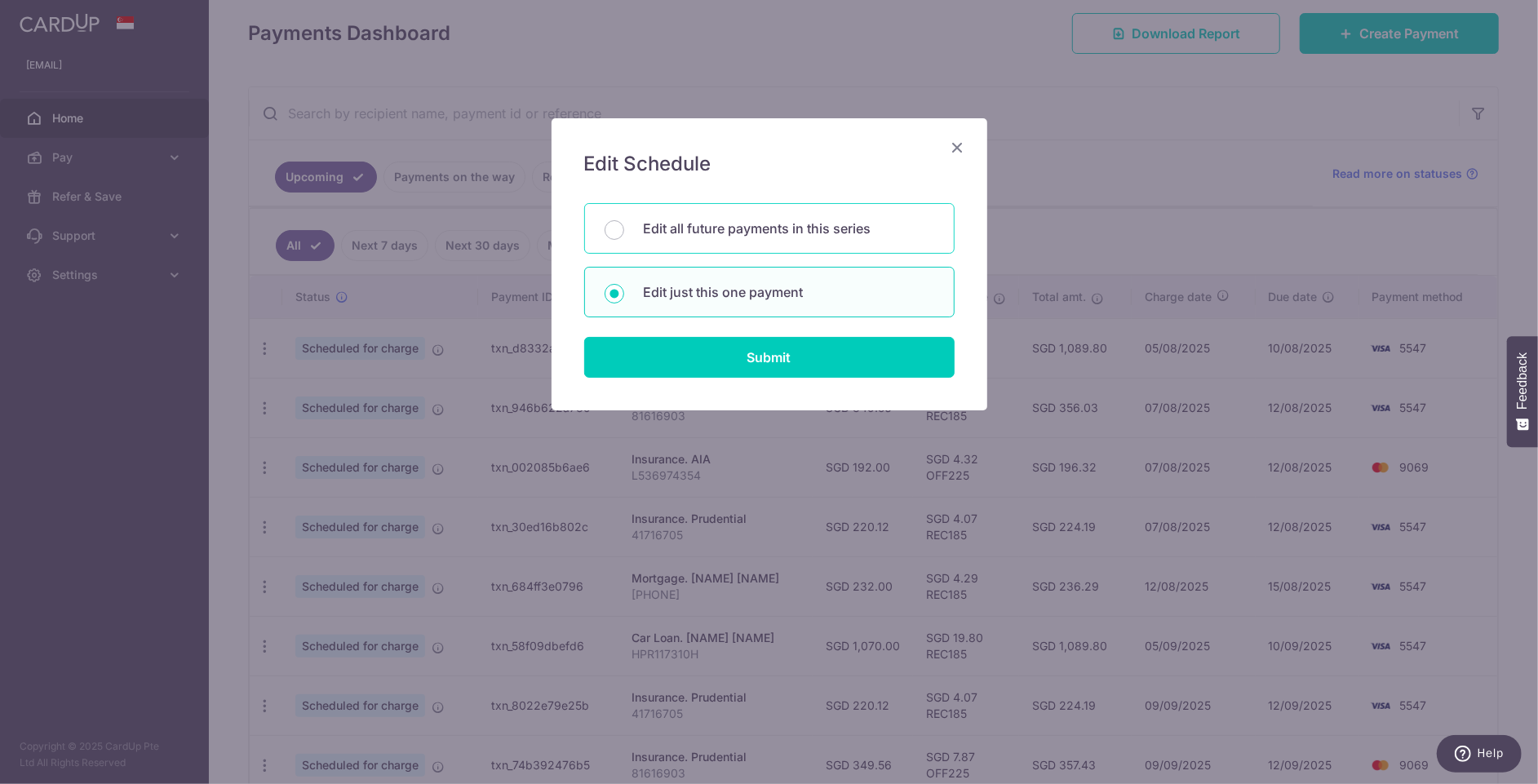 click on "Edit all future payments in this series" at bounding box center (789, 228) 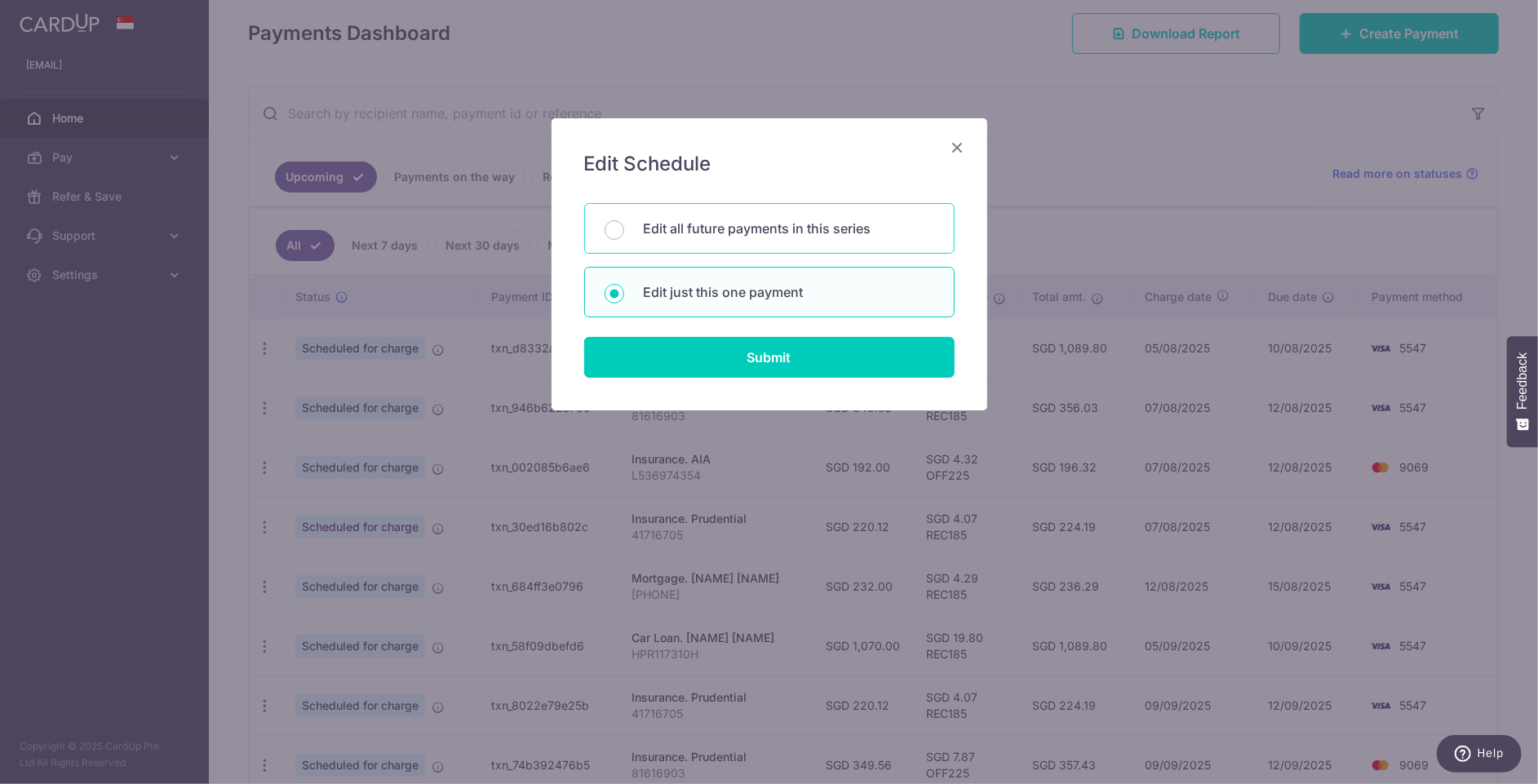 click on "Edit all future payments in this series" at bounding box center (614, 230) 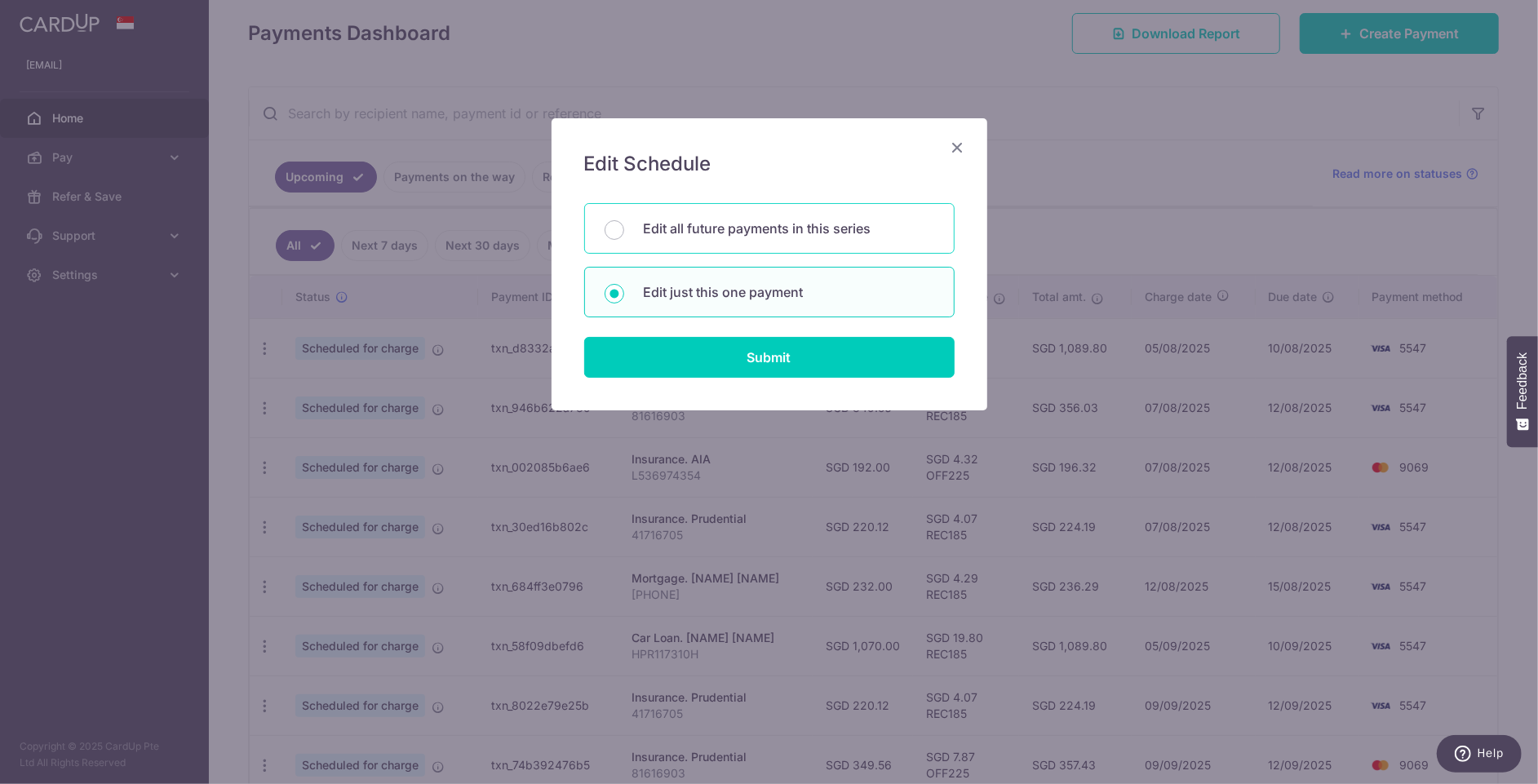 radio on "true" 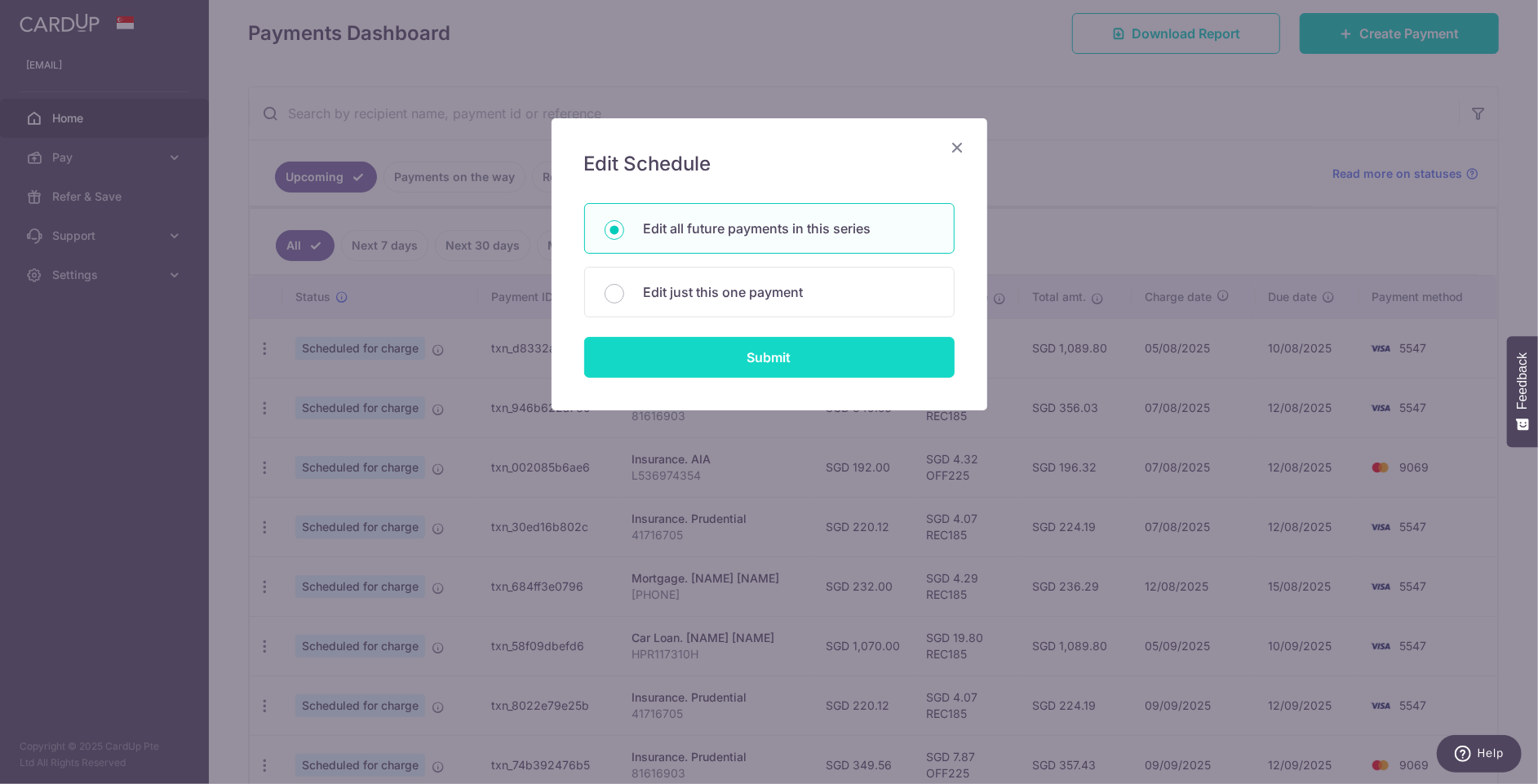 click on "Submit" at bounding box center (769, 357) 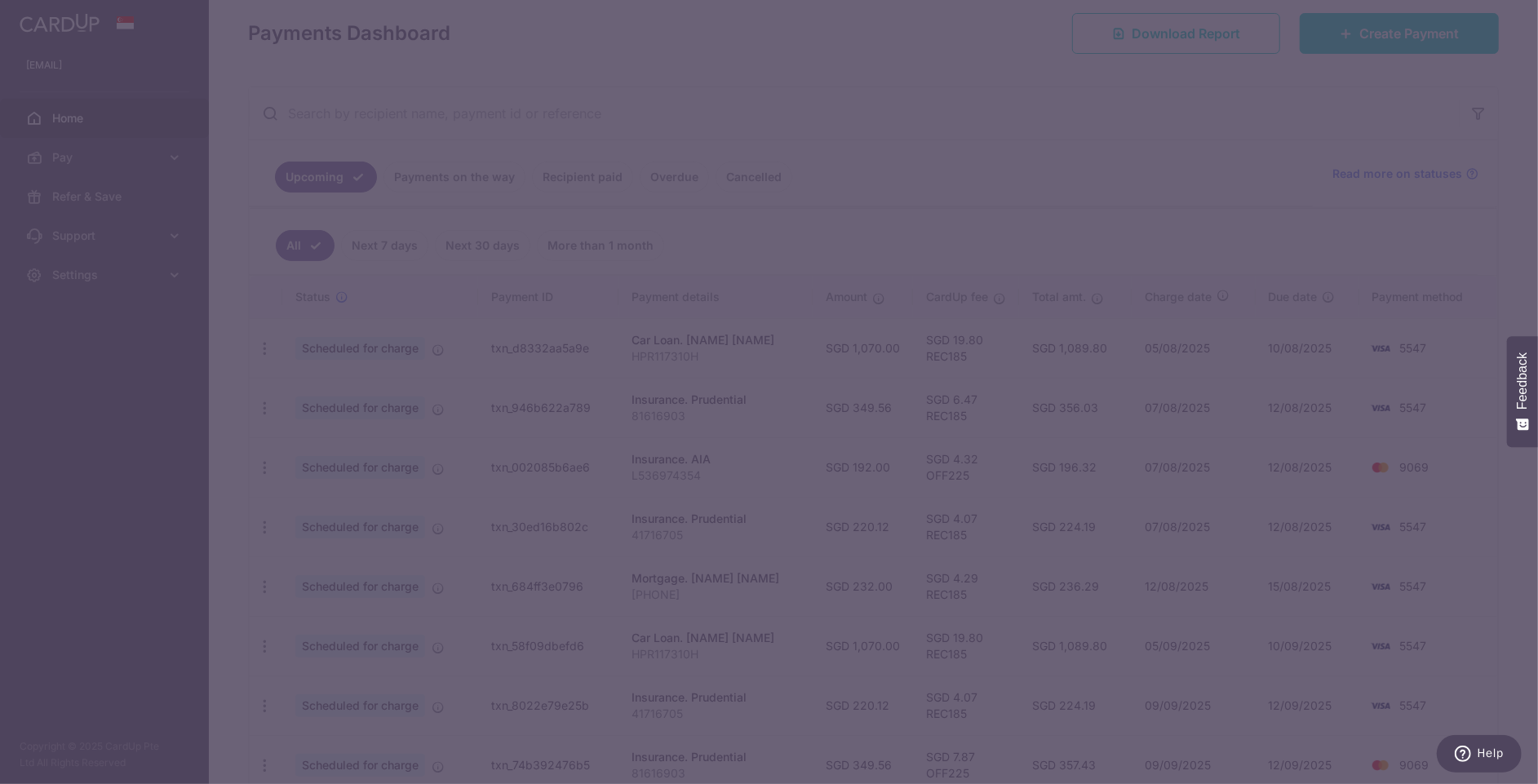 type on "192.00" 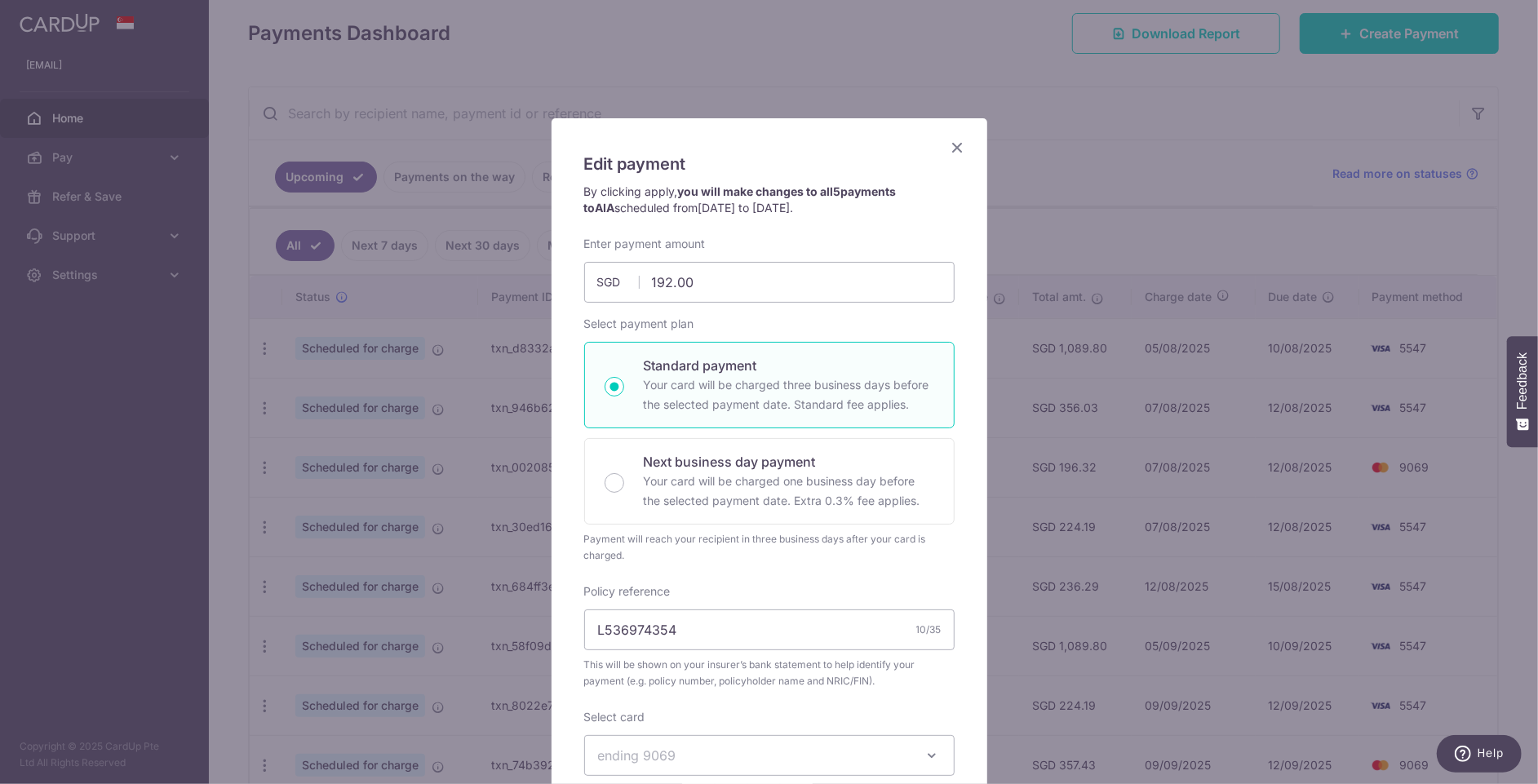 scroll, scrollTop: 0, scrollLeft: 0, axis: both 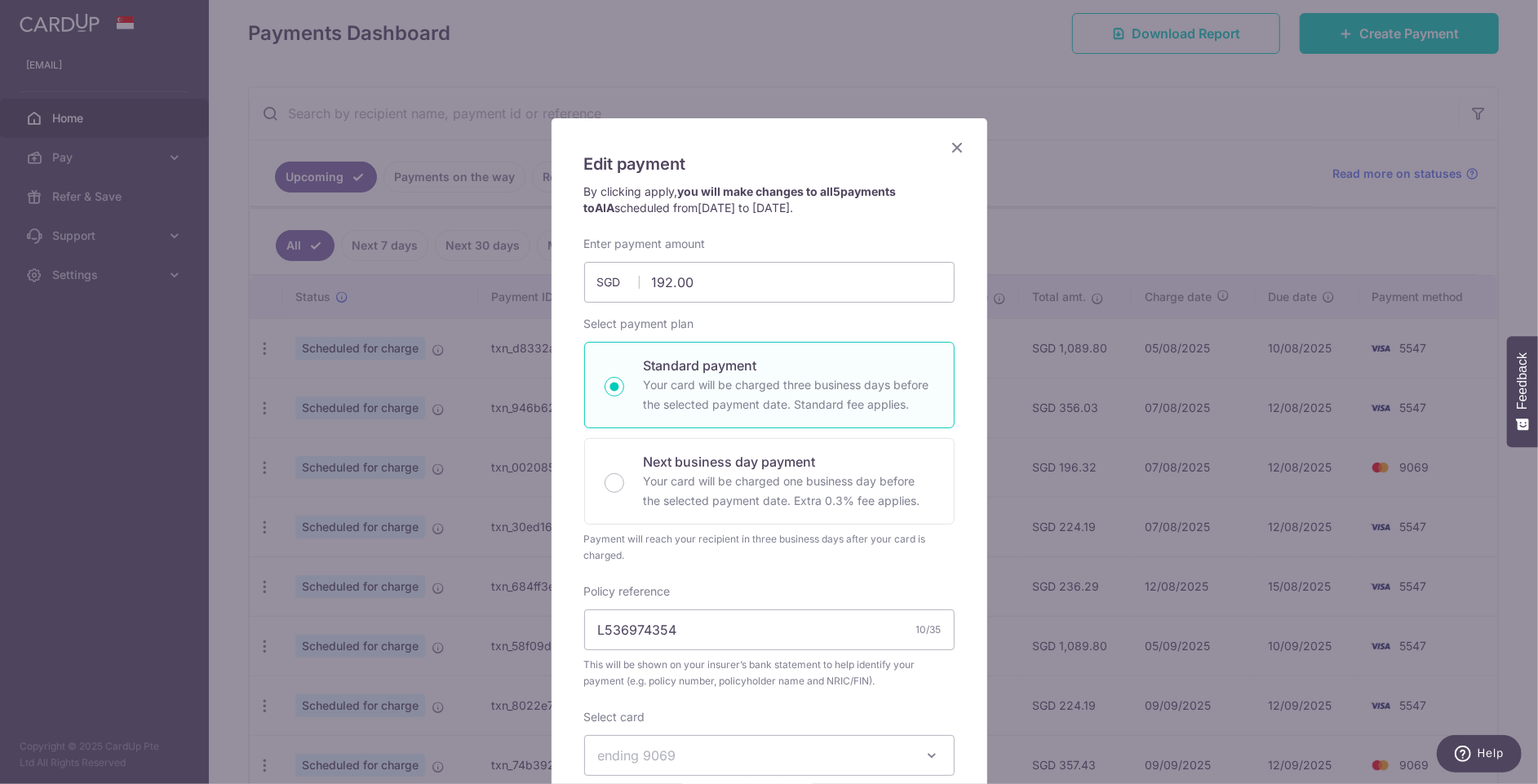 click at bounding box center [958, 147] 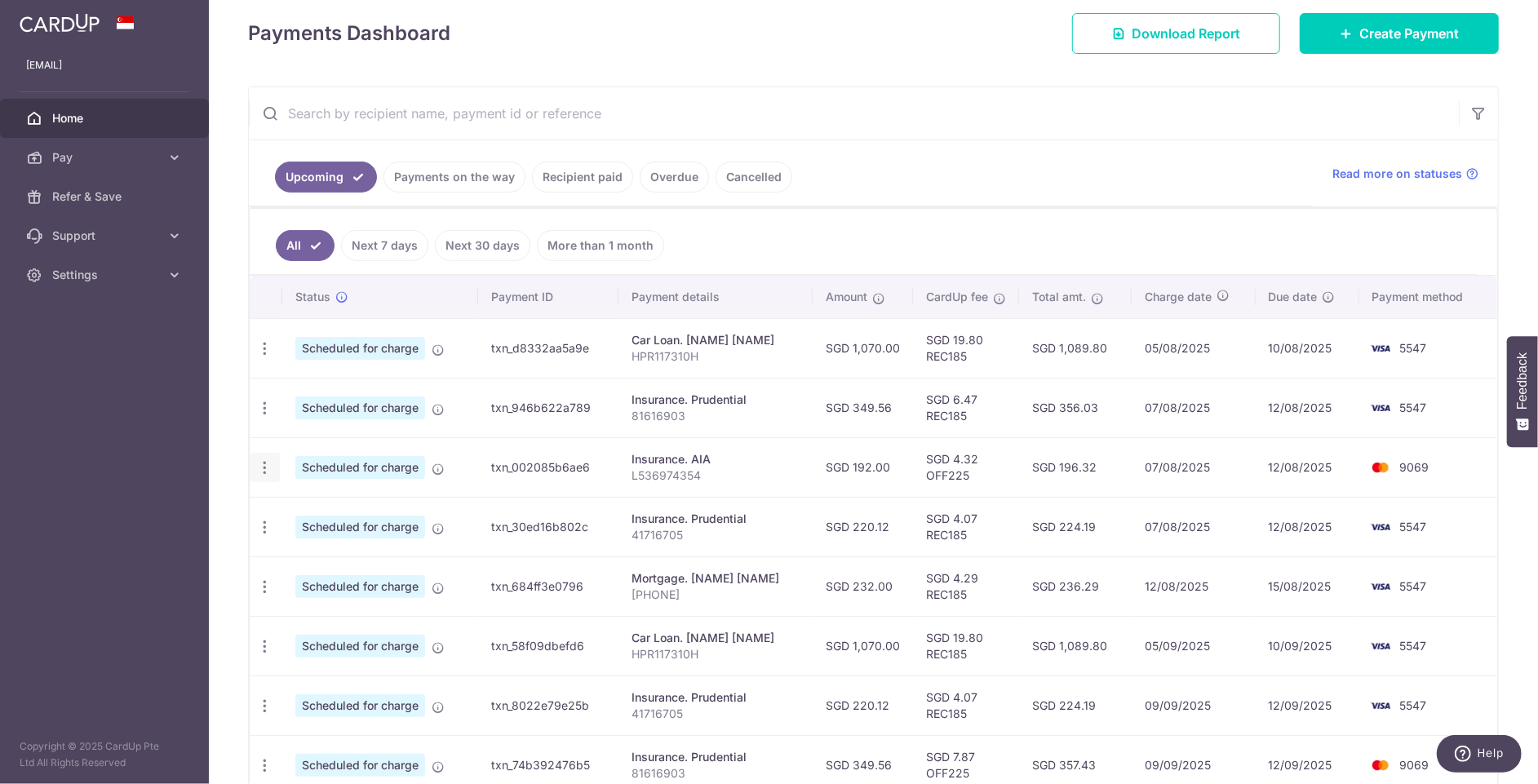 click at bounding box center (264, 348) 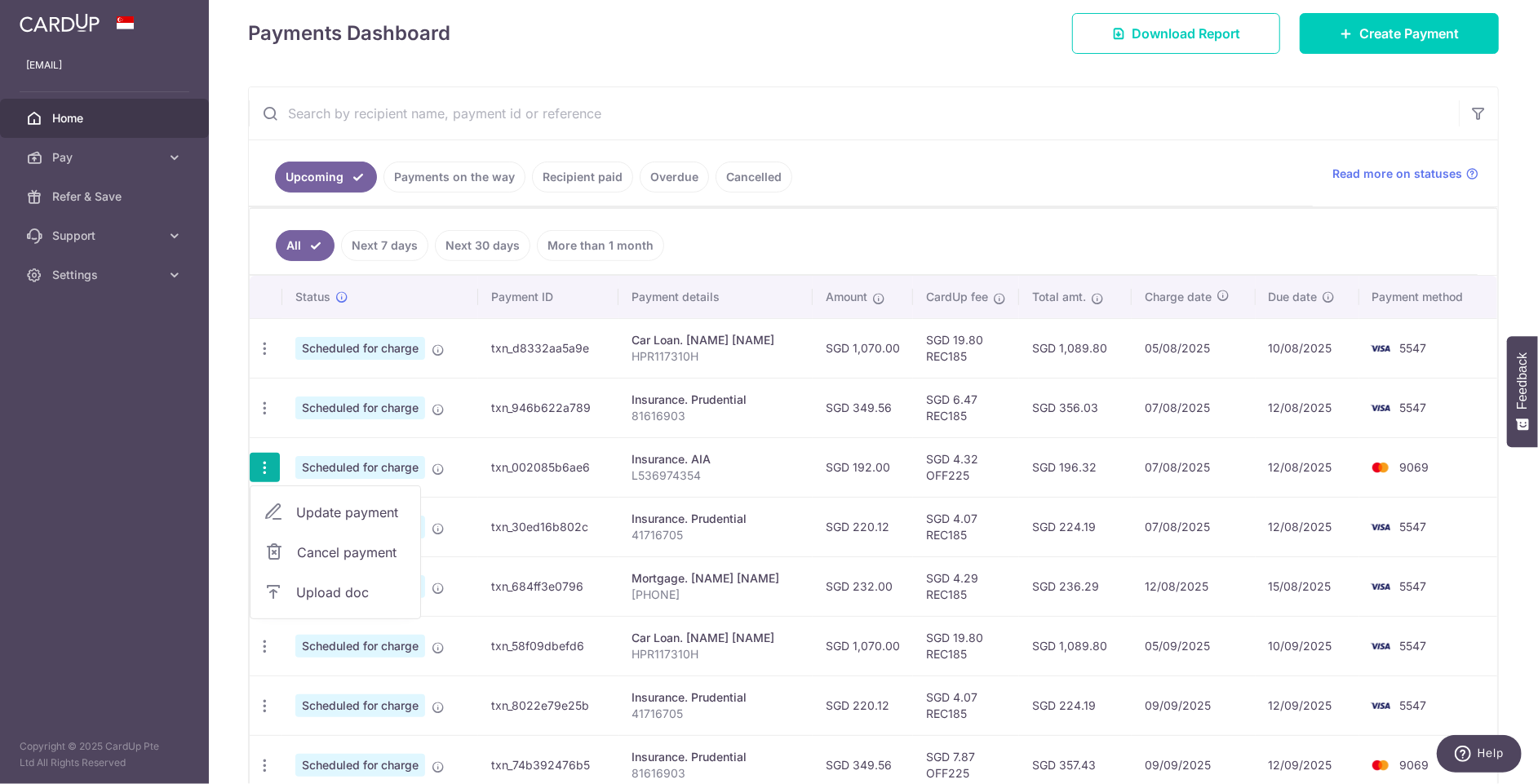 click on "Update payment" at bounding box center [352, 512] 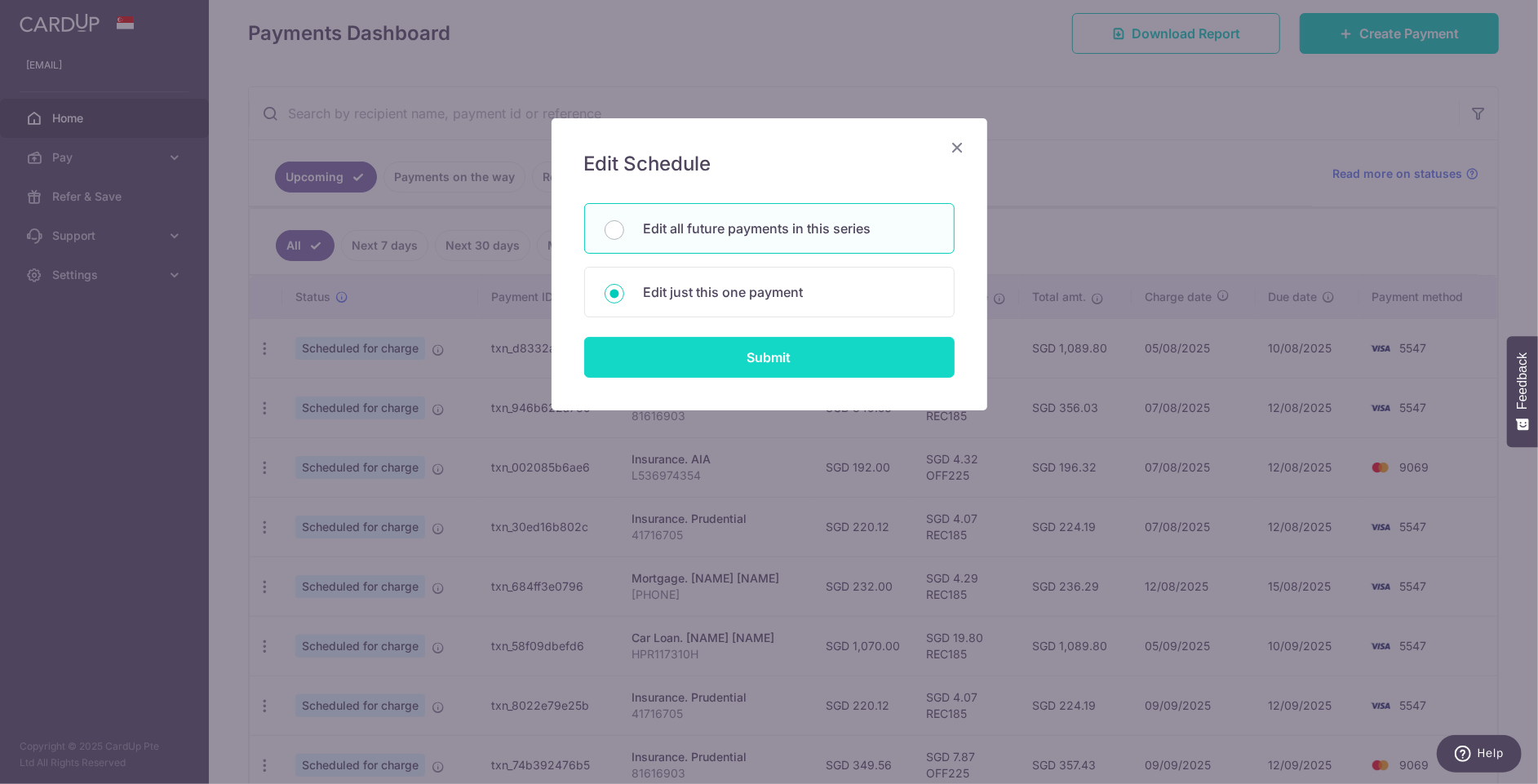 click on "Submit" at bounding box center [769, 357] 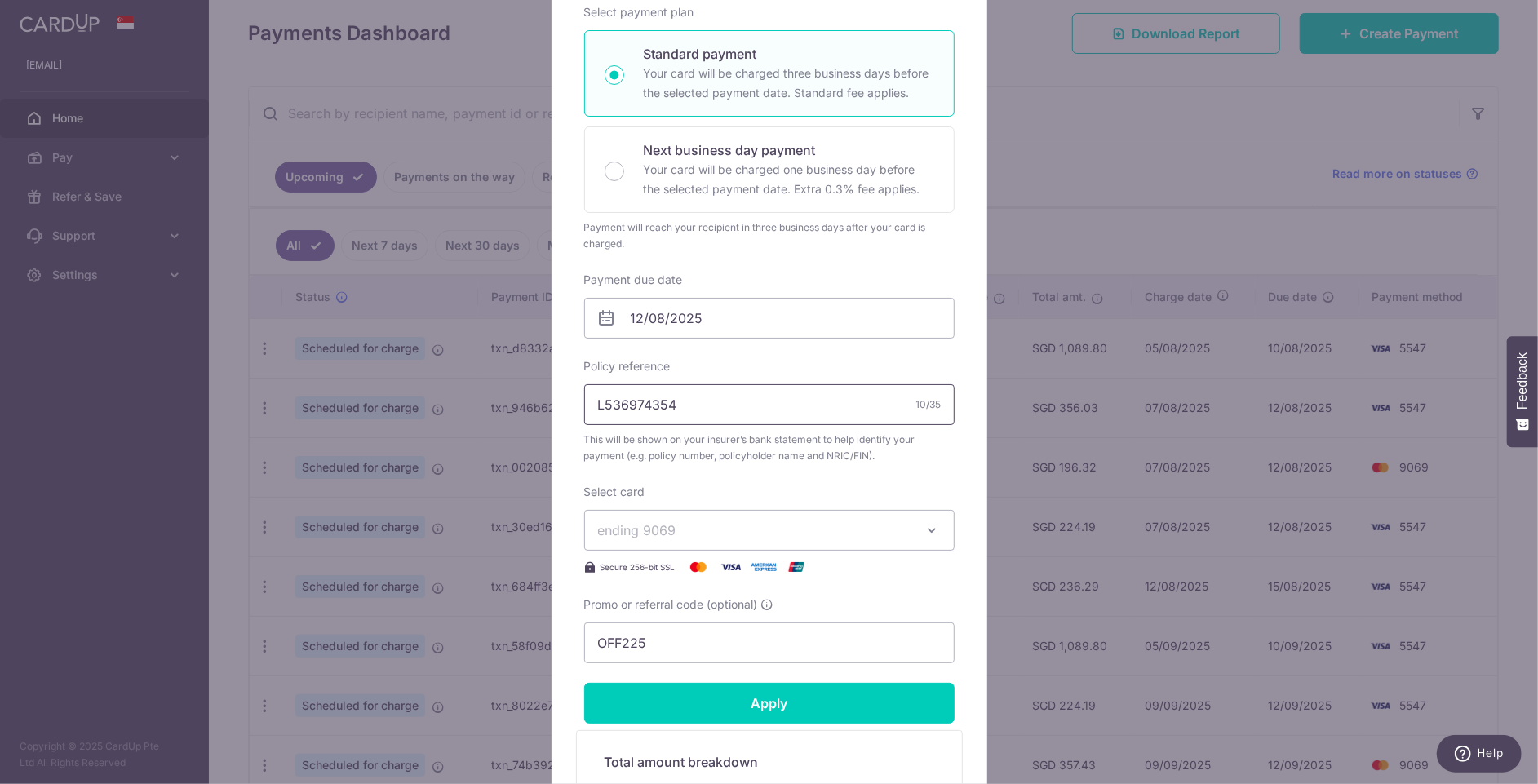 scroll, scrollTop: 326, scrollLeft: 0, axis: vertical 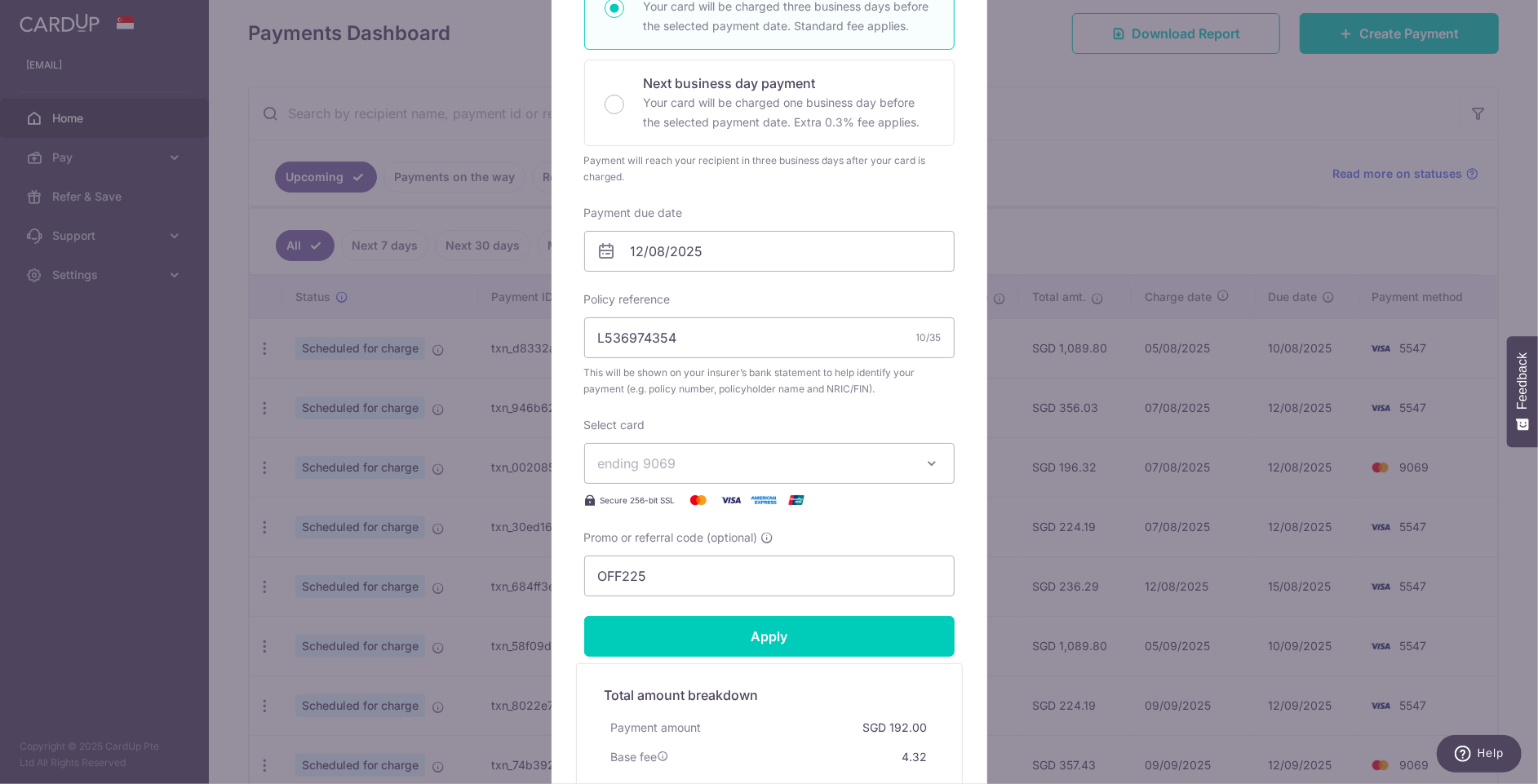 click on "ending 9069" at bounding box center [769, 463] 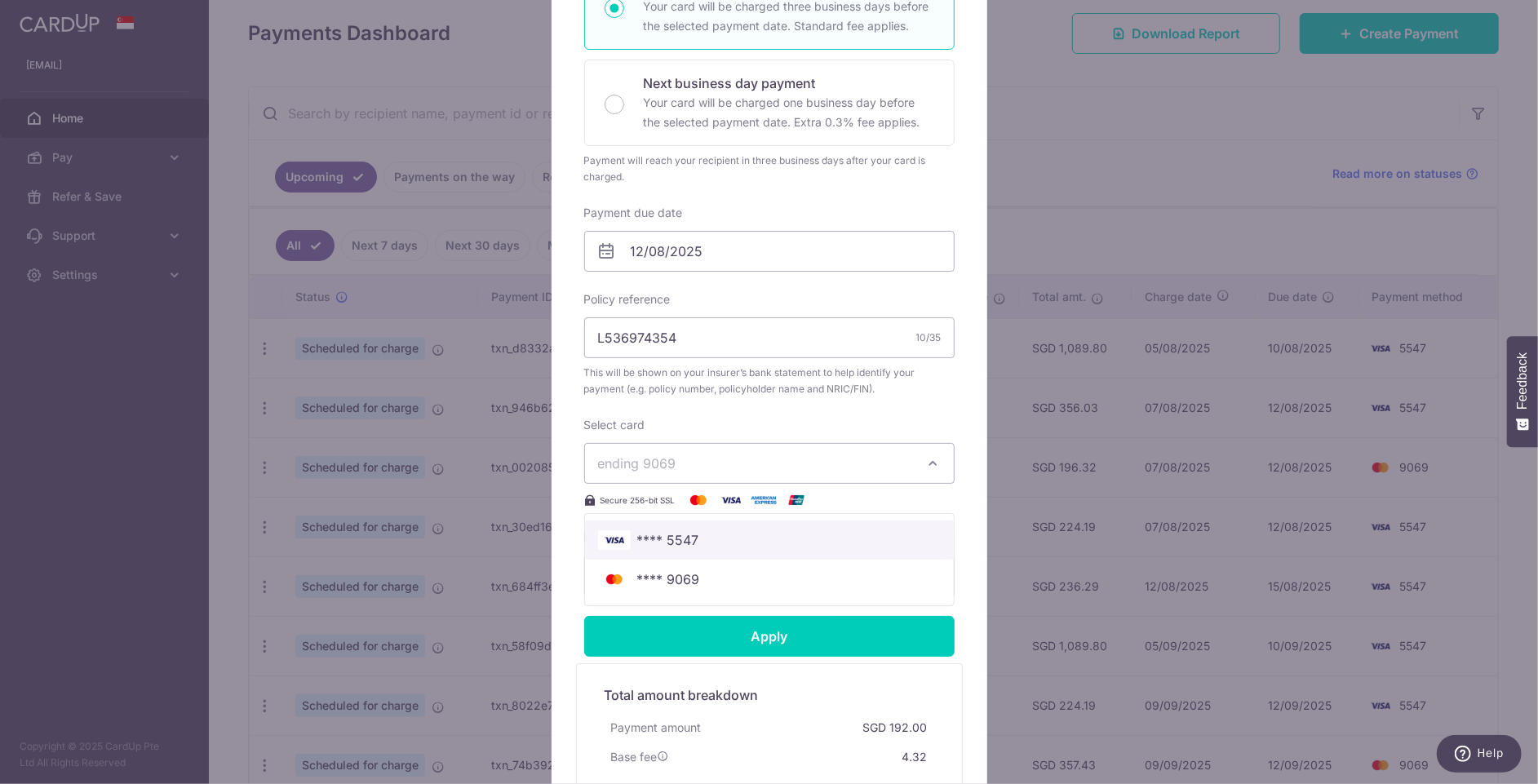 click on "**** 5547" at bounding box center (668, 540) 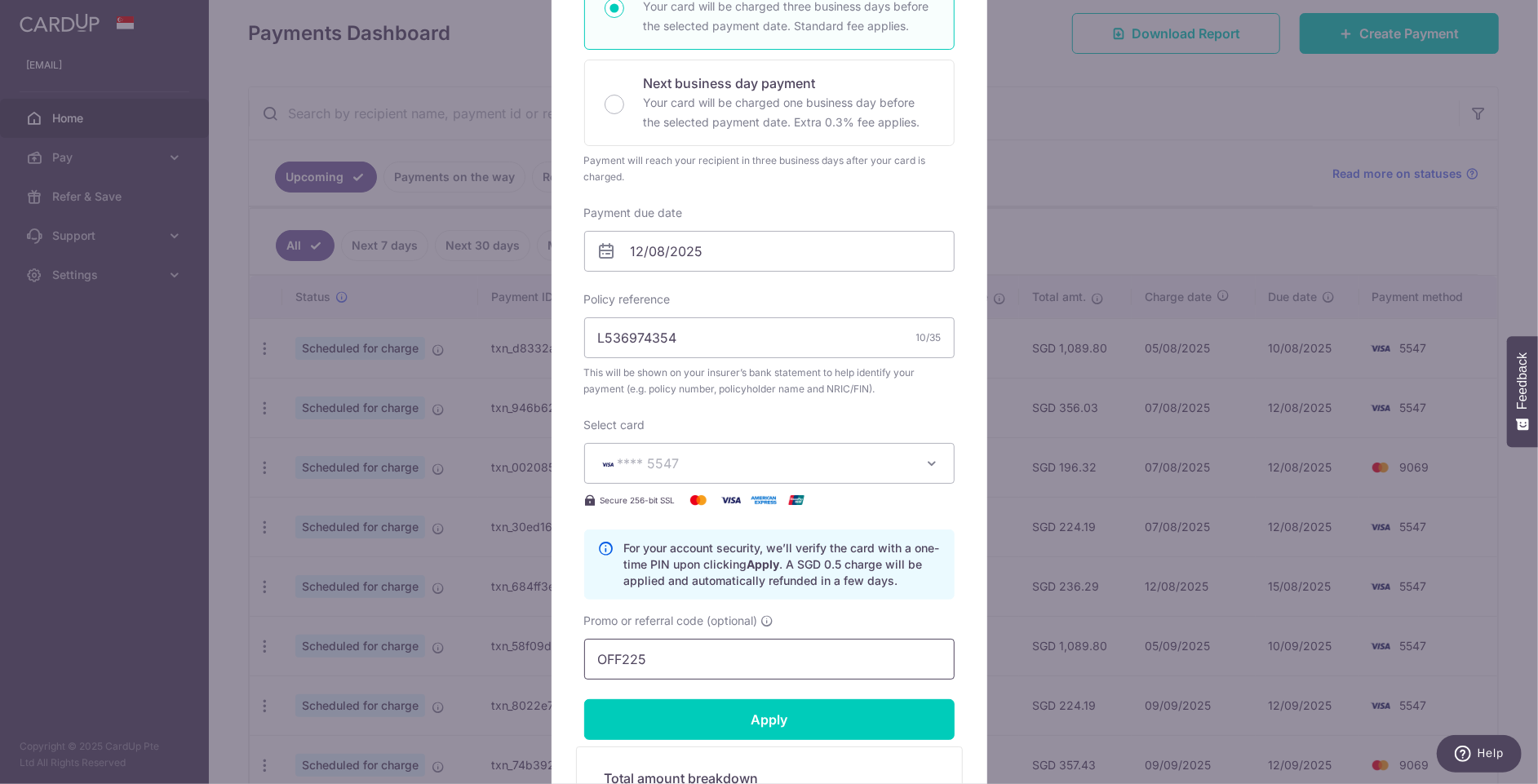 drag, startPoint x: 666, startPoint y: 659, endPoint x: 445, endPoint y: 644, distance: 221.5085 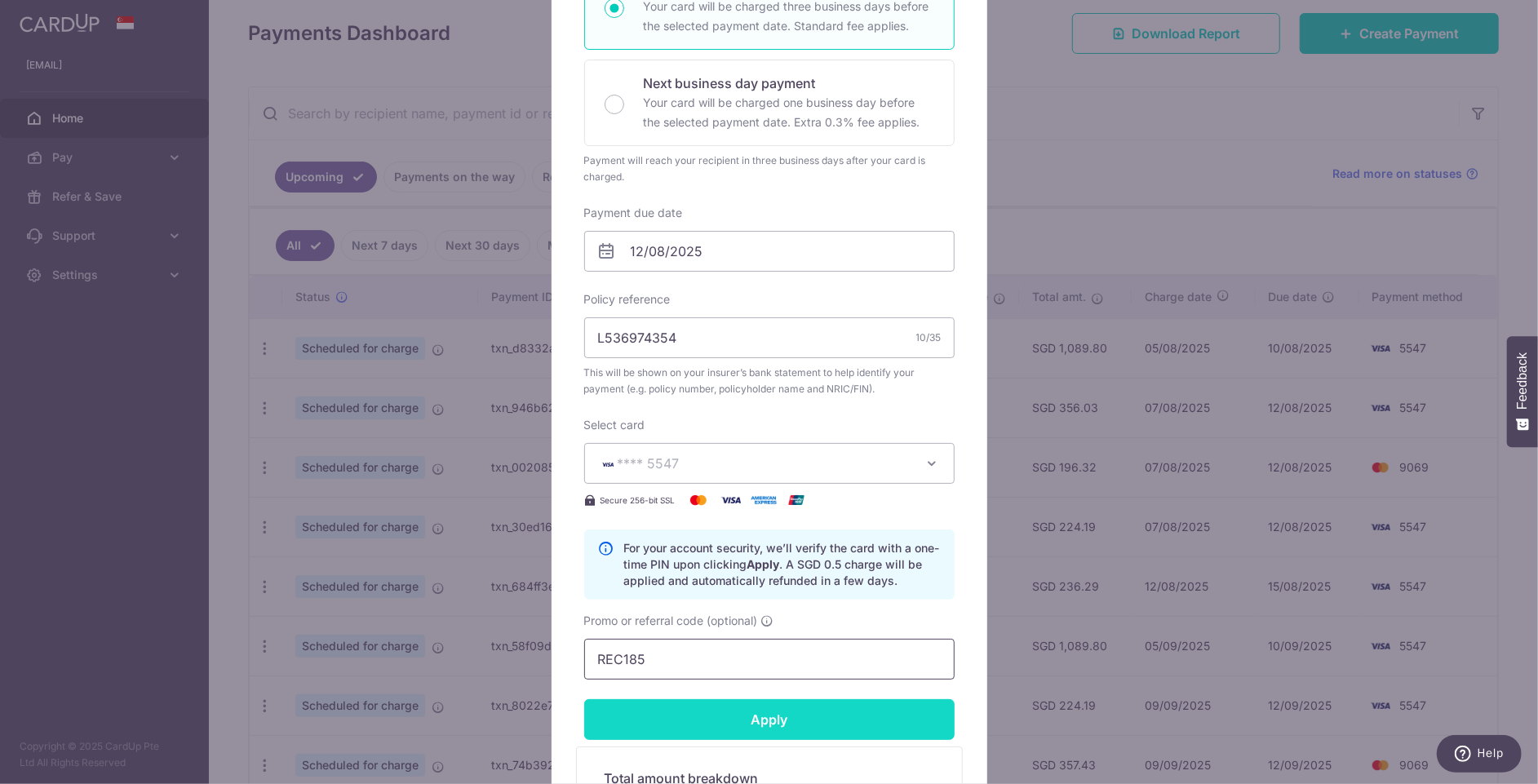 type on "REC185" 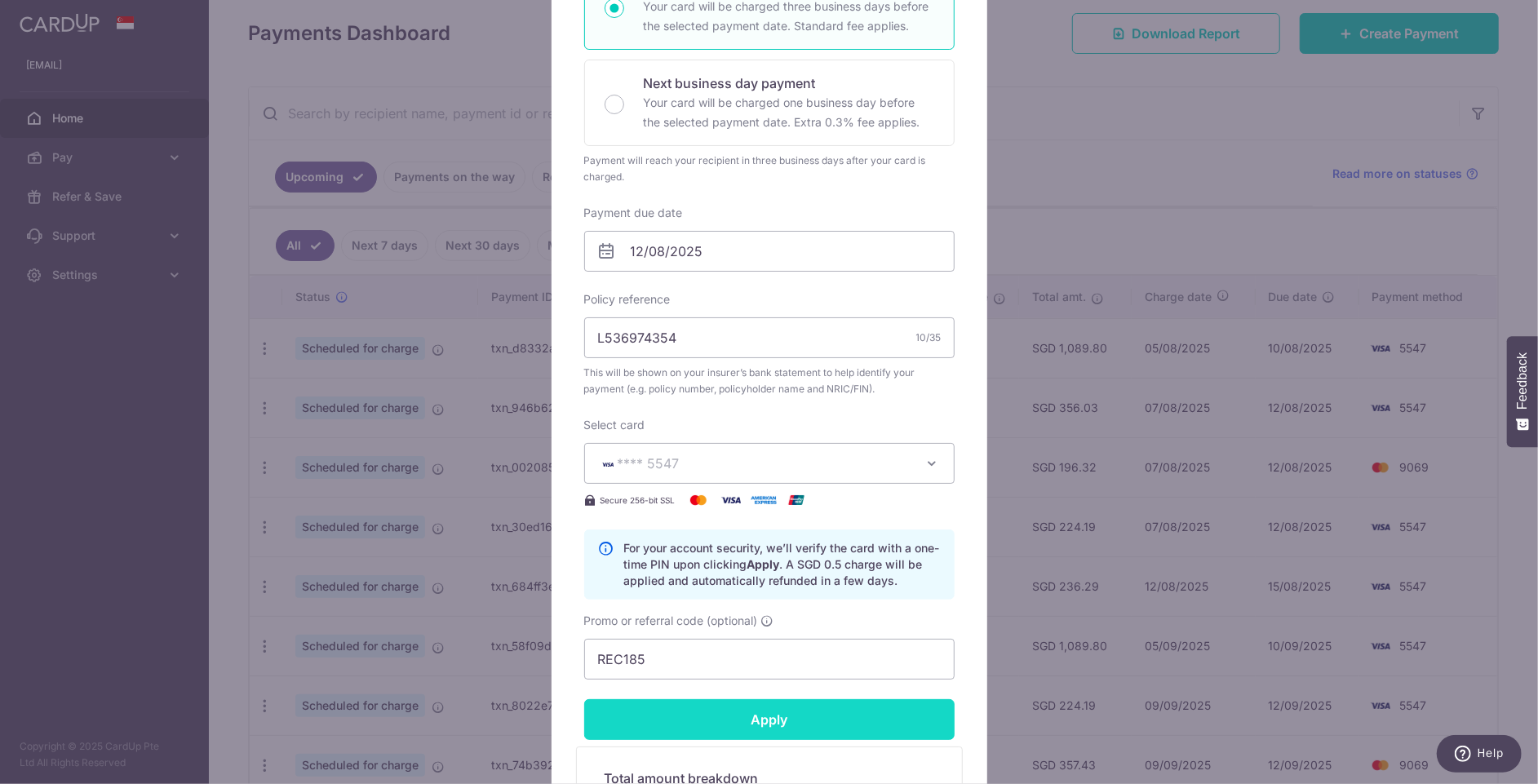 click on "Apply" at bounding box center (769, 720) 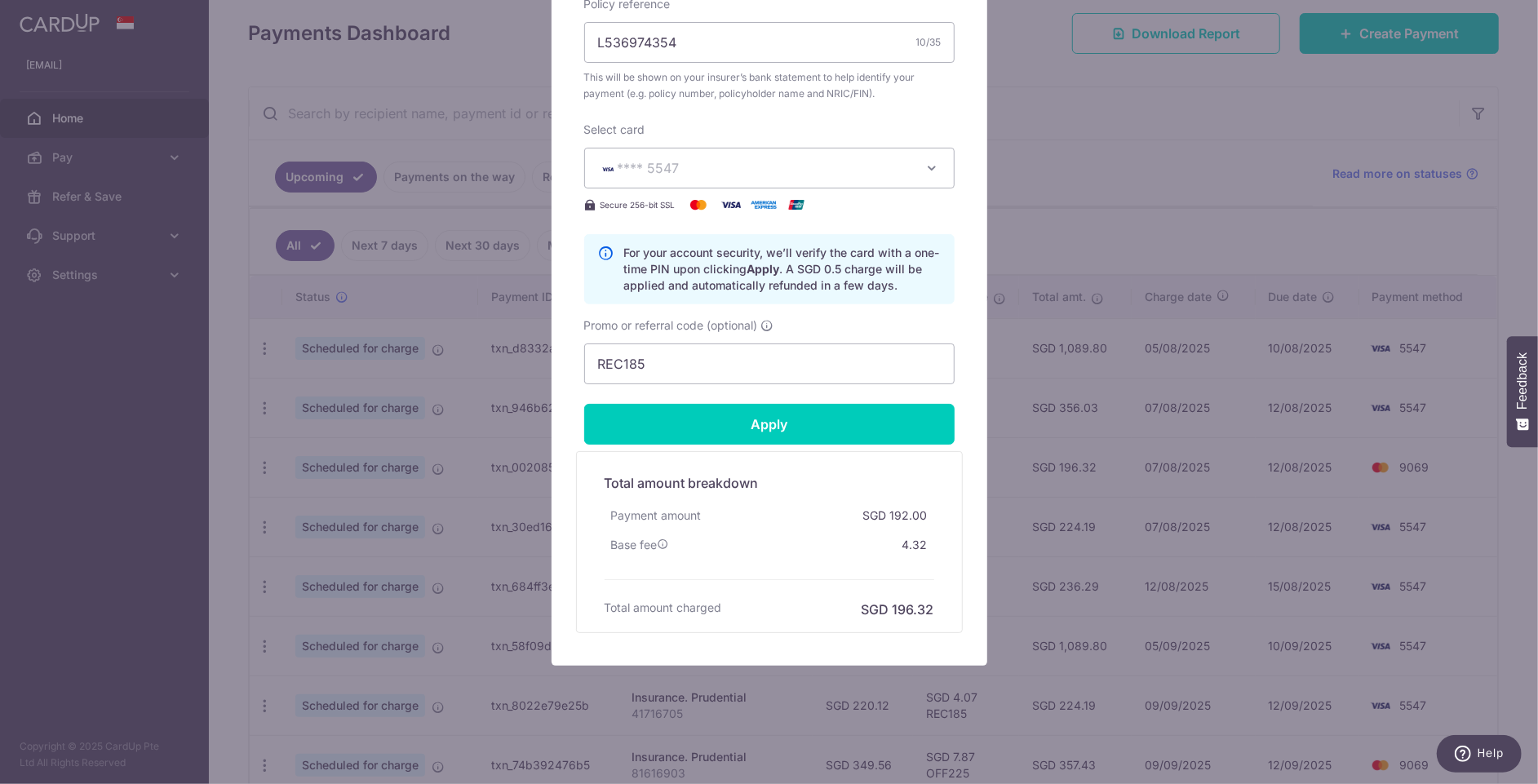 scroll, scrollTop: 625, scrollLeft: 0, axis: vertical 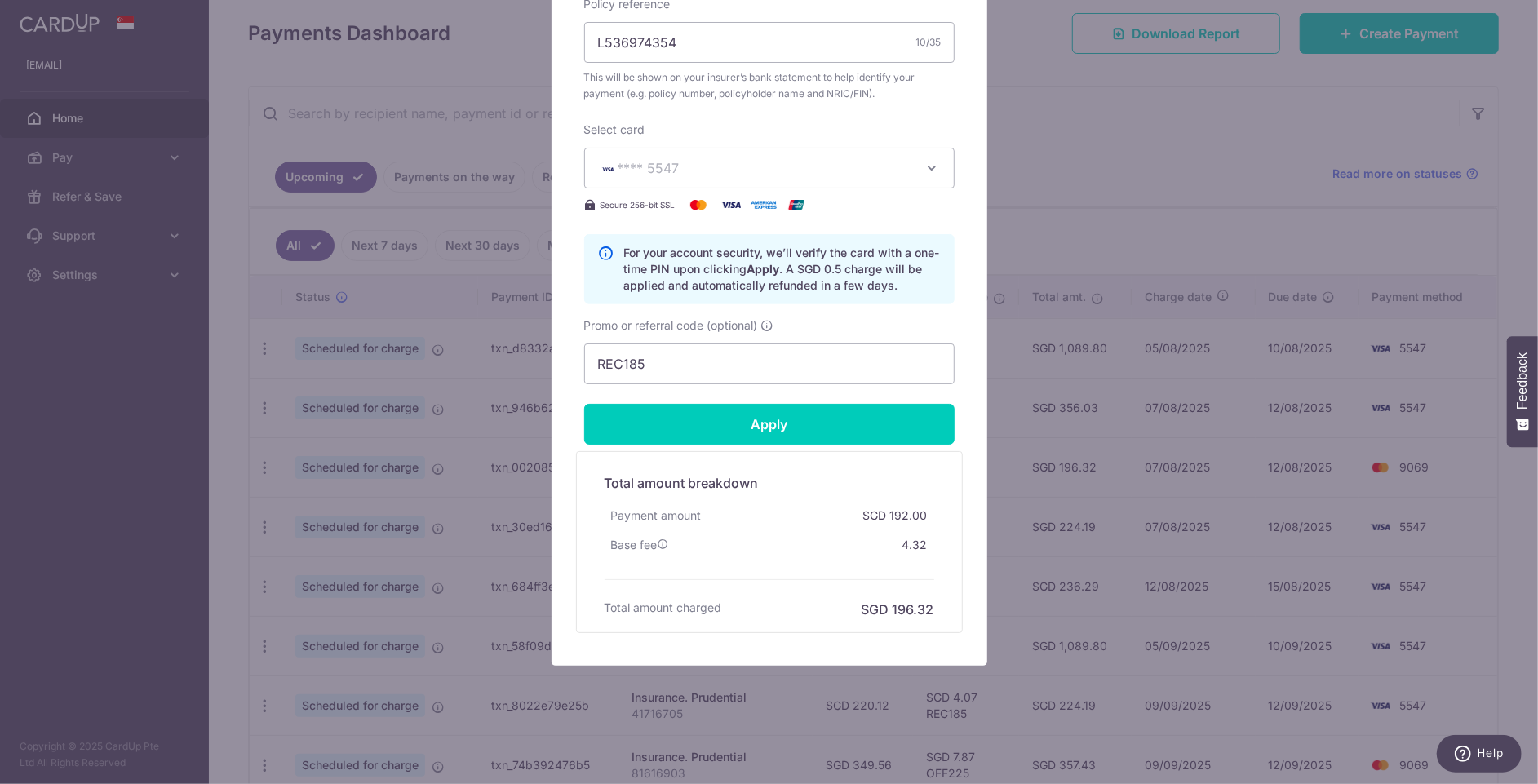type on "Successfully Applied" 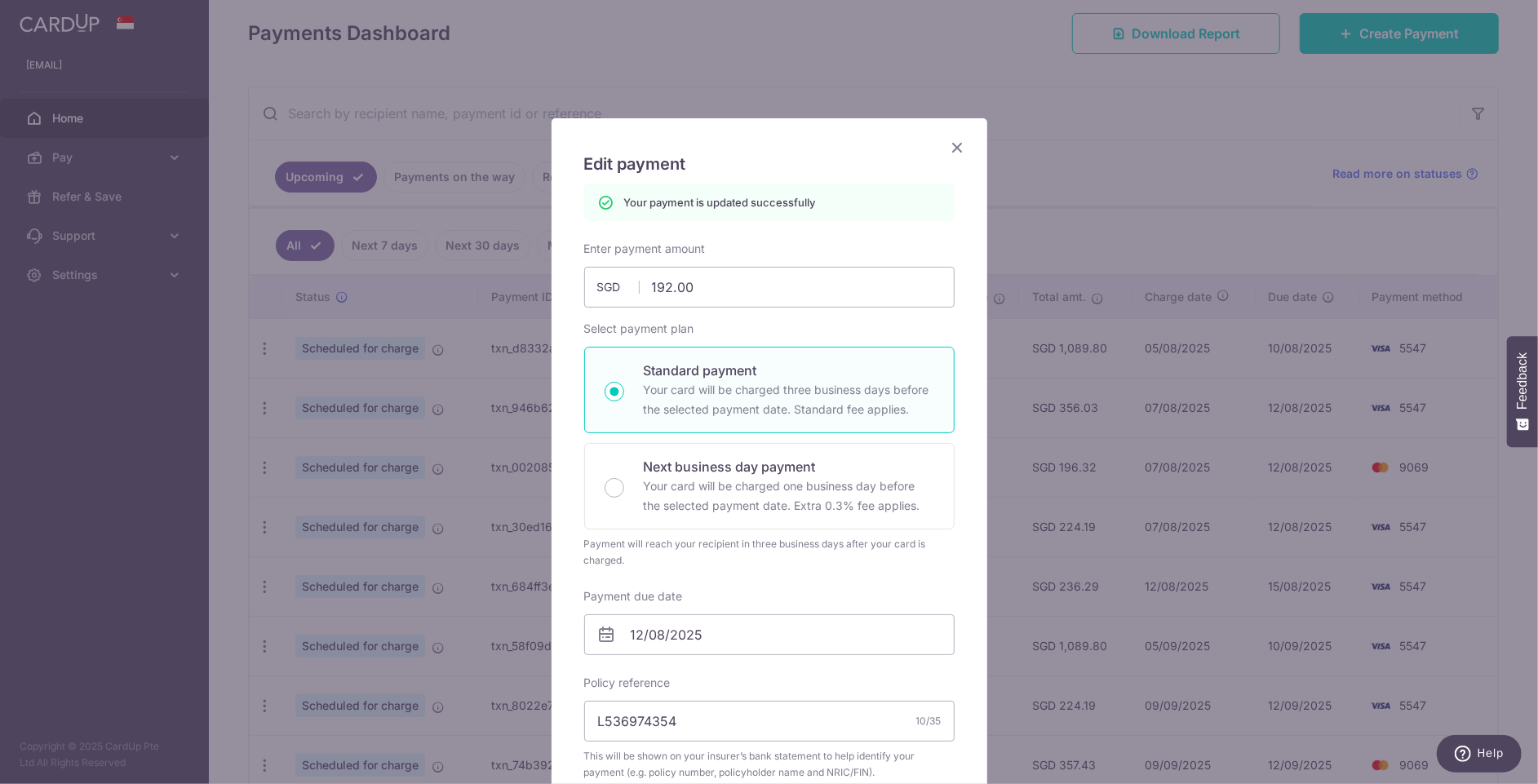 scroll, scrollTop: 0, scrollLeft: 0, axis: both 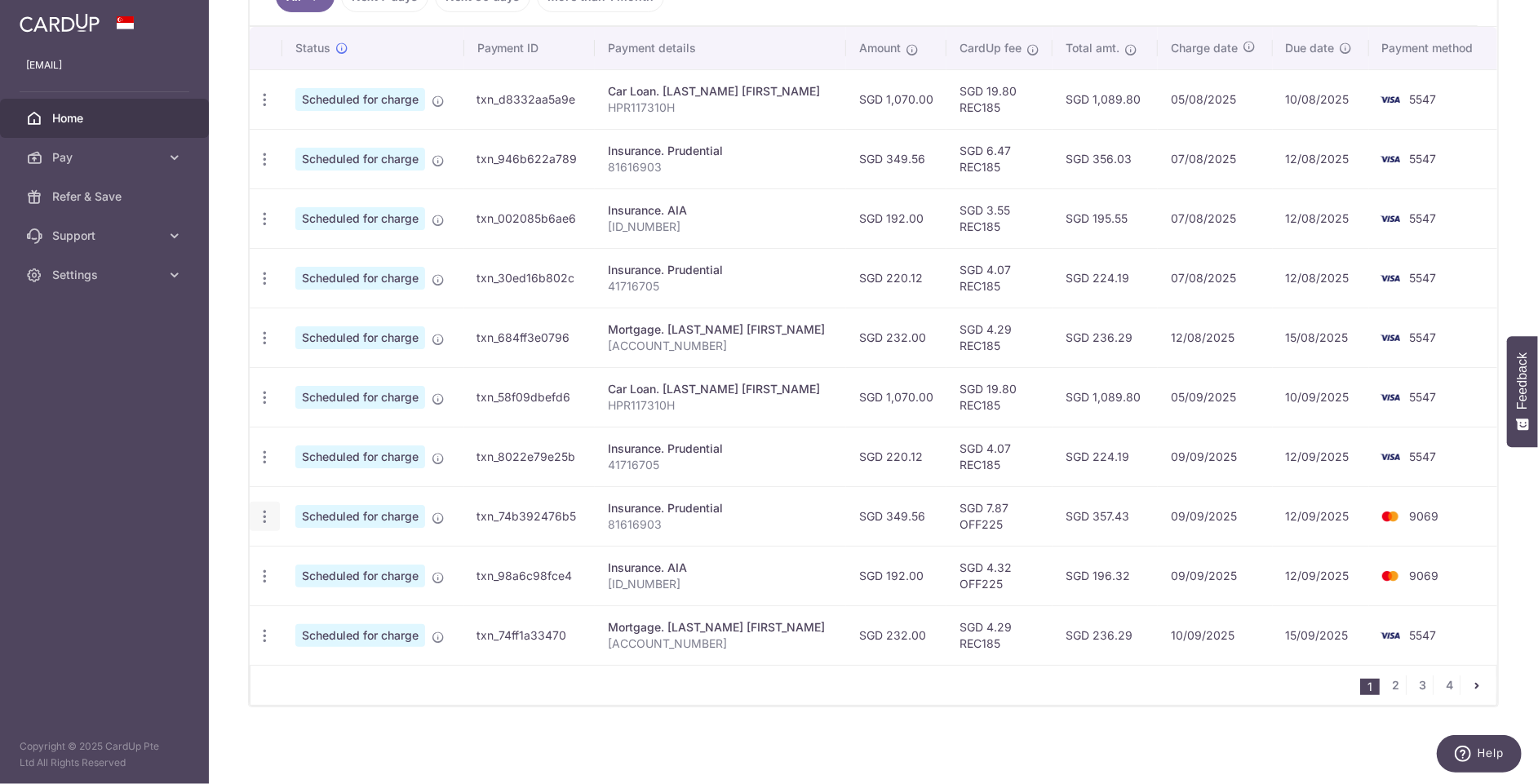 click at bounding box center [264, 100] 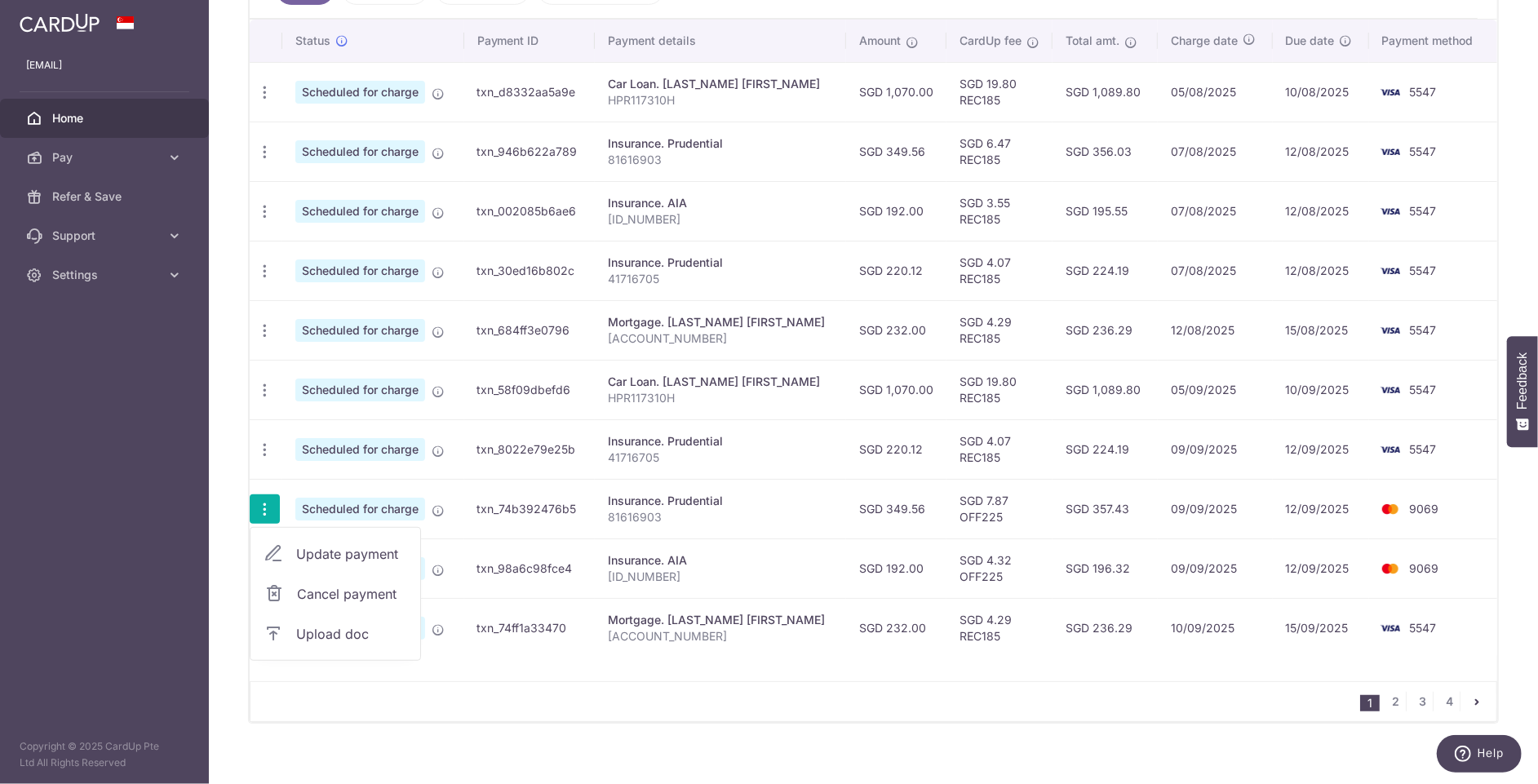 click on "Update payment" at bounding box center [352, 554] 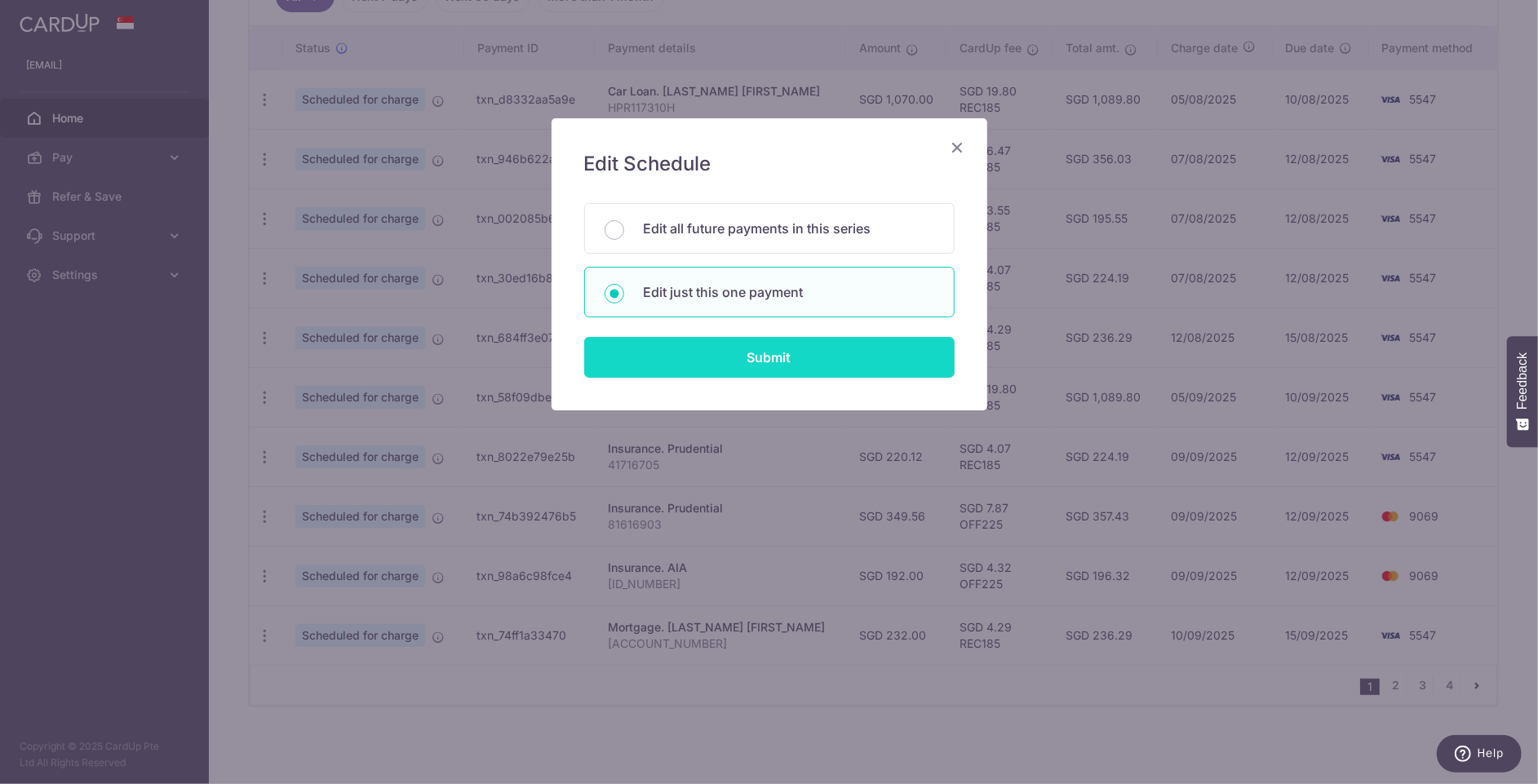 click on "Submit" at bounding box center [769, 357] 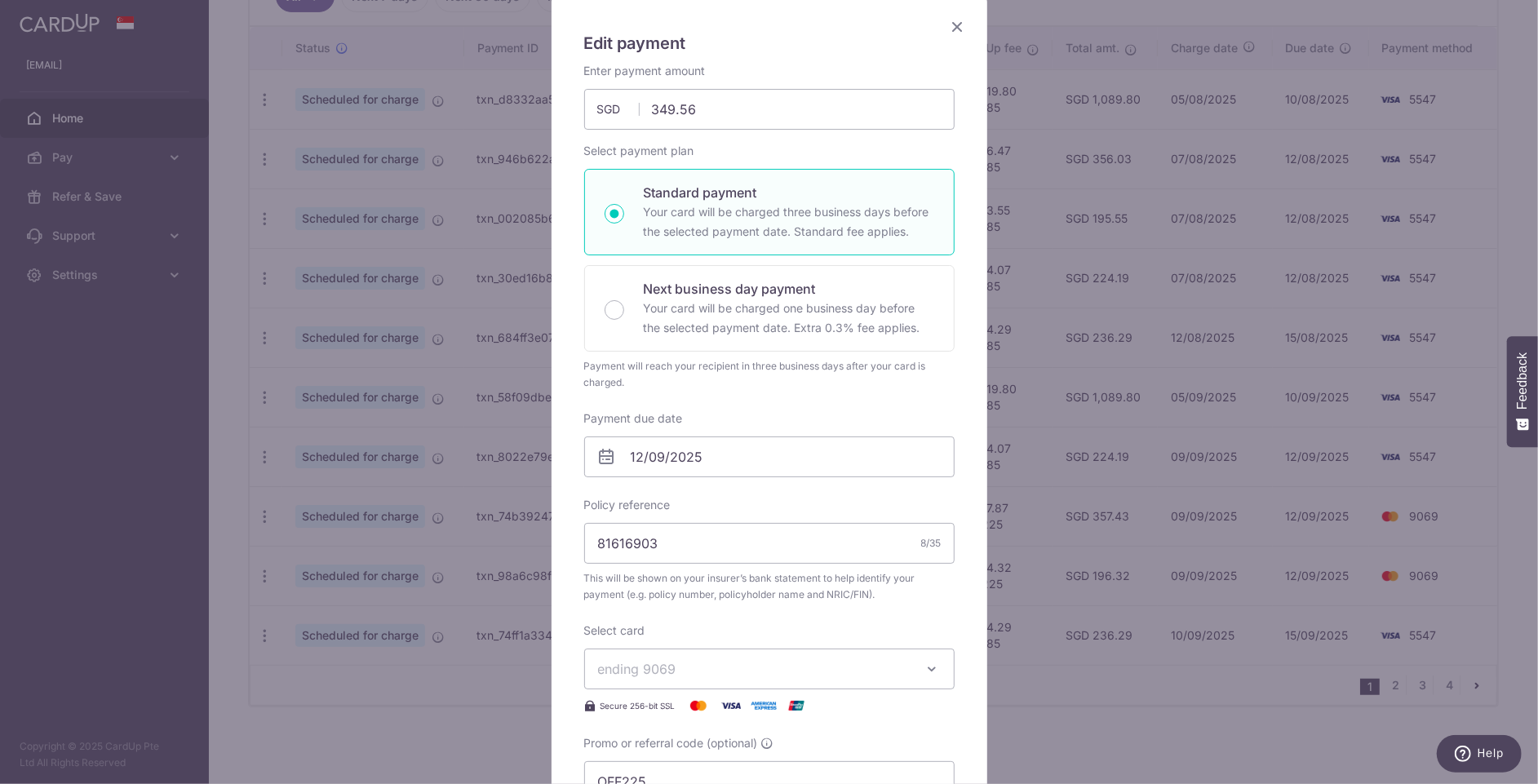 scroll, scrollTop: 191, scrollLeft: 0, axis: vertical 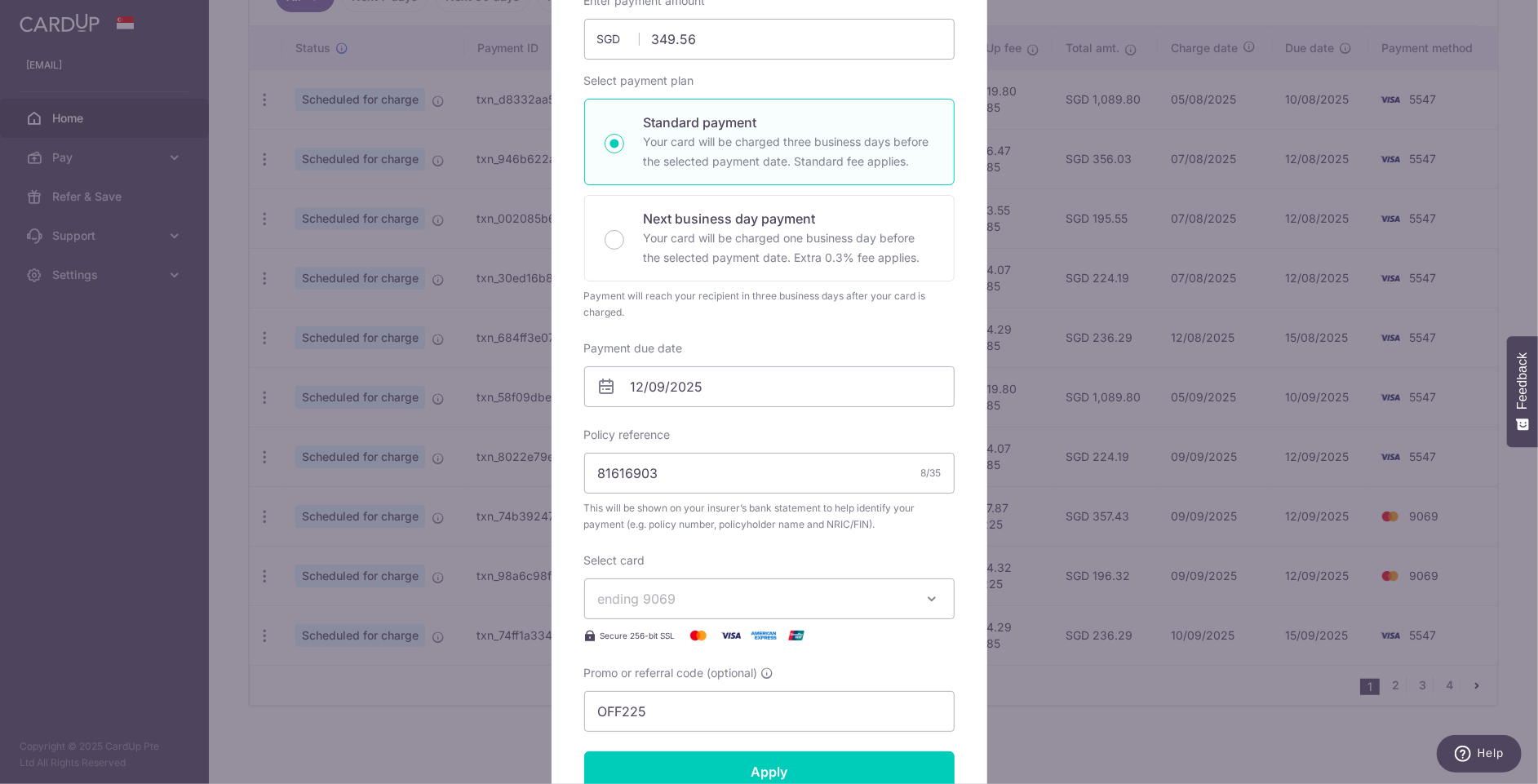 click on "ending 9069" at bounding box center [755, 599] 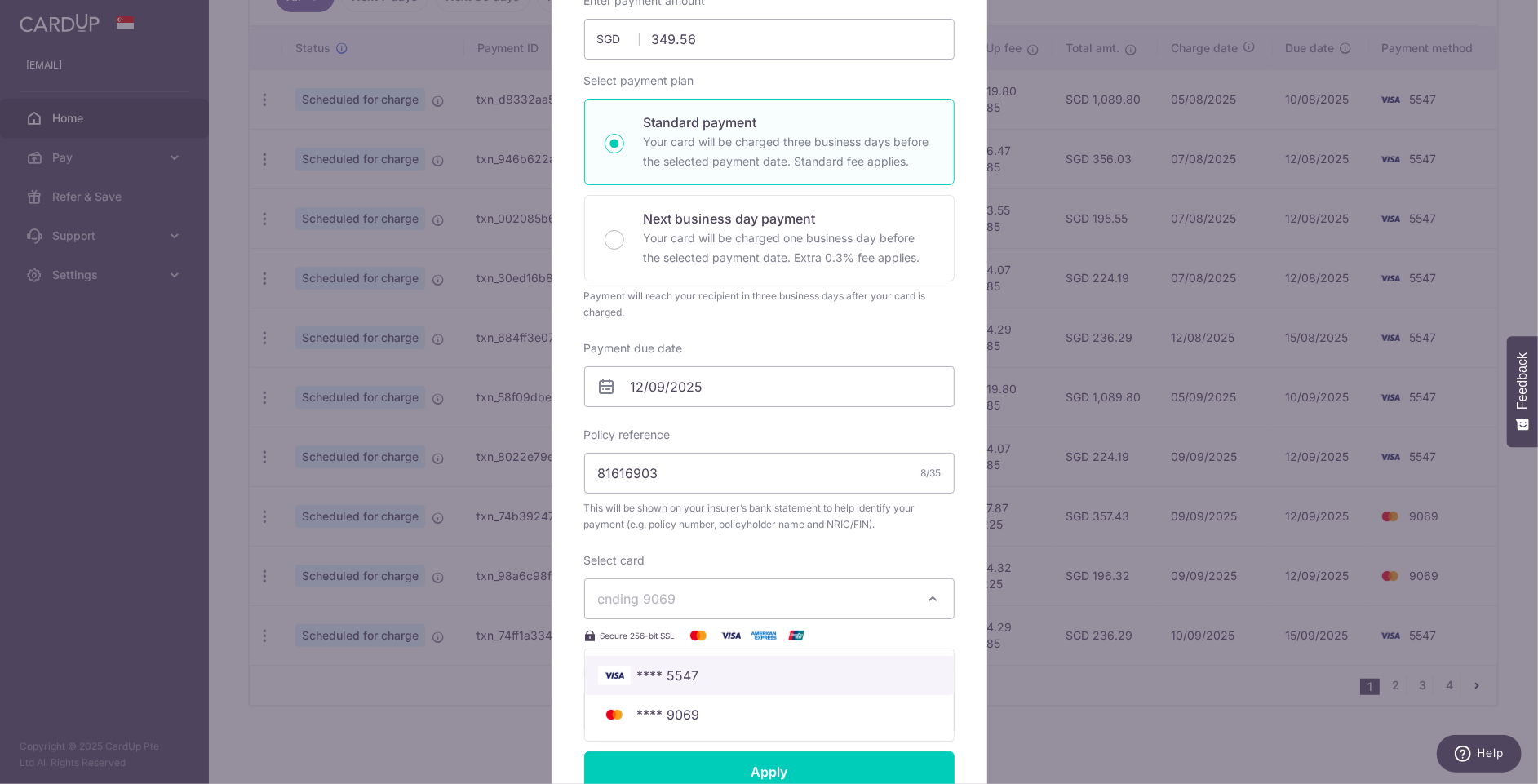 click on "**** 5547" at bounding box center [769, 675] 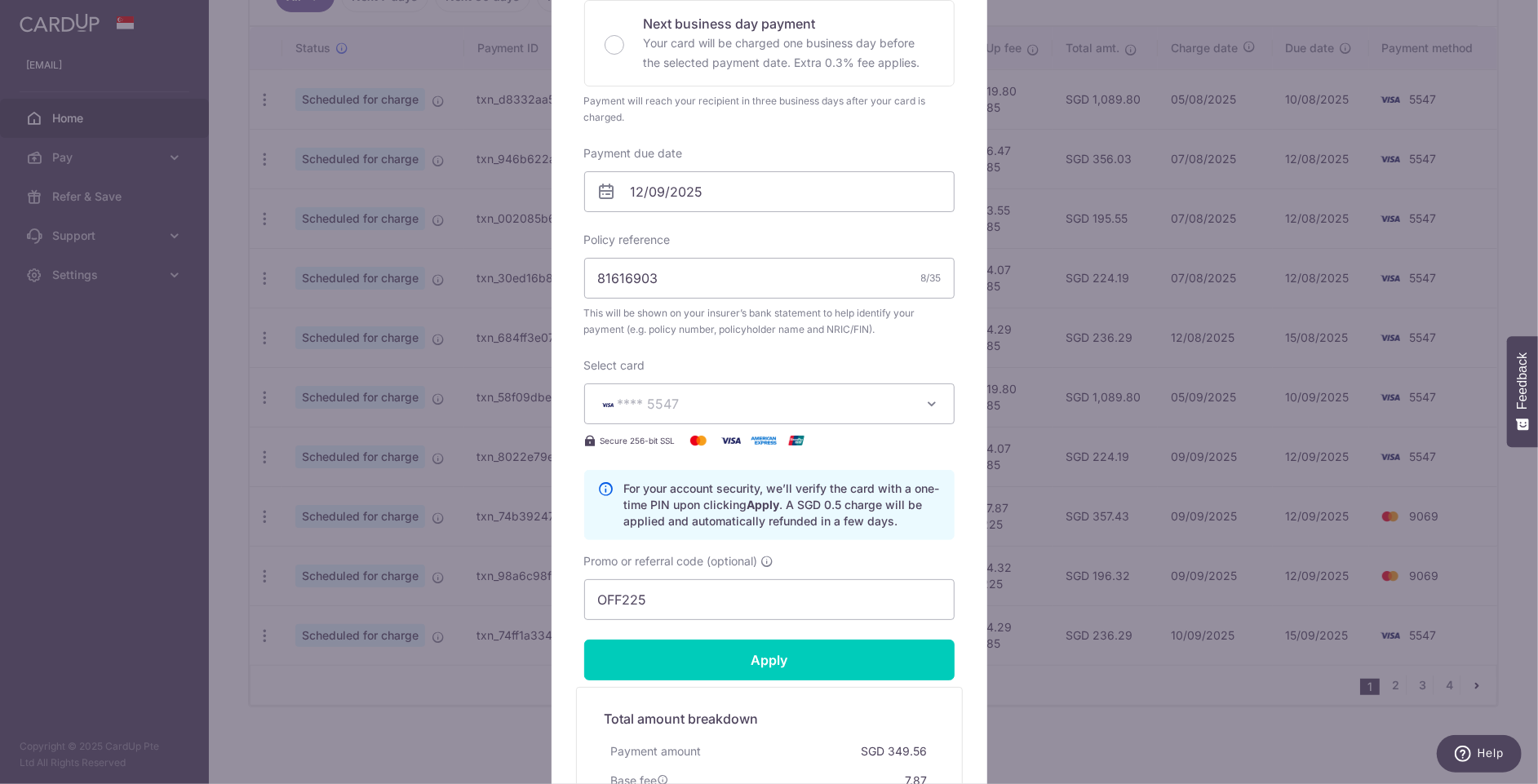 scroll, scrollTop: 388, scrollLeft: 0, axis: vertical 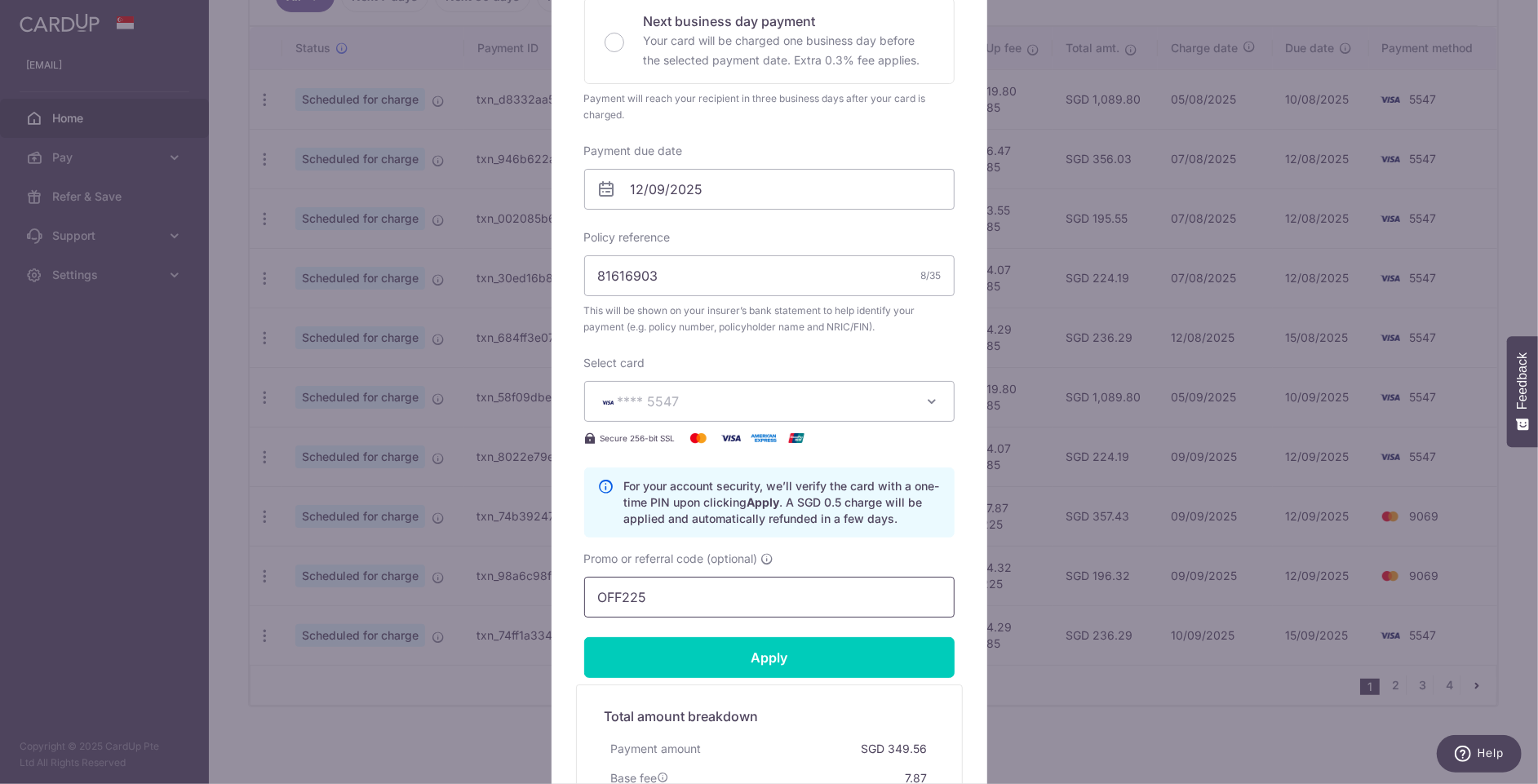 drag, startPoint x: 677, startPoint y: 598, endPoint x: 527, endPoint y: 588, distance: 150.33296 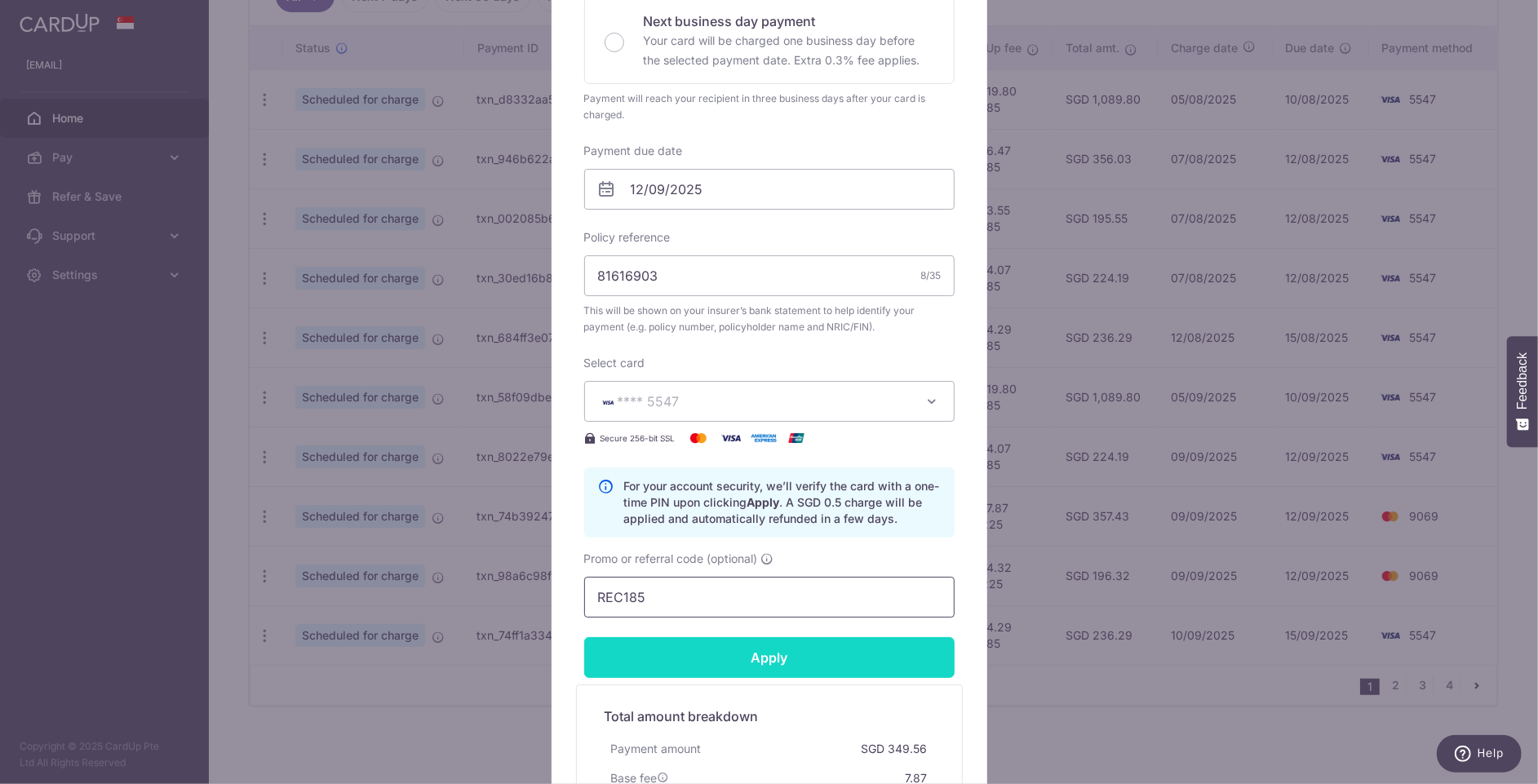 type on "REC185" 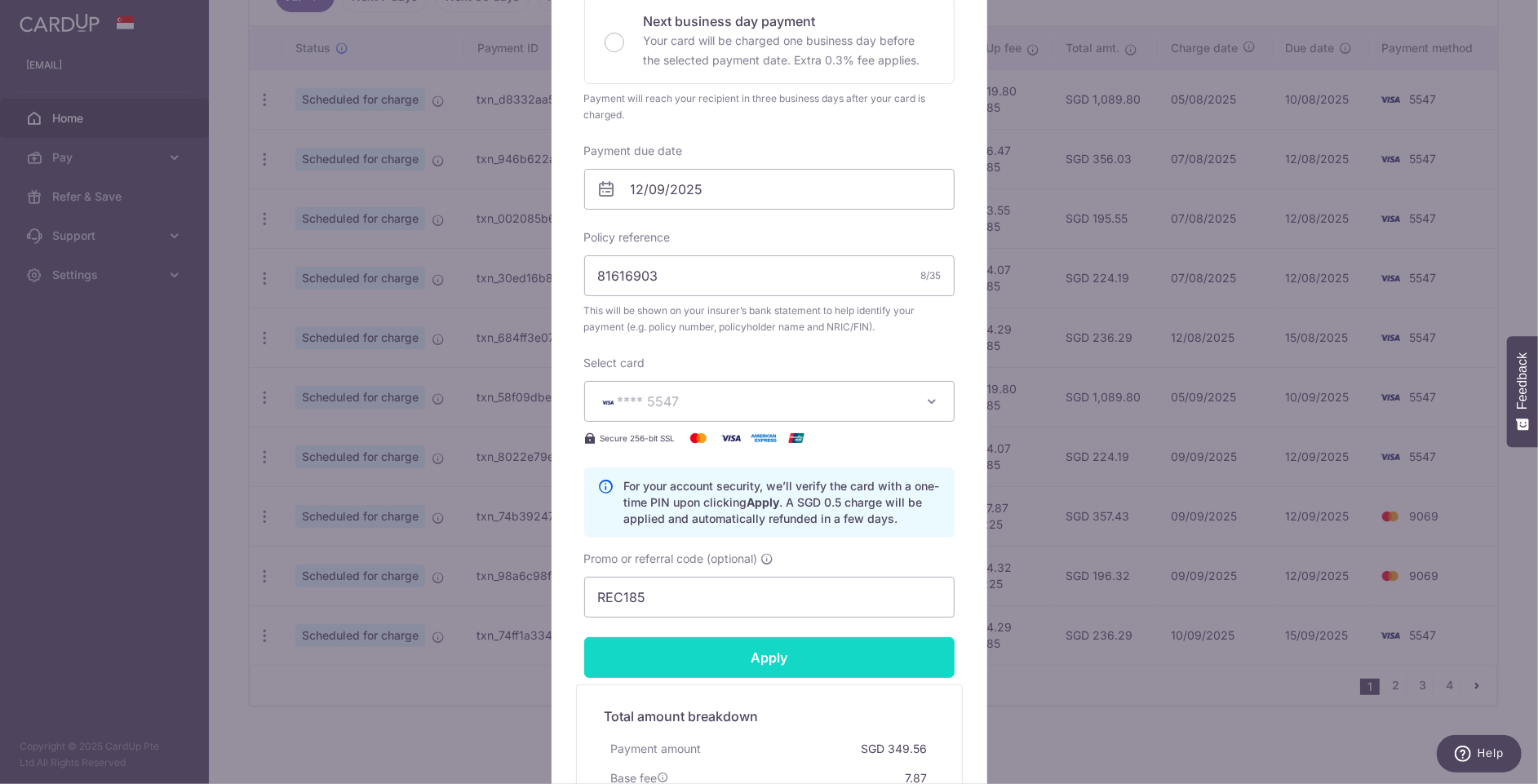click on "Apply" at bounding box center [769, 658] 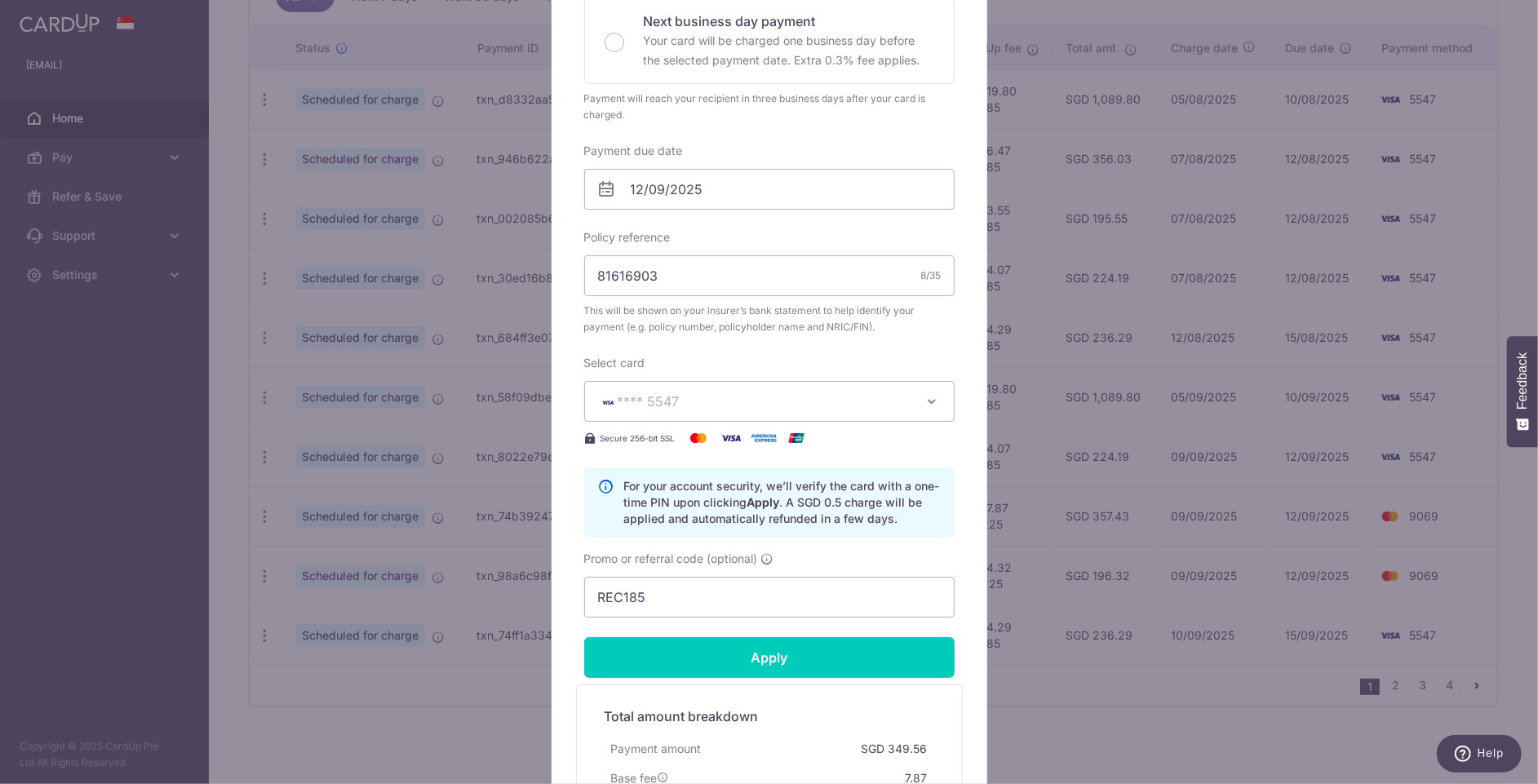 type on "Successfully Applied" 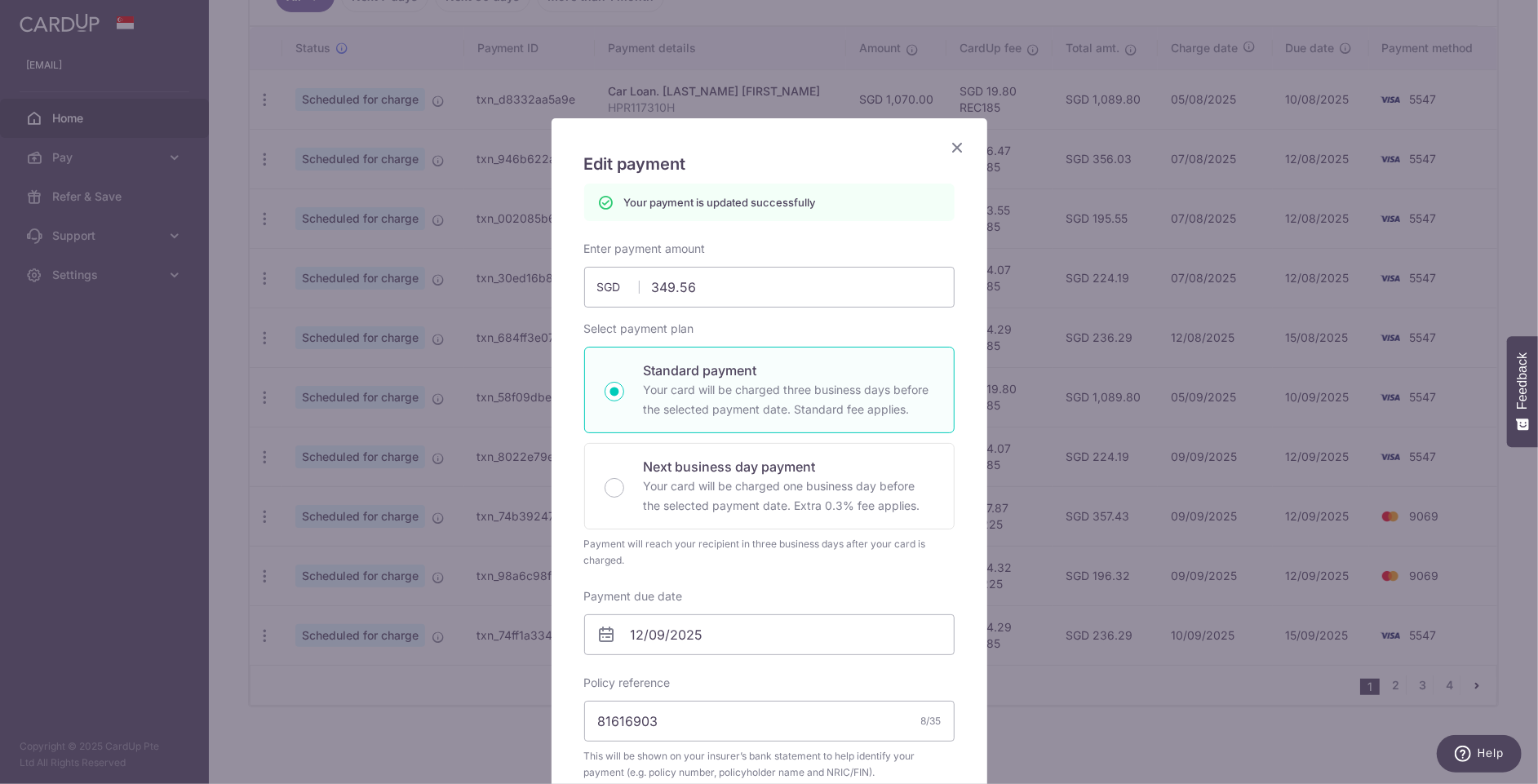 scroll, scrollTop: 0, scrollLeft: 0, axis: both 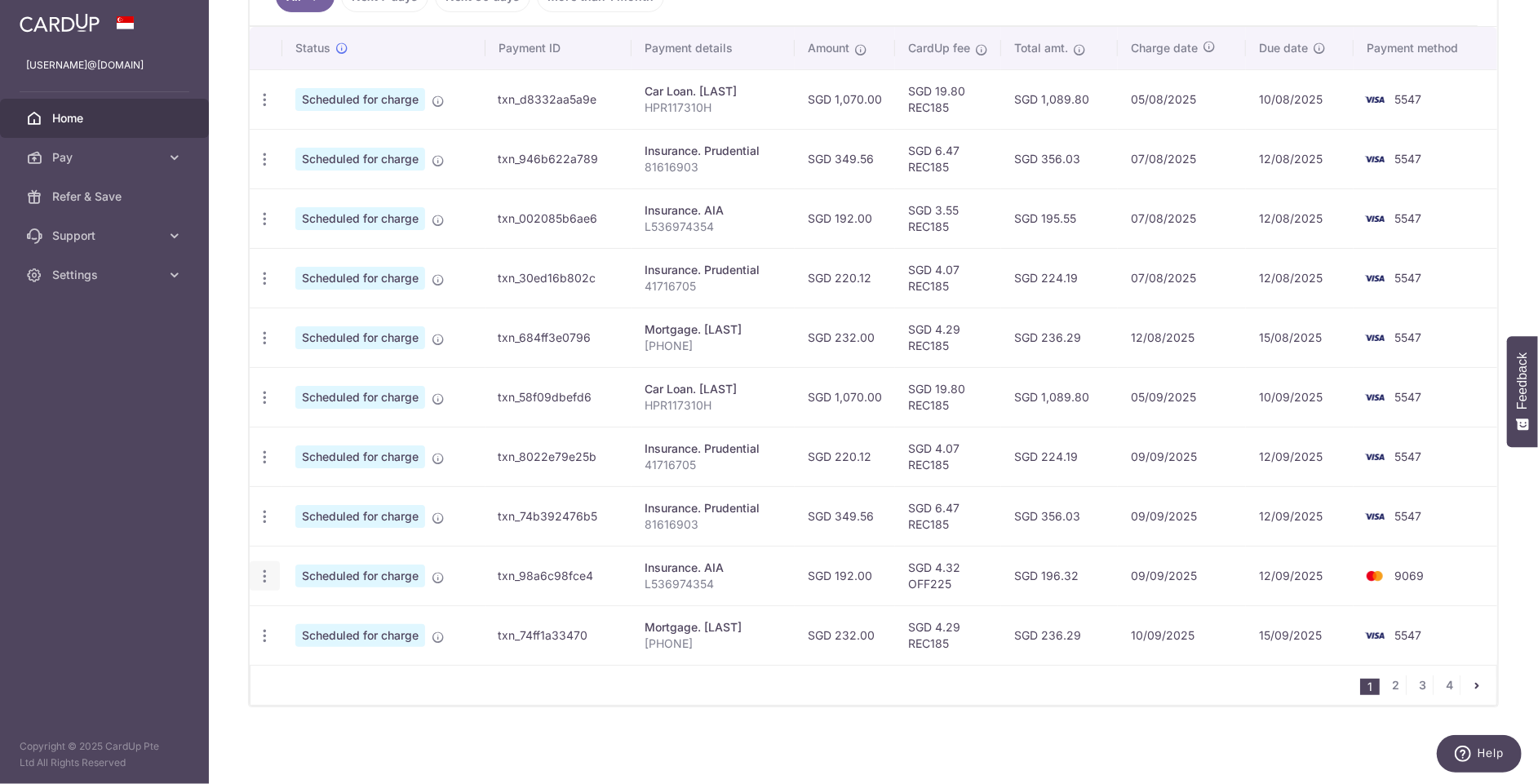 click at bounding box center [264, 100] 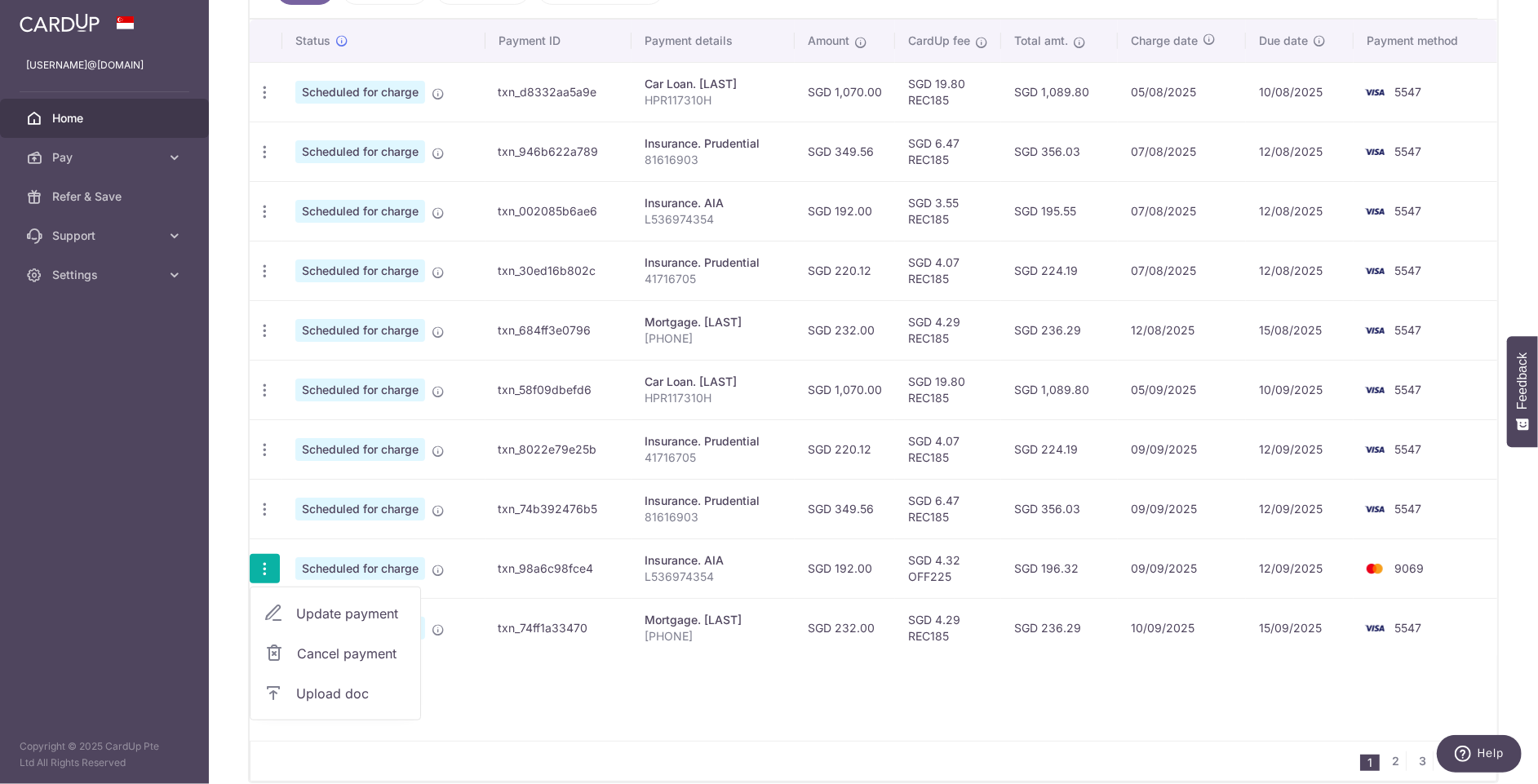 click on "Update payment" at bounding box center (352, 613) 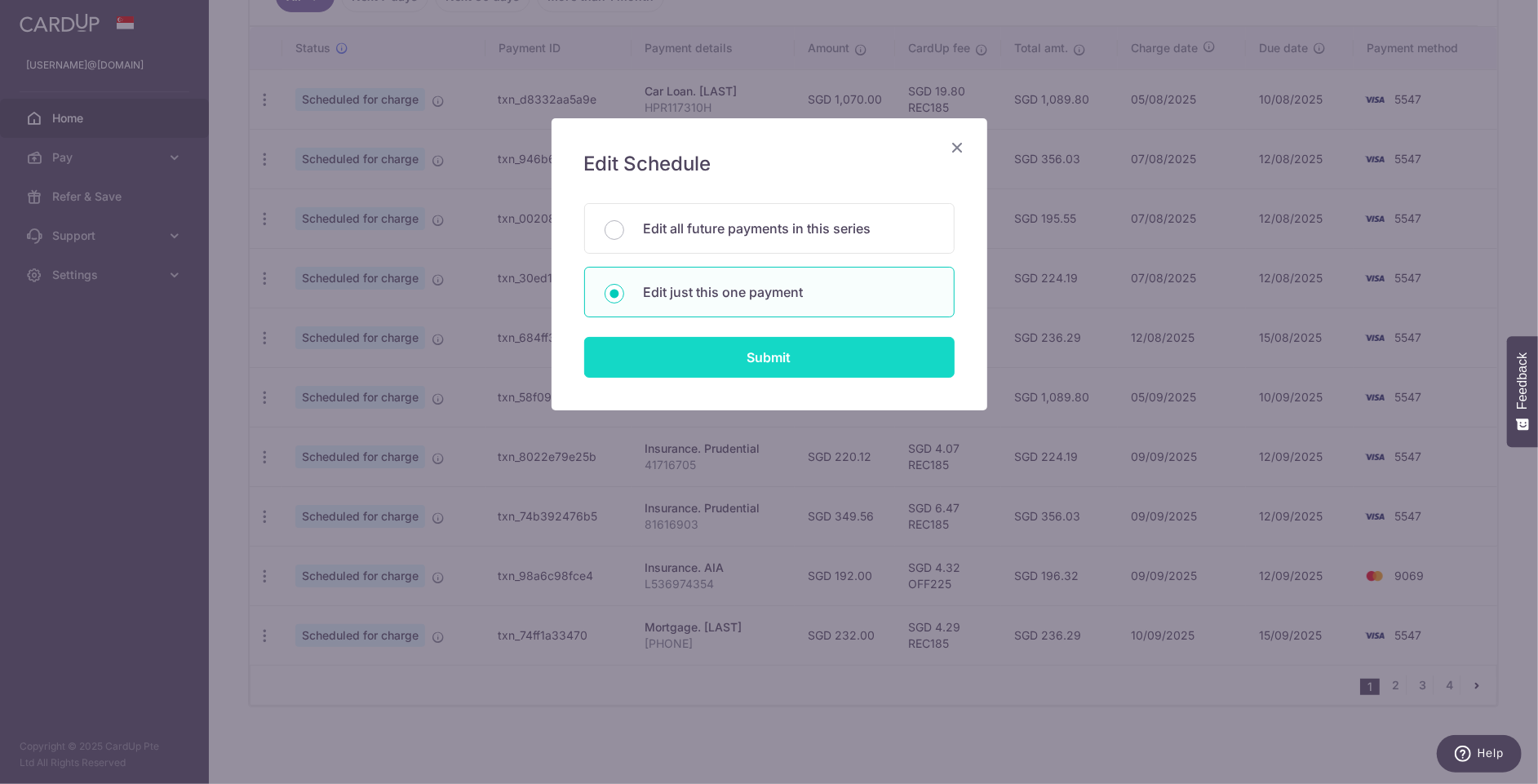 click on "Submit" at bounding box center (769, 357) 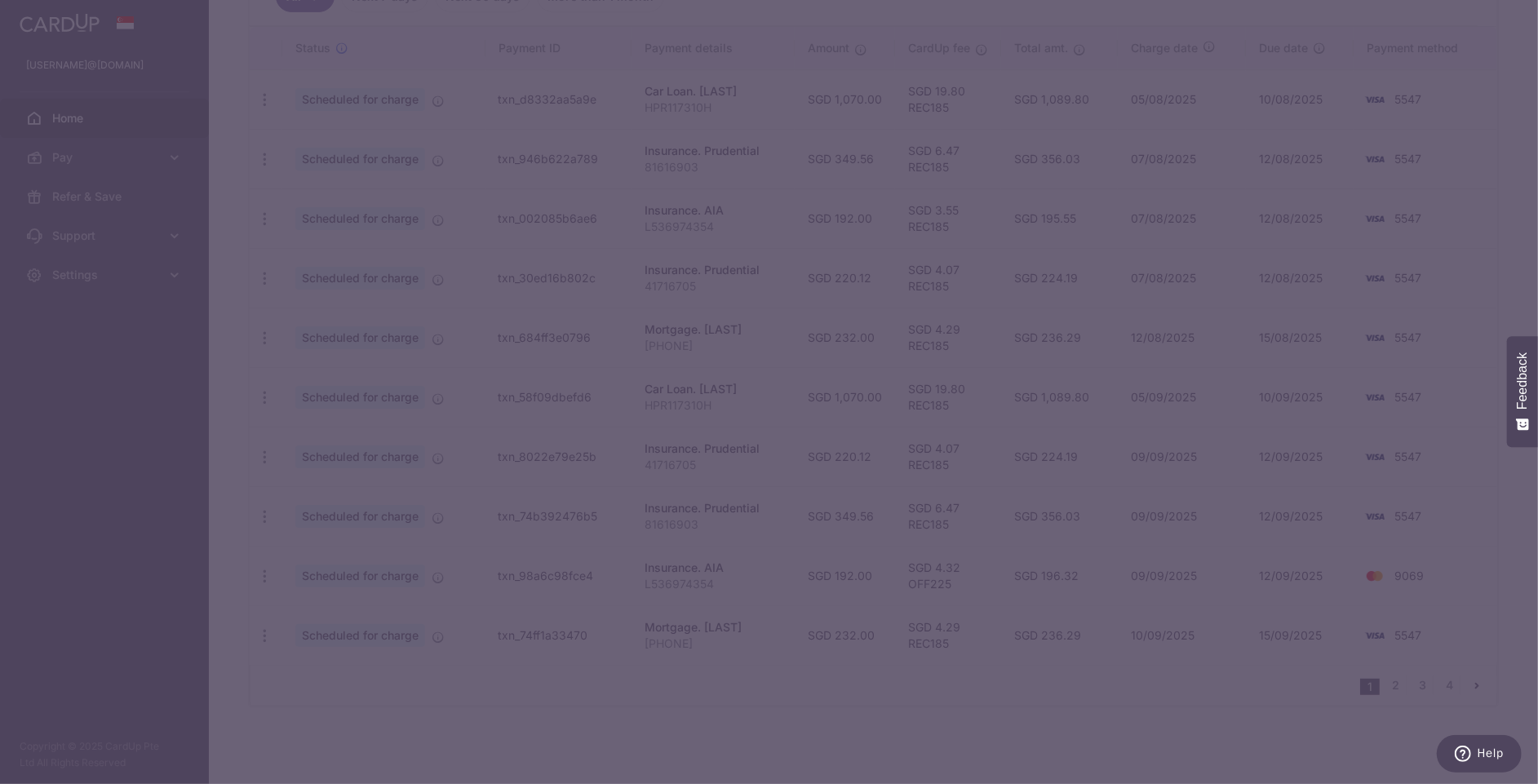 type on "192.00" 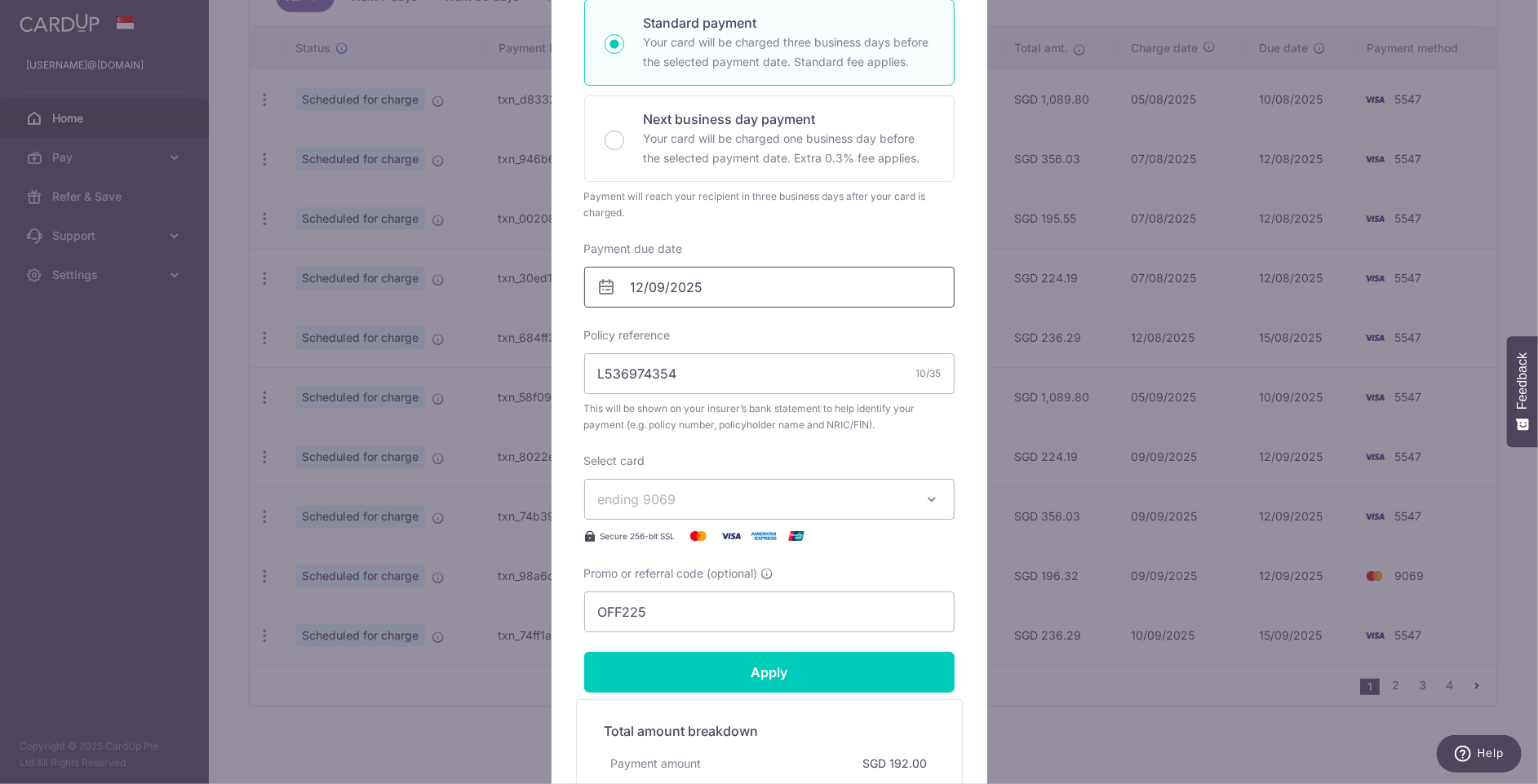 scroll, scrollTop: 341, scrollLeft: 0, axis: vertical 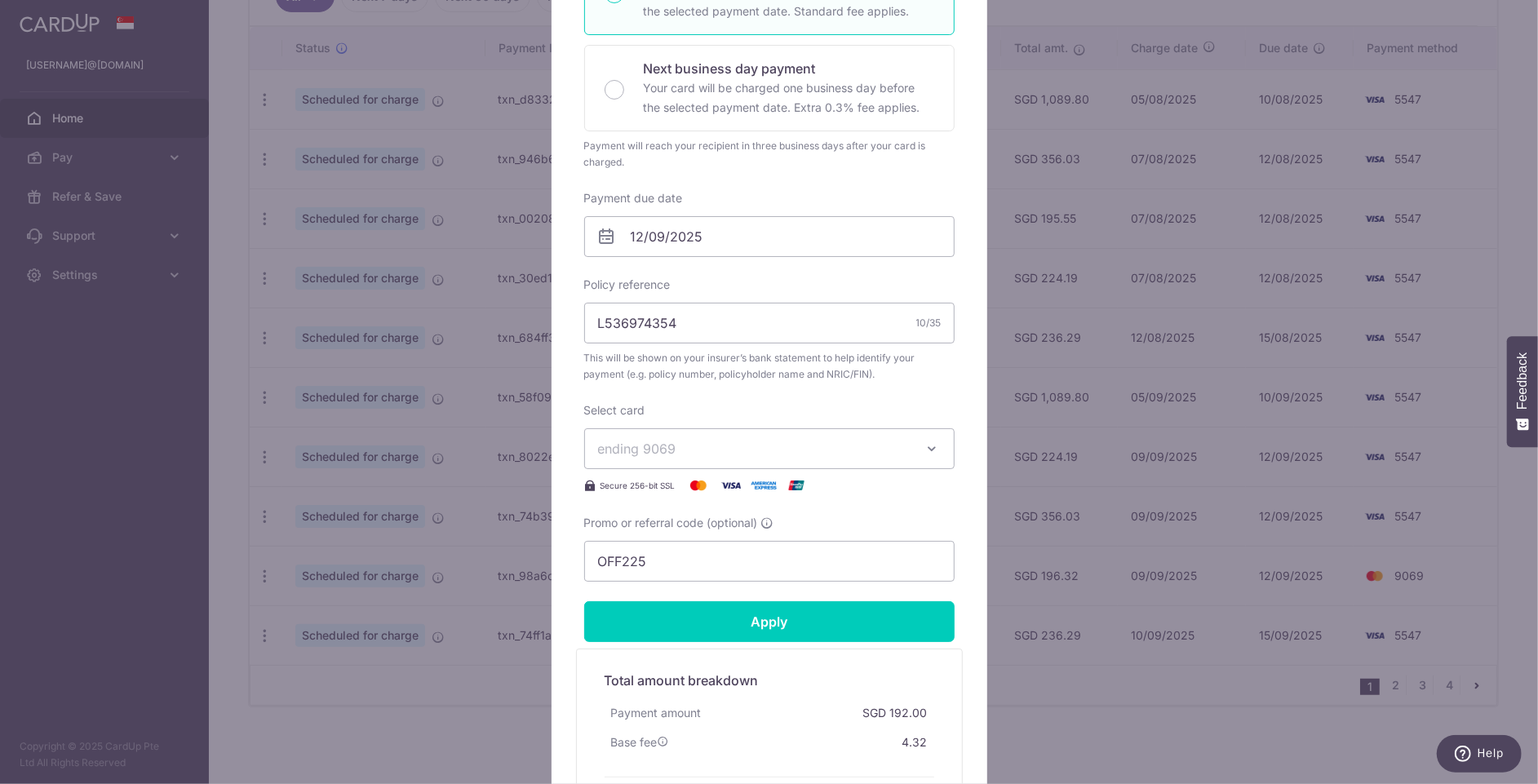 click on "ending 9069" at bounding box center [755, 449] 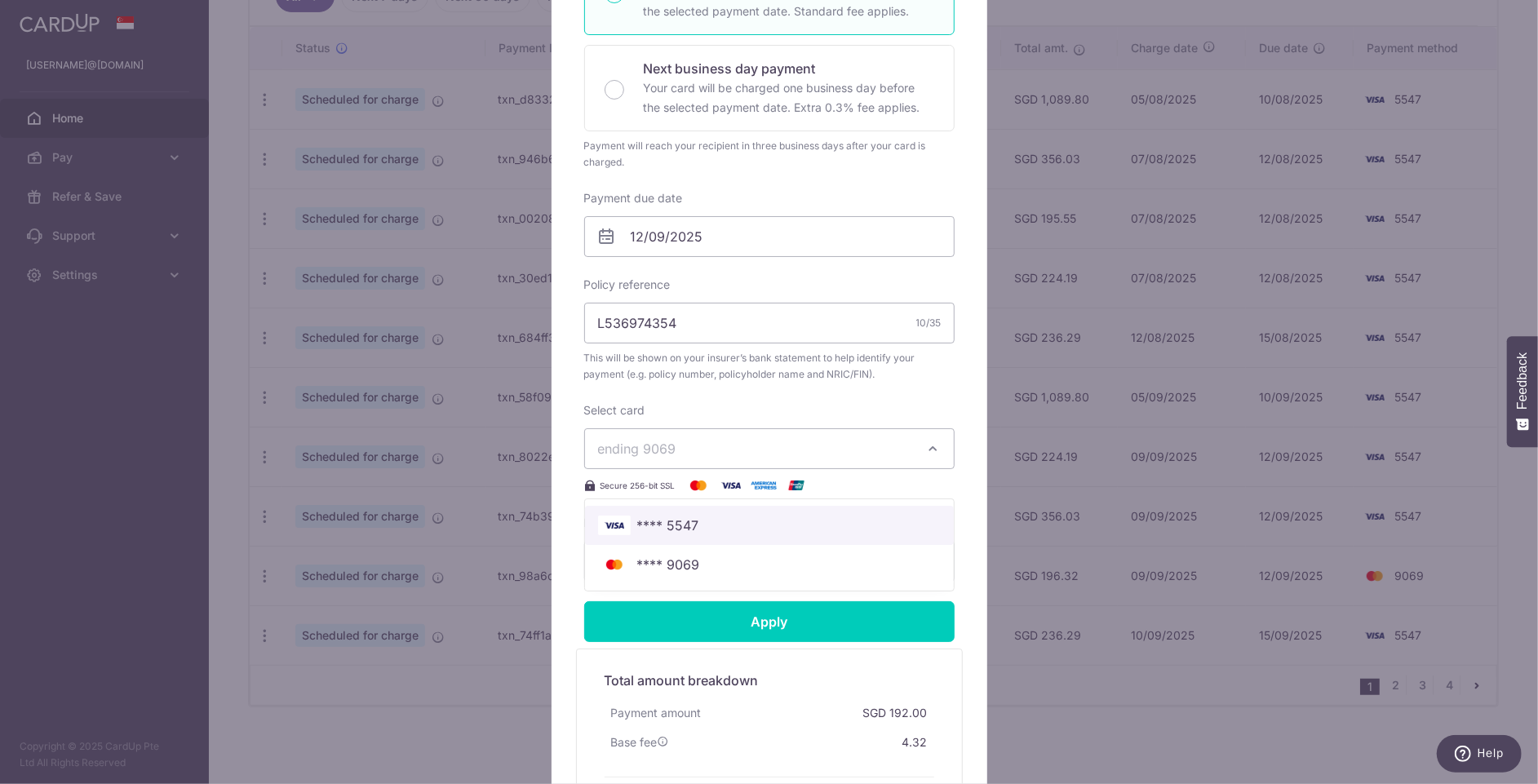 click on "**** 5547" at bounding box center [668, 525] 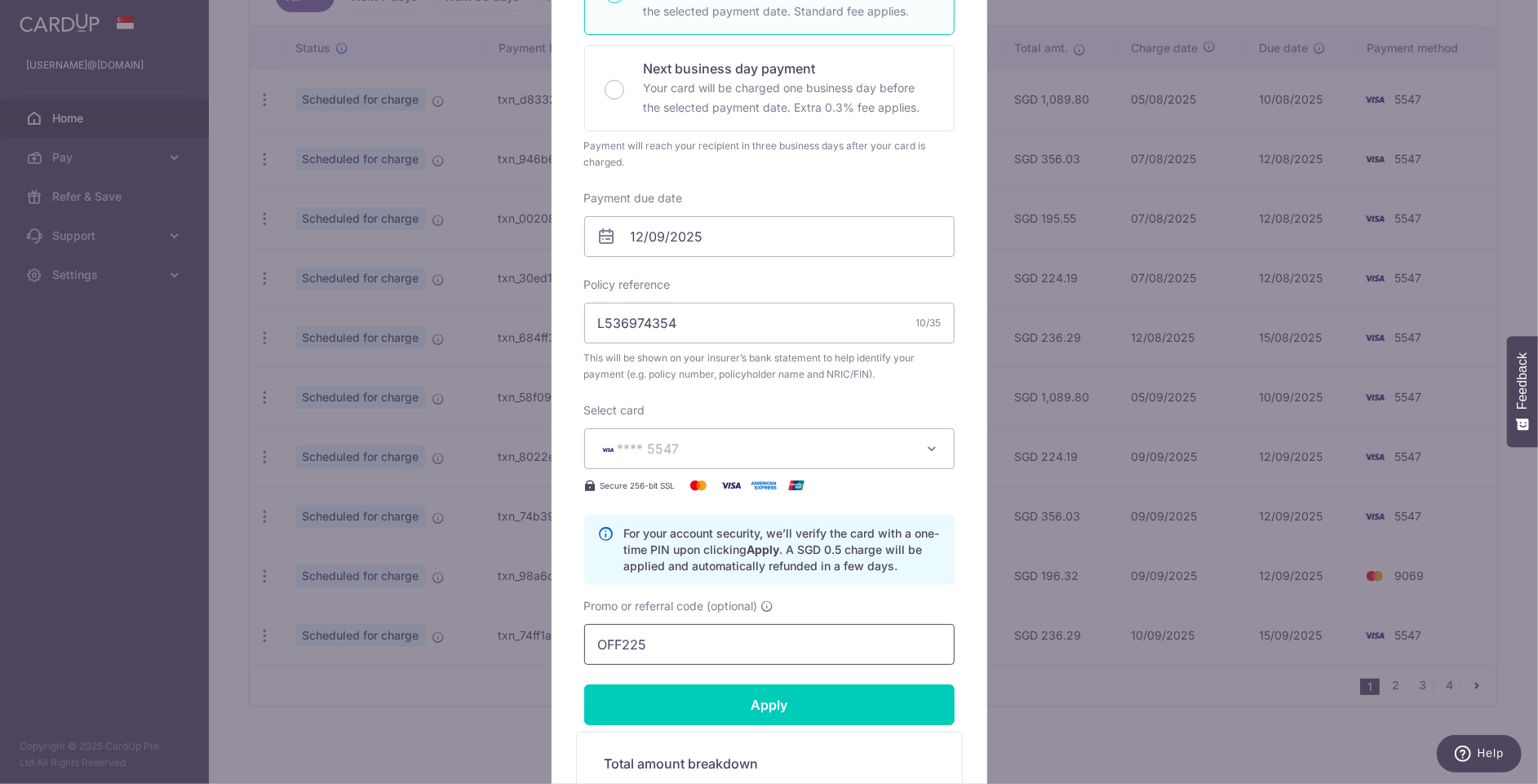 click on "OFF225" at bounding box center (769, 644) 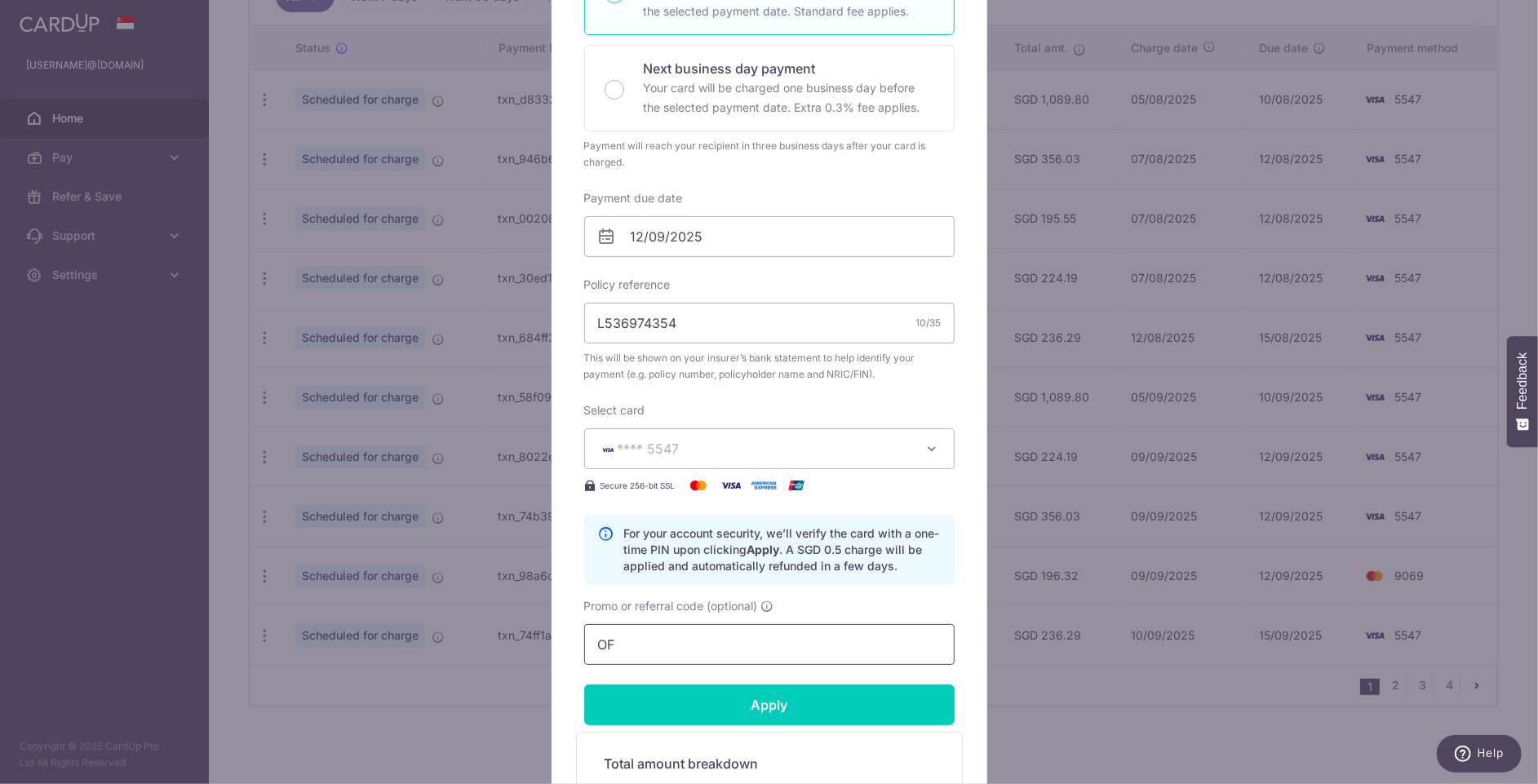 type on "O" 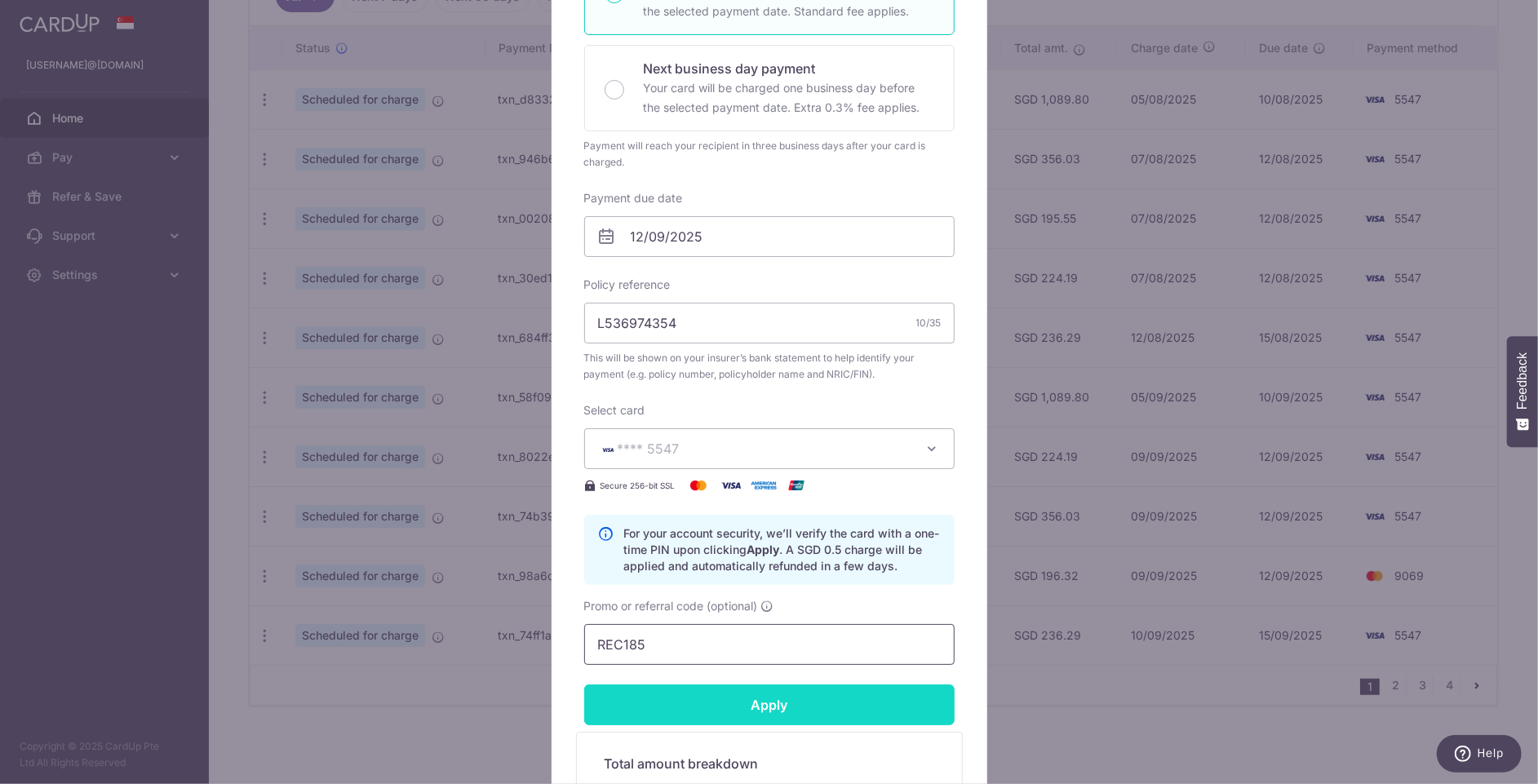 type on "REC185" 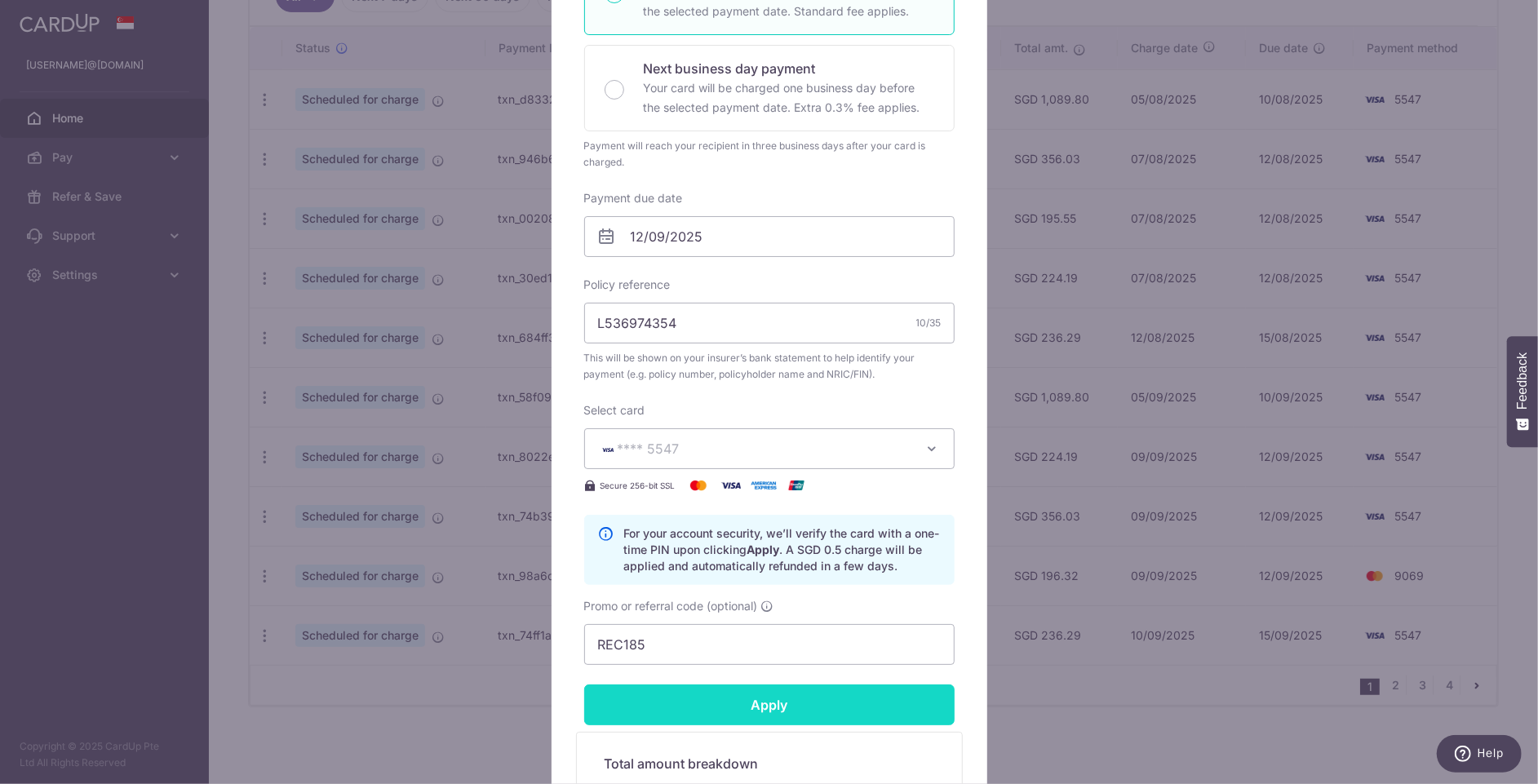 click on "Apply" at bounding box center [769, 705] 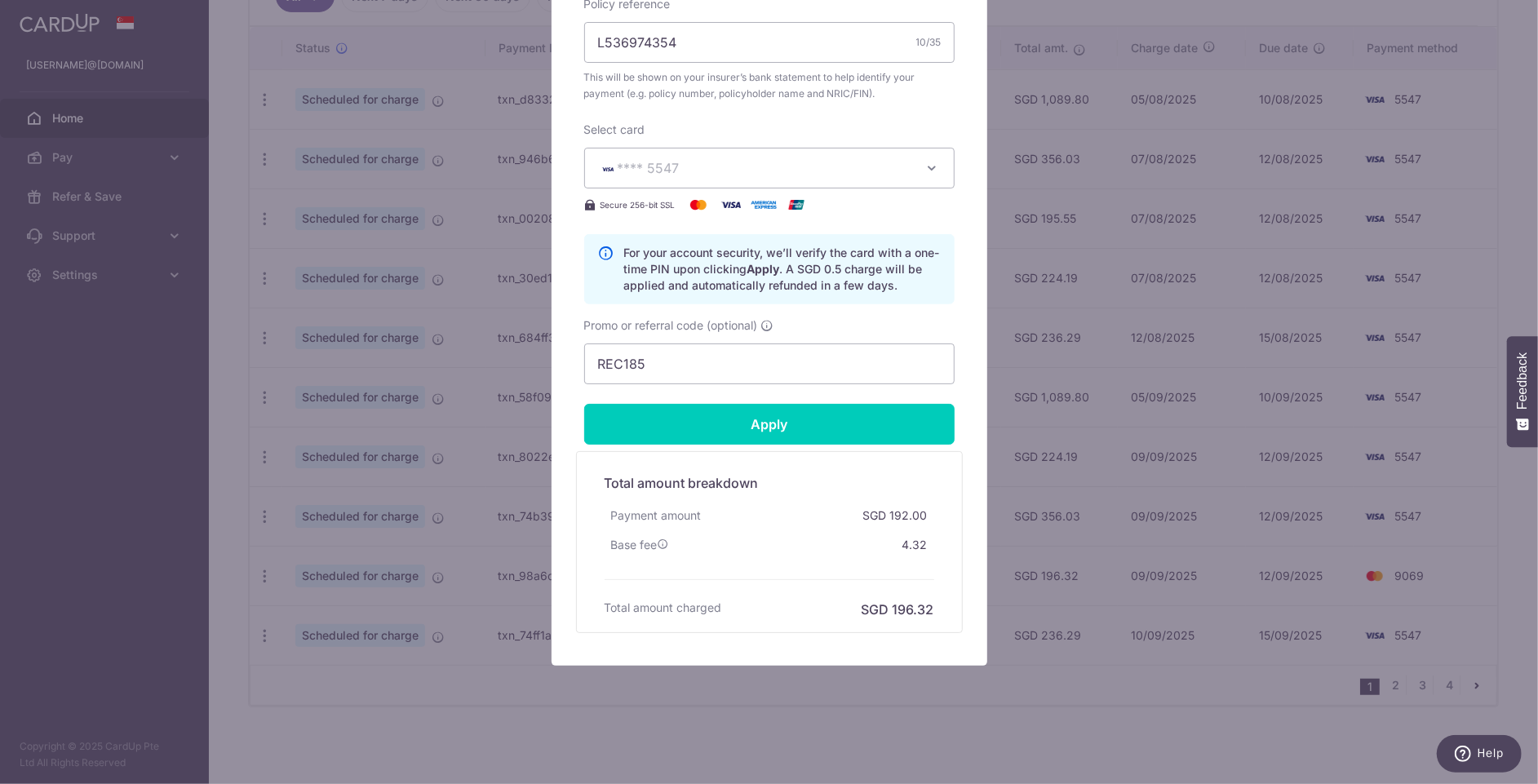 scroll, scrollTop: 625, scrollLeft: 0, axis: vertical 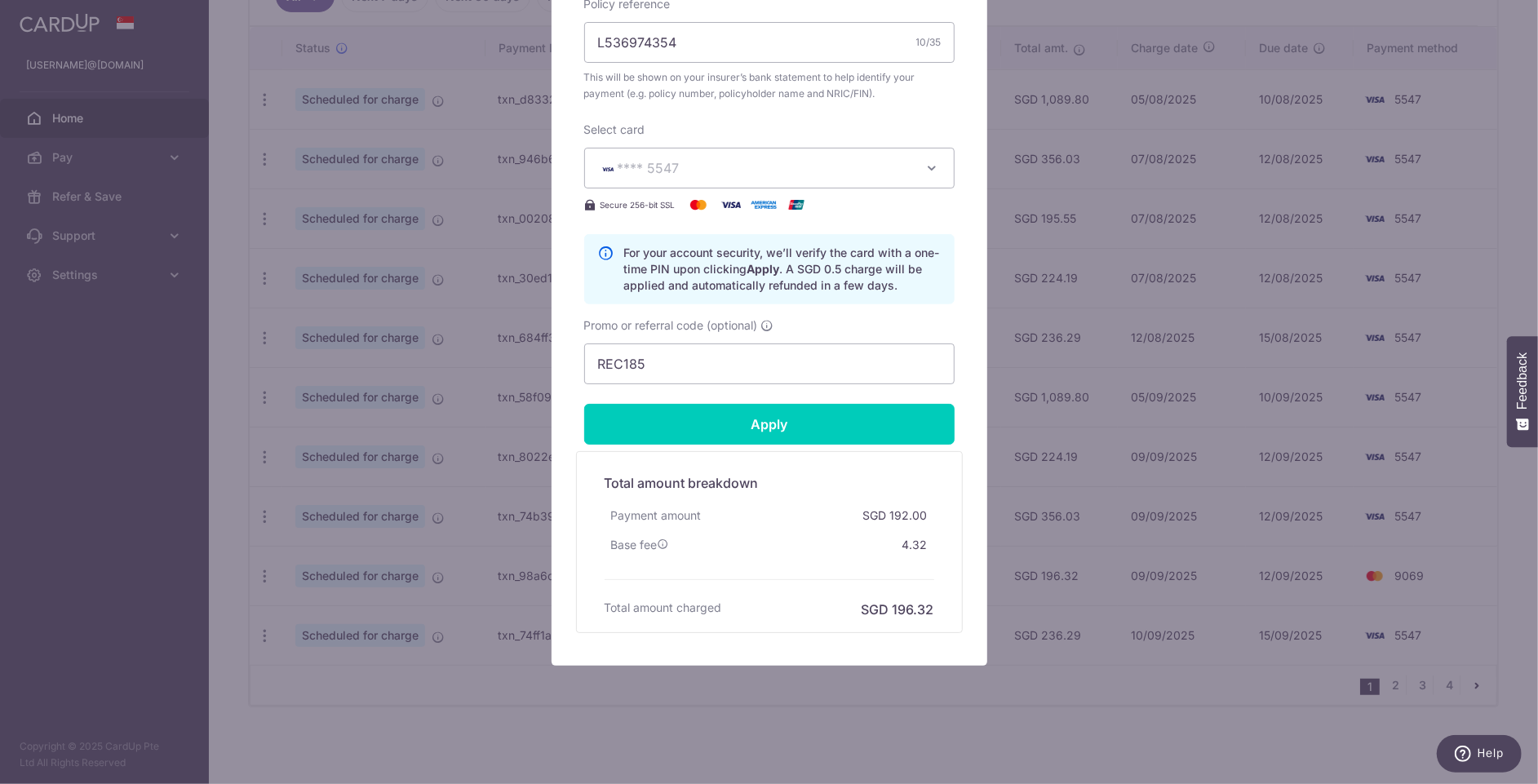 type on "Successfully Applied" 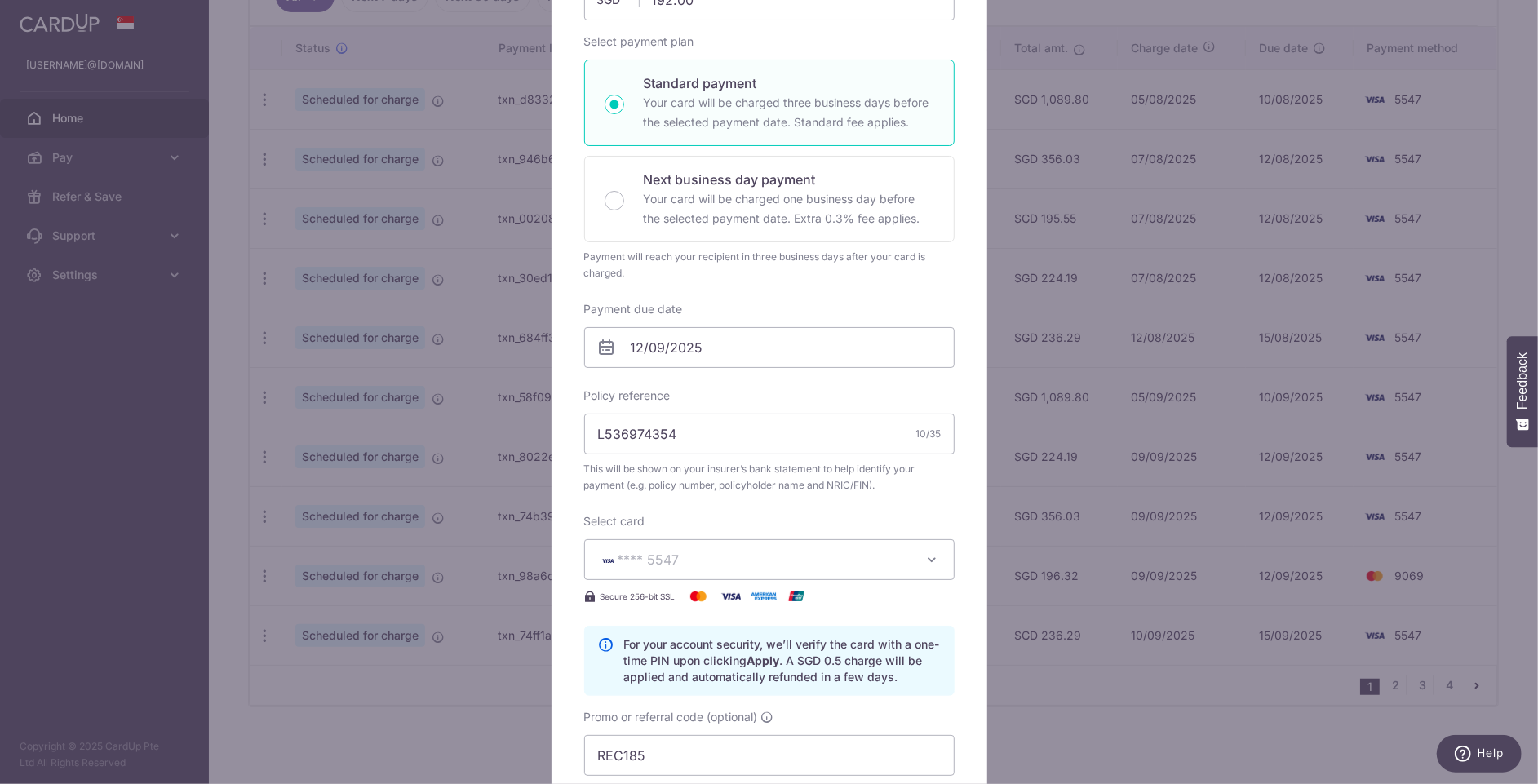 scroll, scrollTop: 86, scrollLeft: 0, axis: vertical 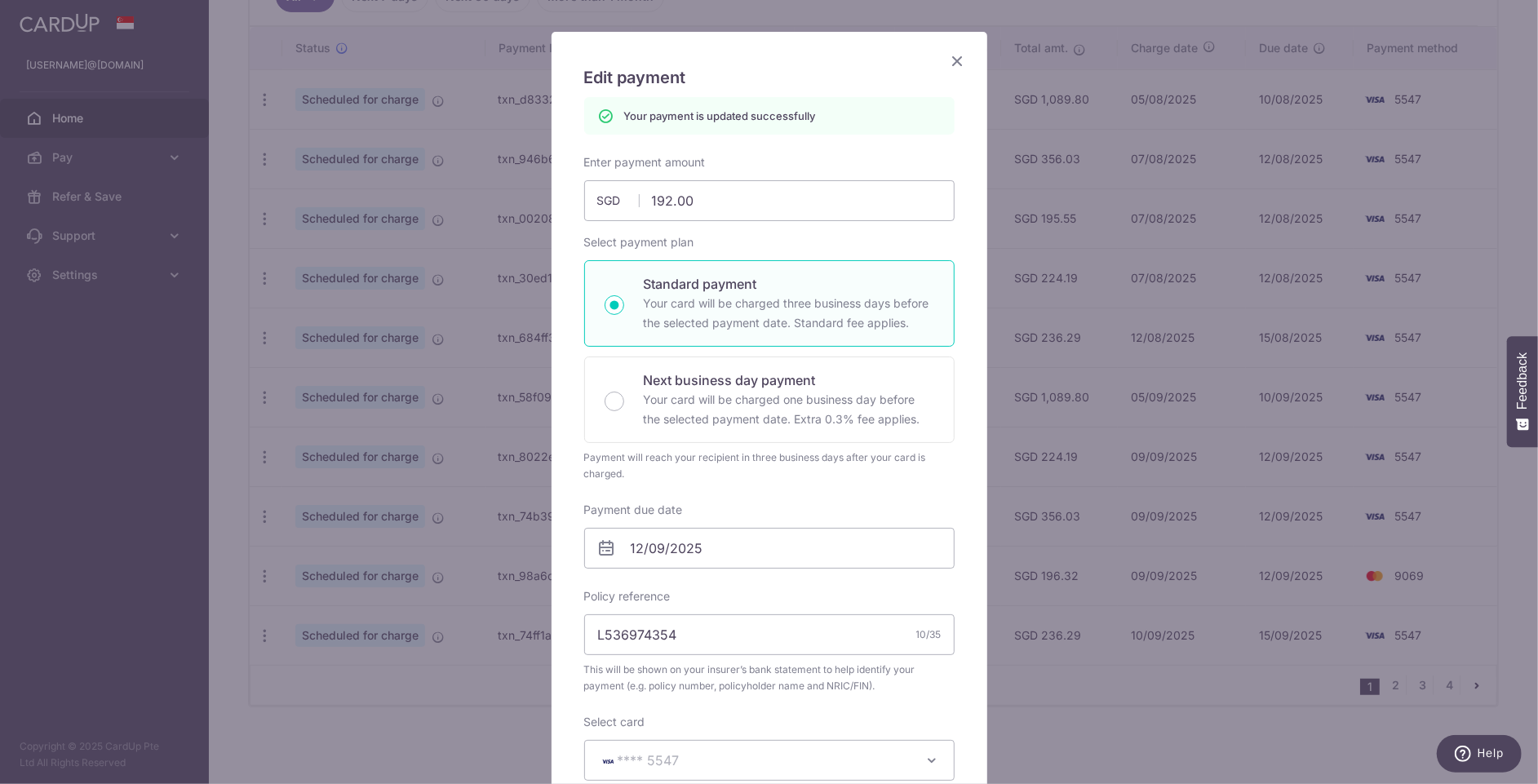 click at bounding box center [958, 60] 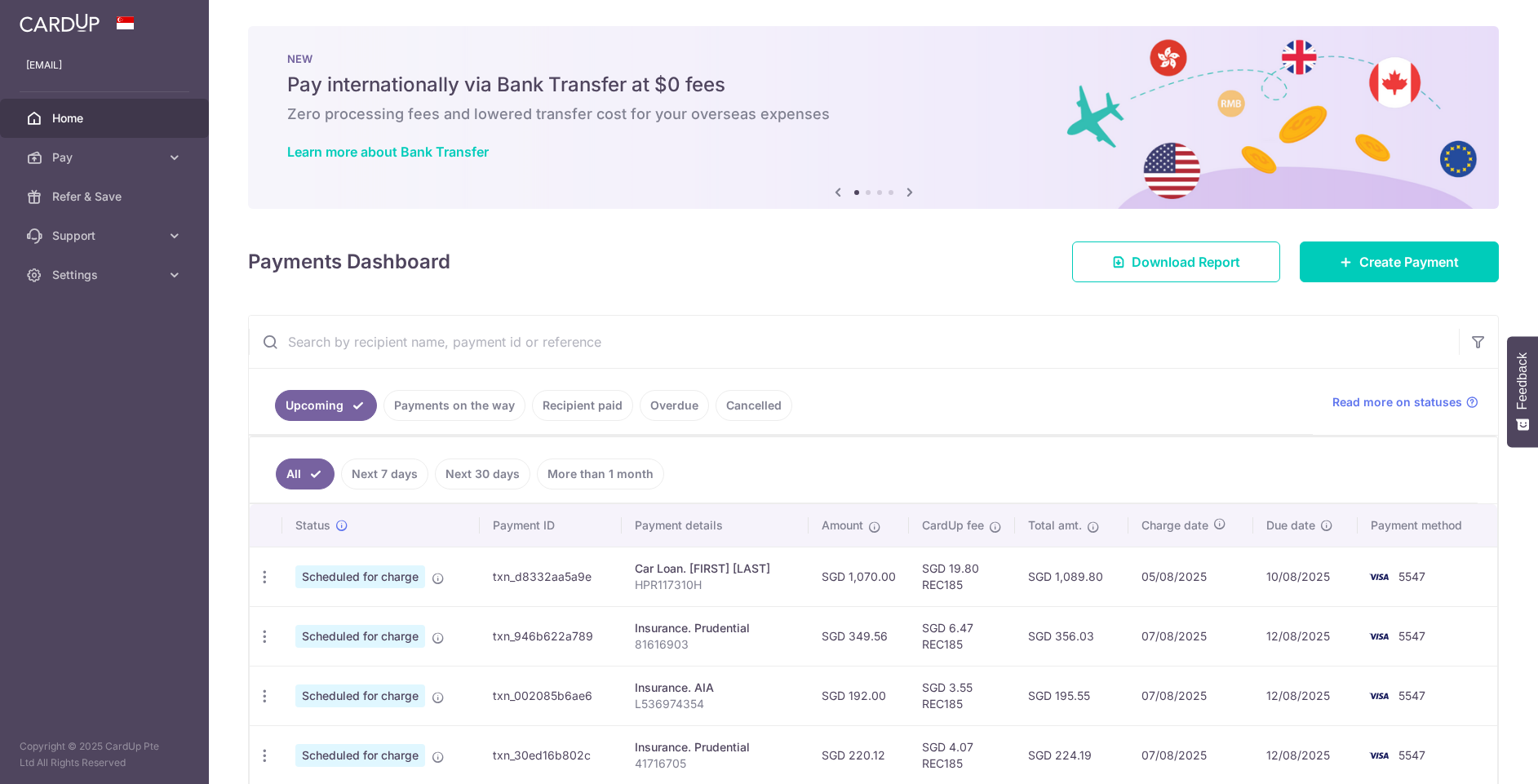scroll, scrollTop: 0, scrollLeft: 0, axis: both 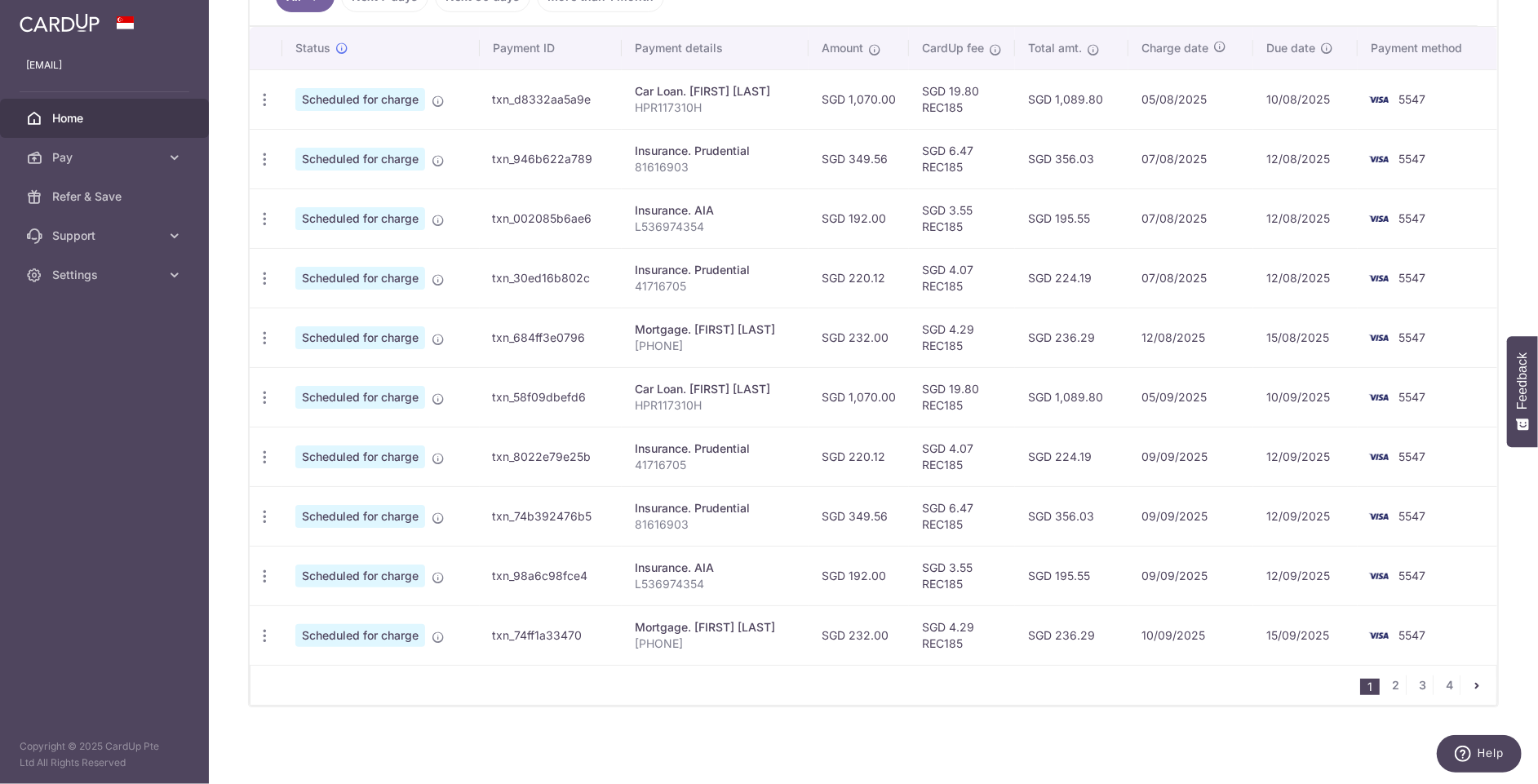 click on "1
2
3
4" at bounding box center (1428, 685) 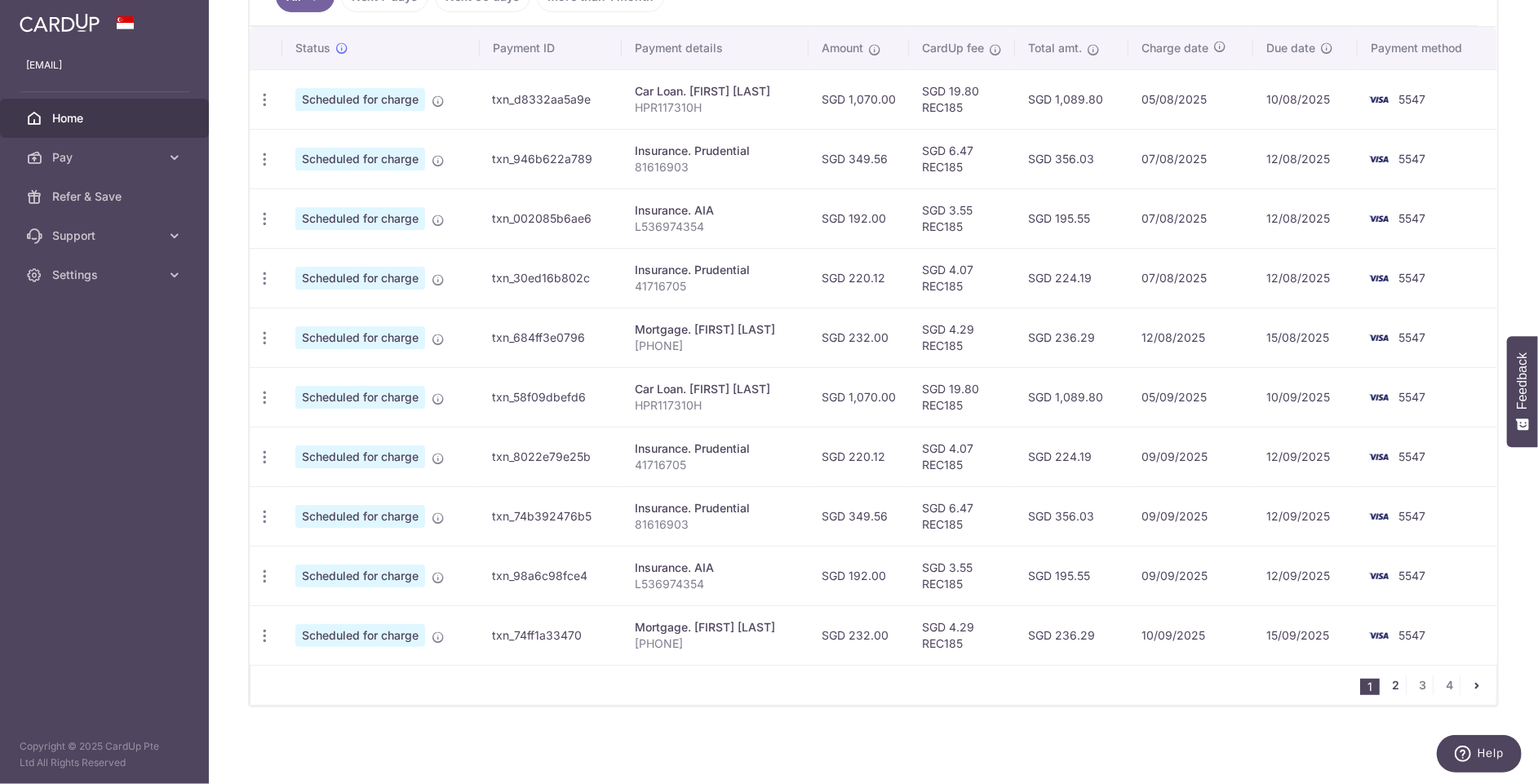 click on "2" at bounding box center (1396, 685) 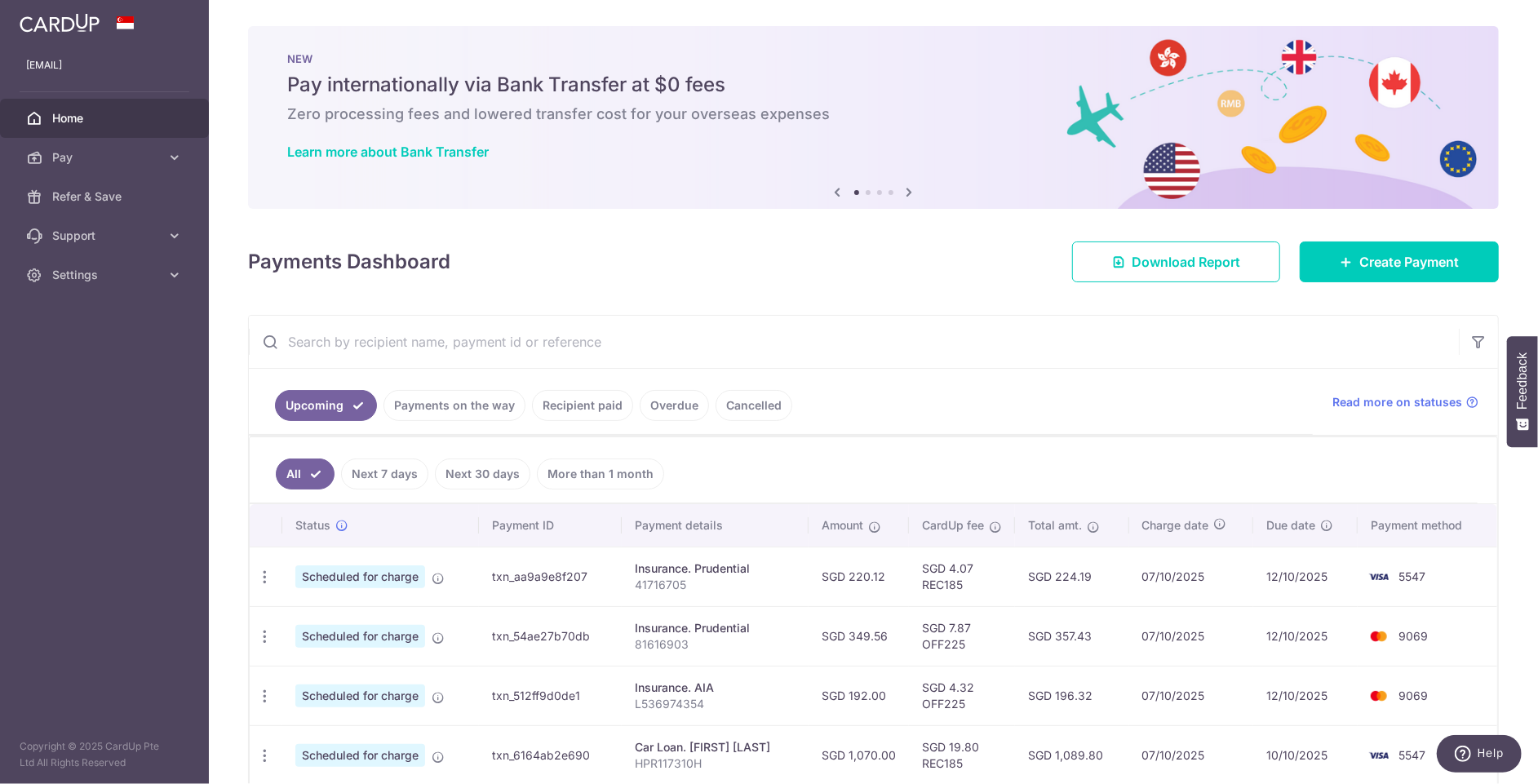 scroll, scrollTop: 90, scrollLeft: 0, axis: vertical 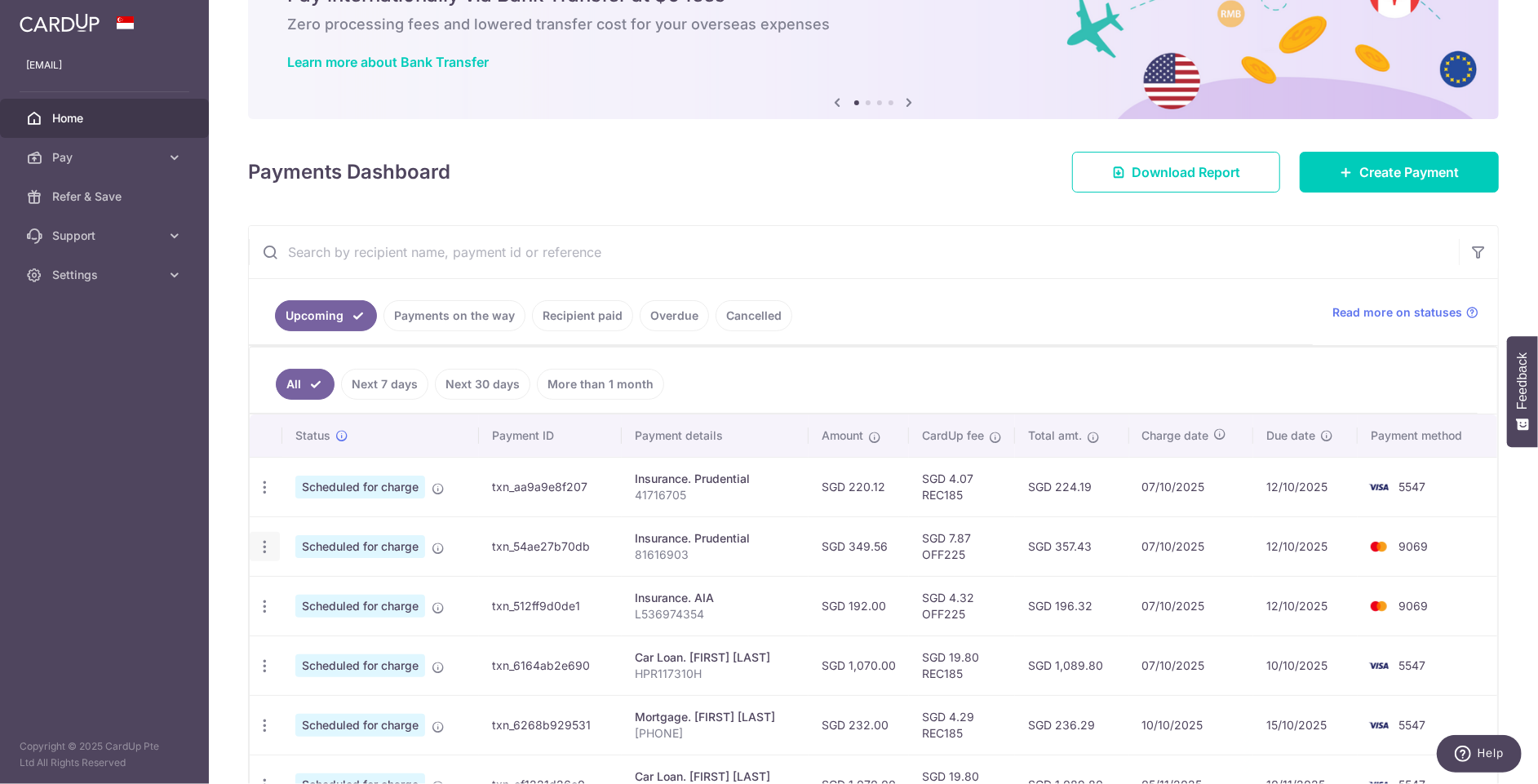 click on "Update payment
Cancel payment
Upload doc" at bounding box center [264, 547] 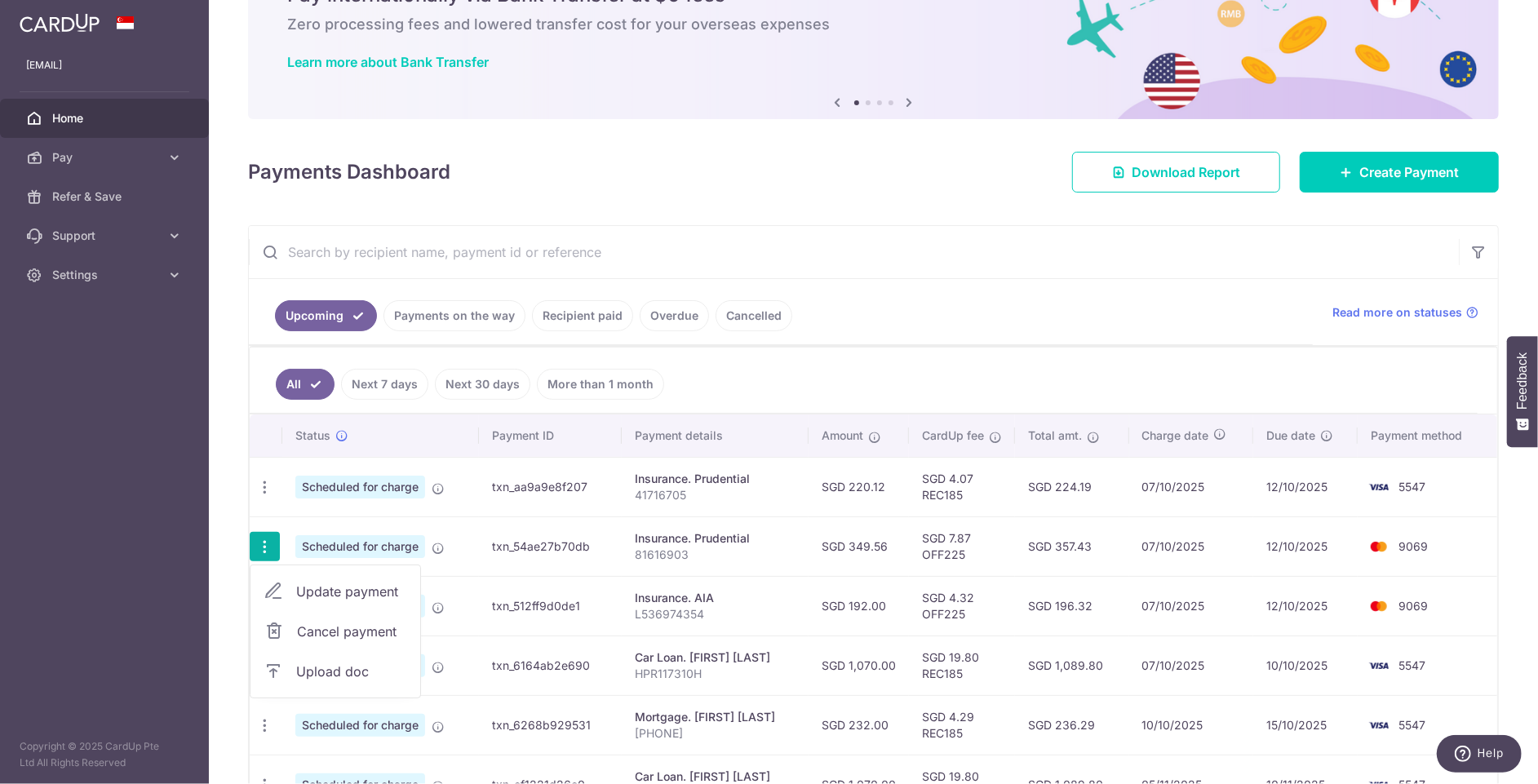 click on "Update payment" at bounding box center [352, 591] 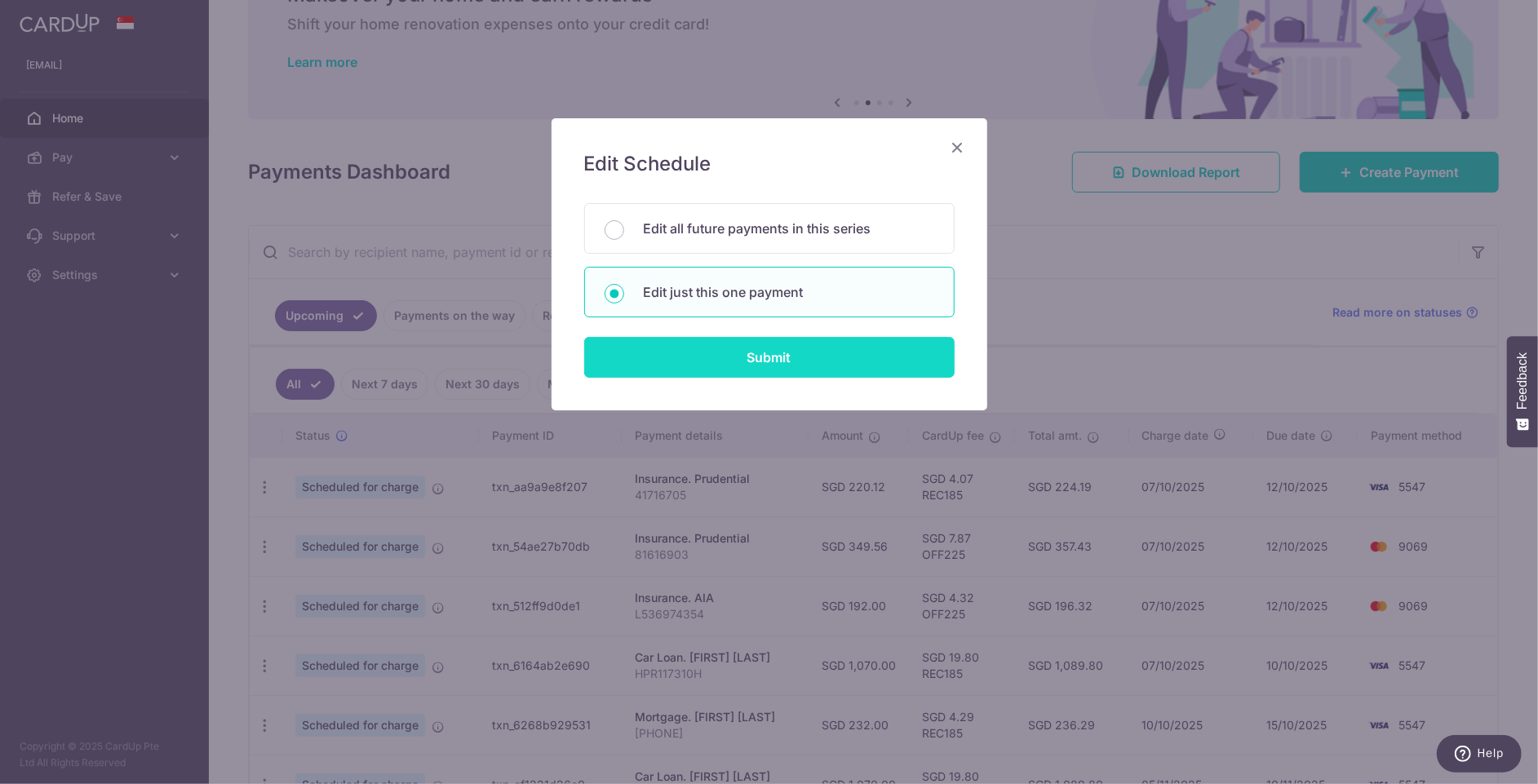 click on "Submit" at bounding box center (769, 357) 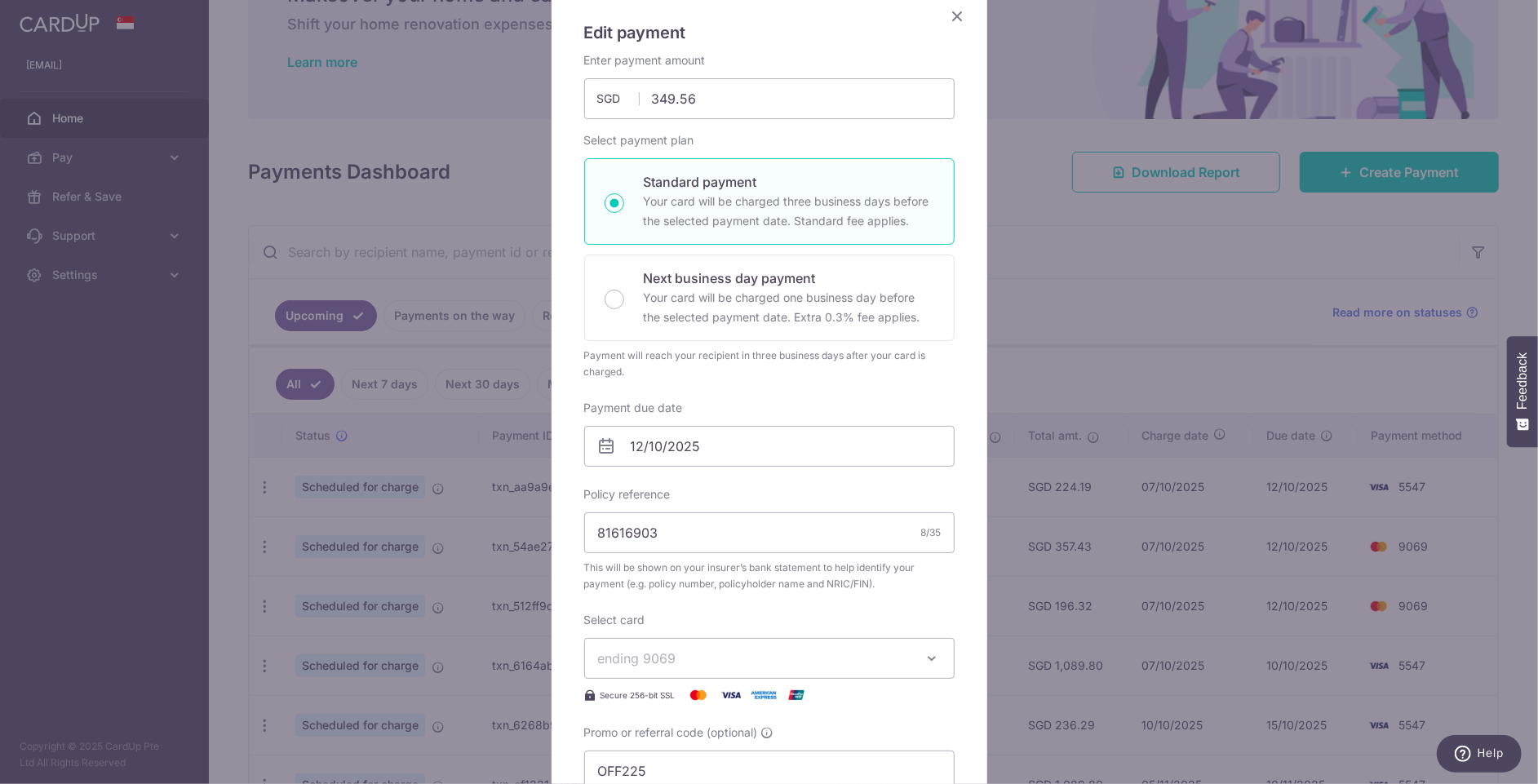 scroll, scrollTop: 132, scrollLeft: 0, axis: vertical 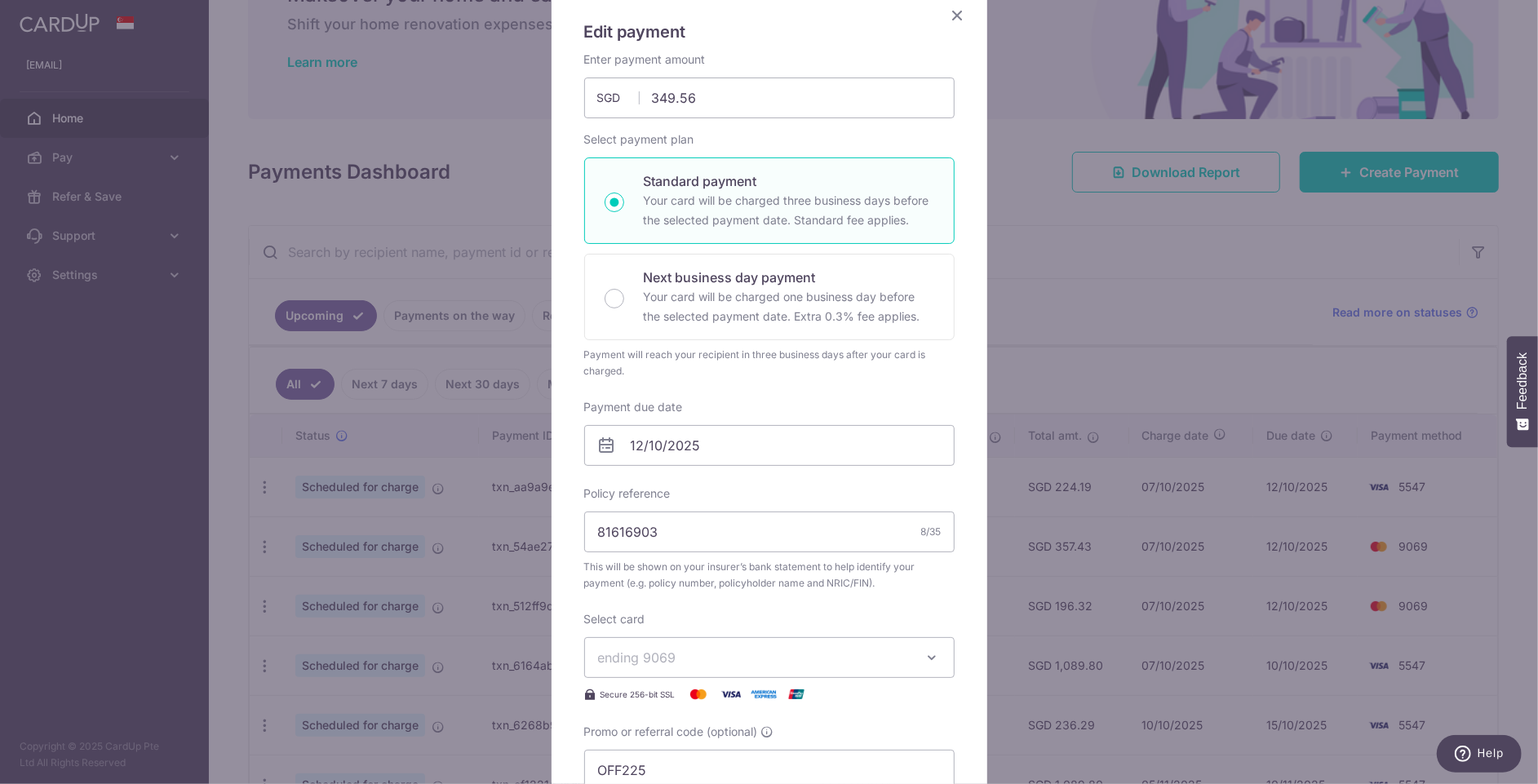 click on "ending 9069" at bounding box center [755, 658] 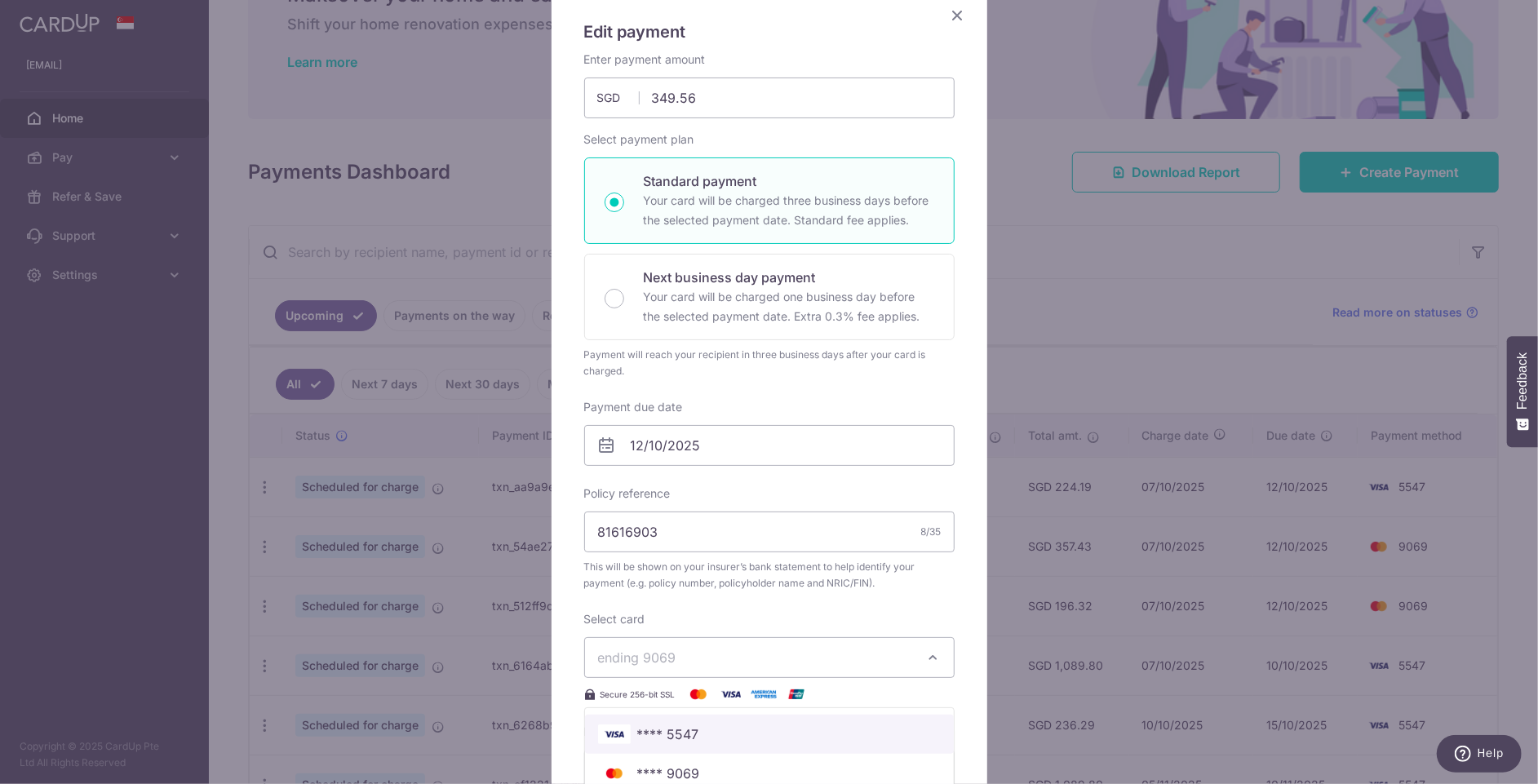 click on "**** 5547" at bounding box center (668, 734) 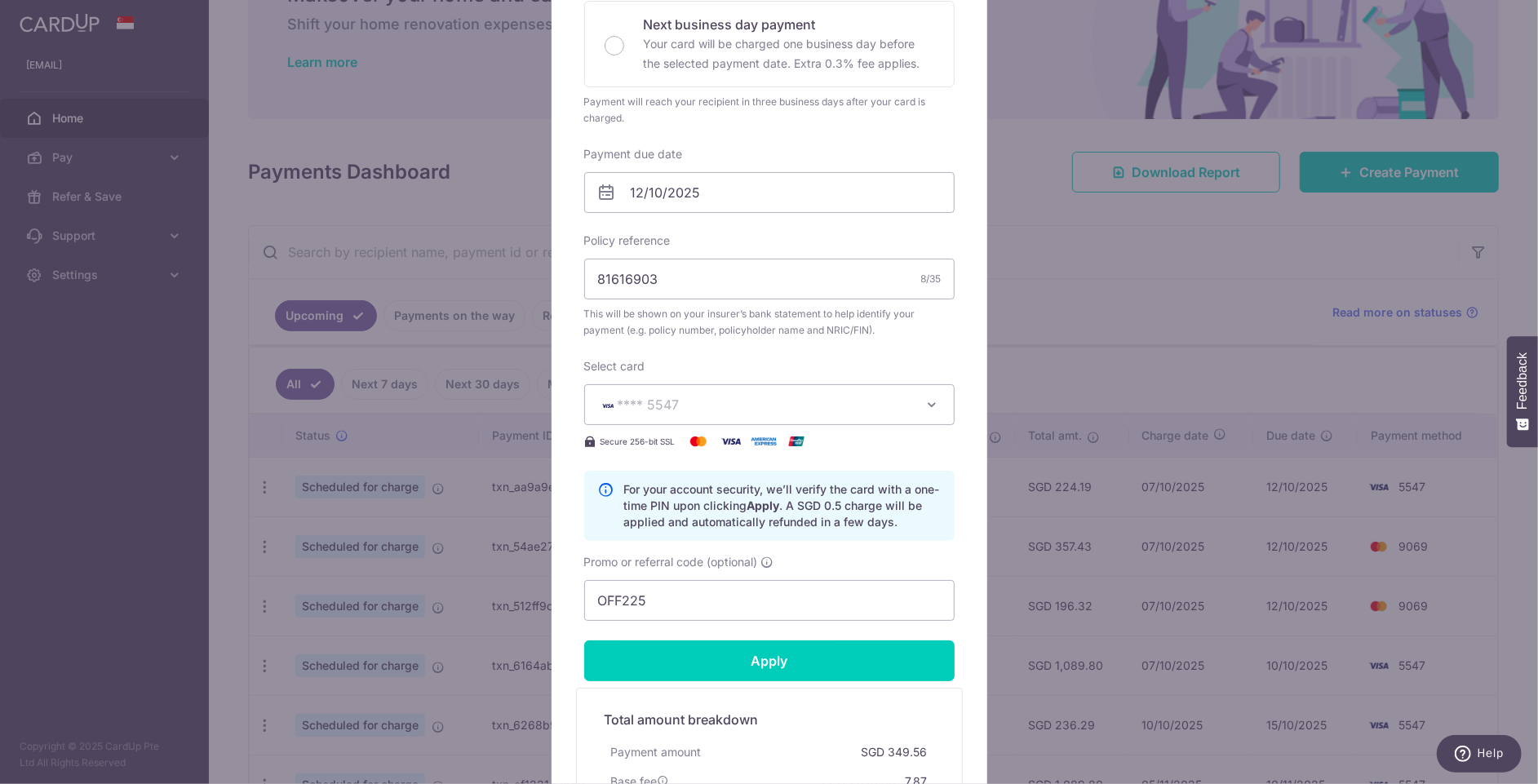 scroll, scrollTop: 402, scrollLeft: 0, axis: vertical 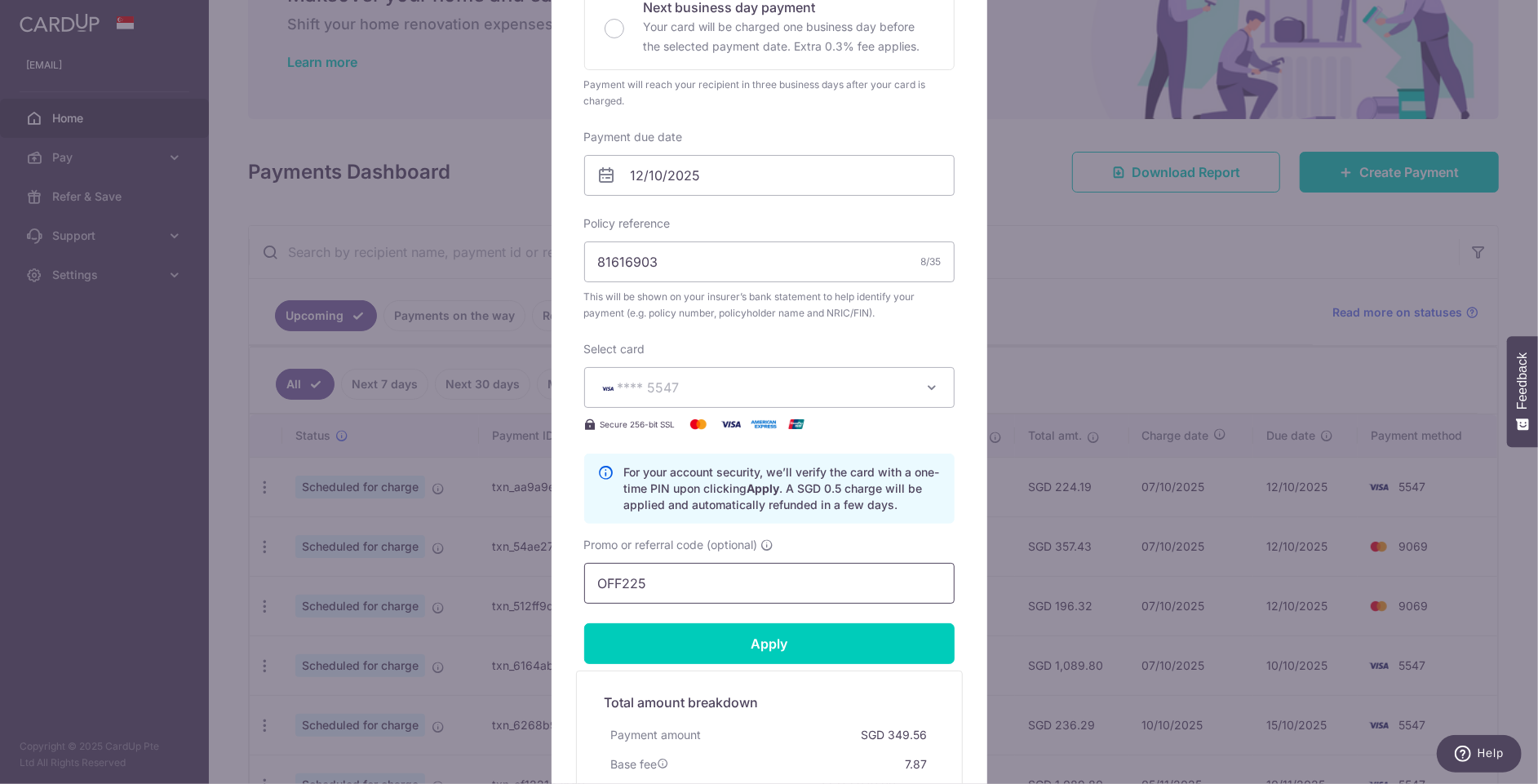 drag, startPoint x: 708, startPoint y: 578, endPoint x: 533, endPoint y: 585, distance: 175.13994 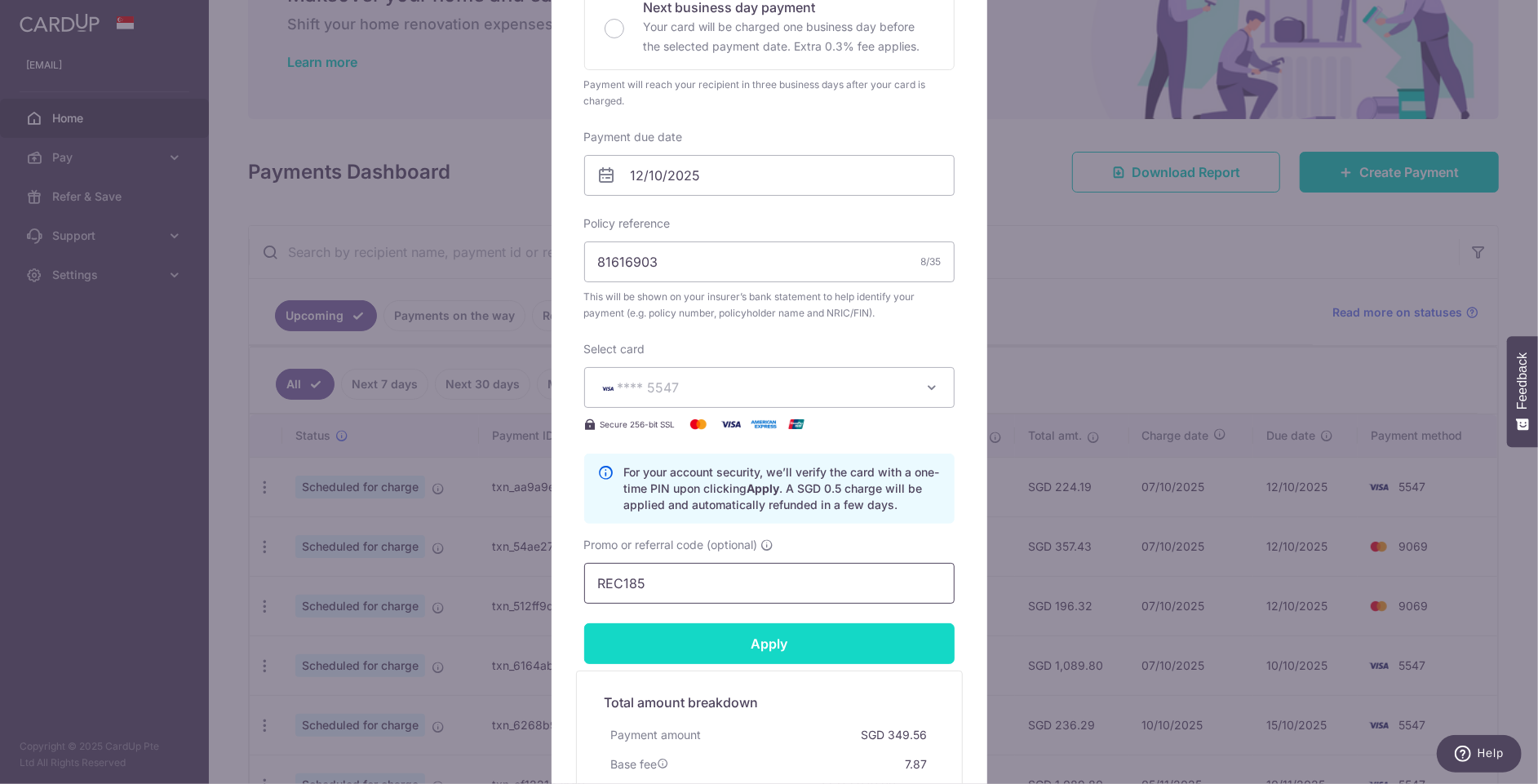 type on "REC185" 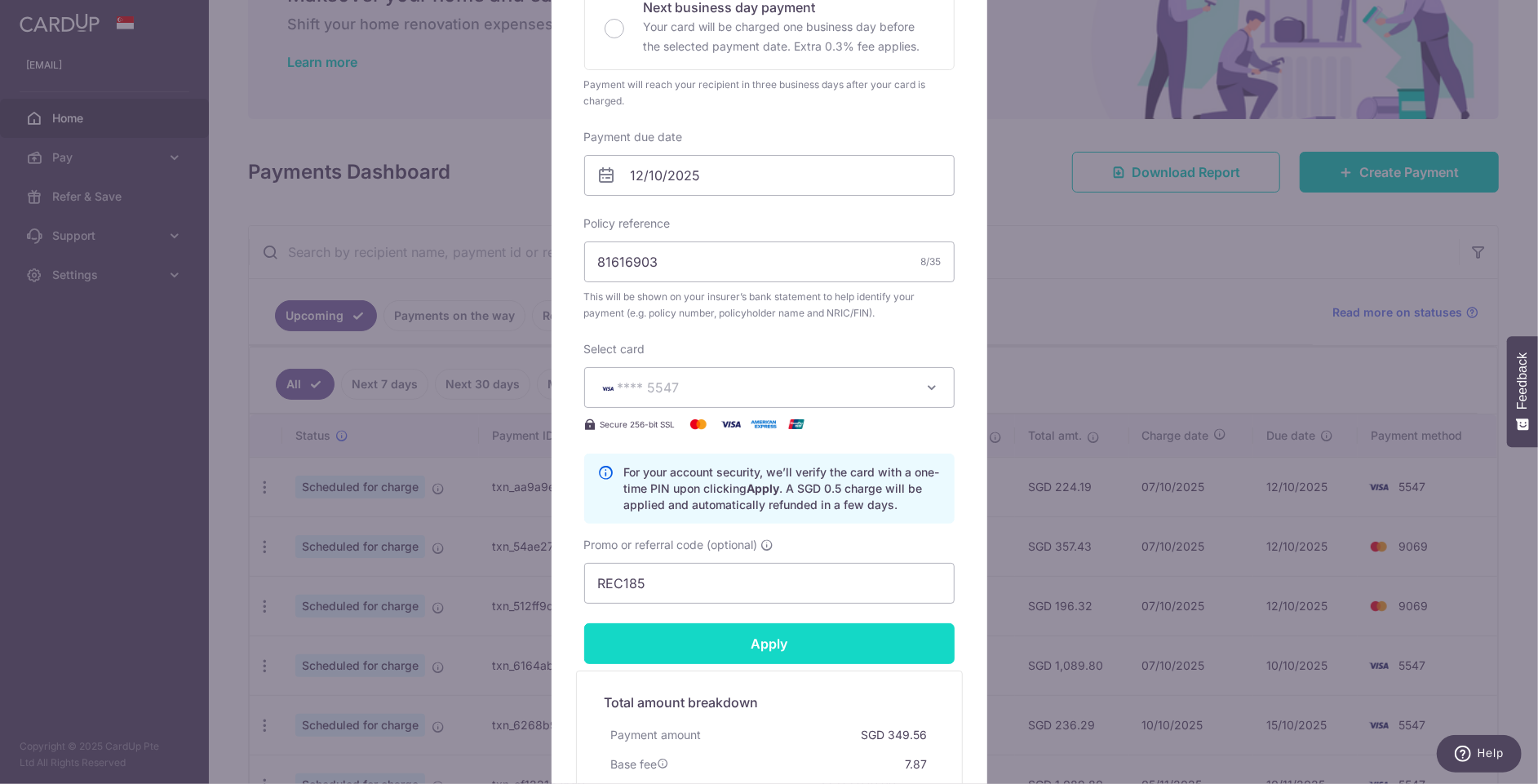 click on "Apply" at bounding box center [769, 644] 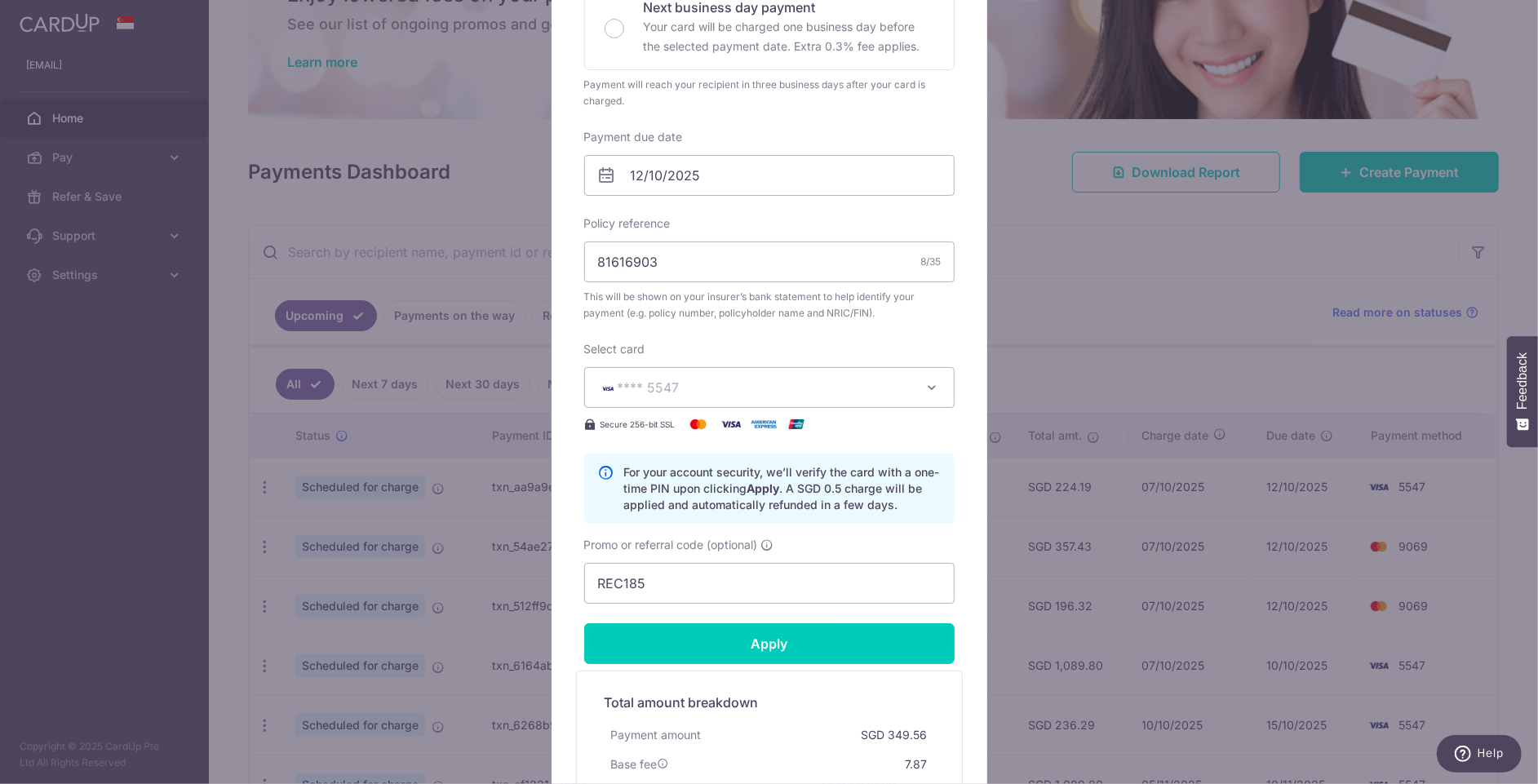type on "Successfully Applied" 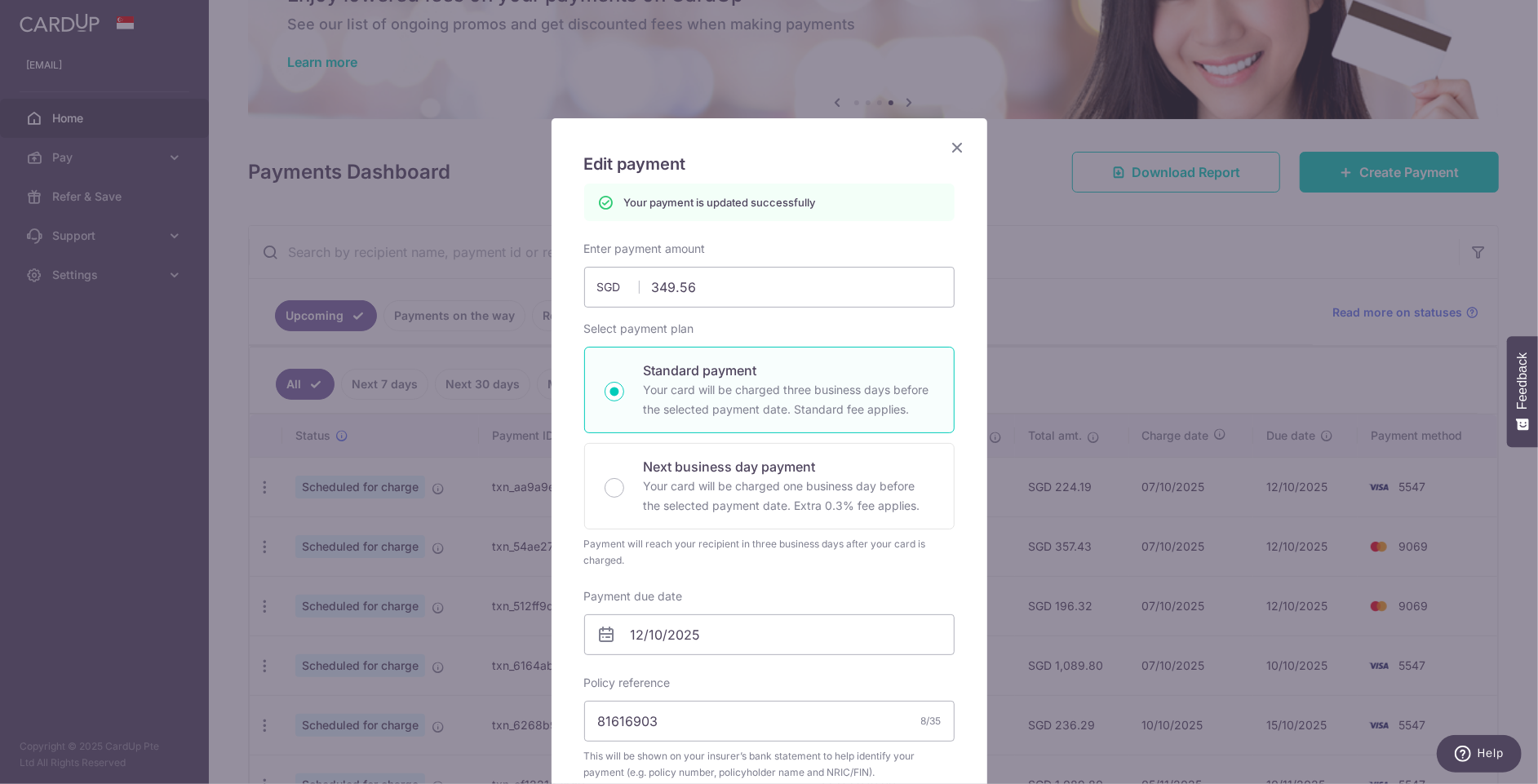 scroll, scrollTop: 0, scrollLeft: 0, axis: both 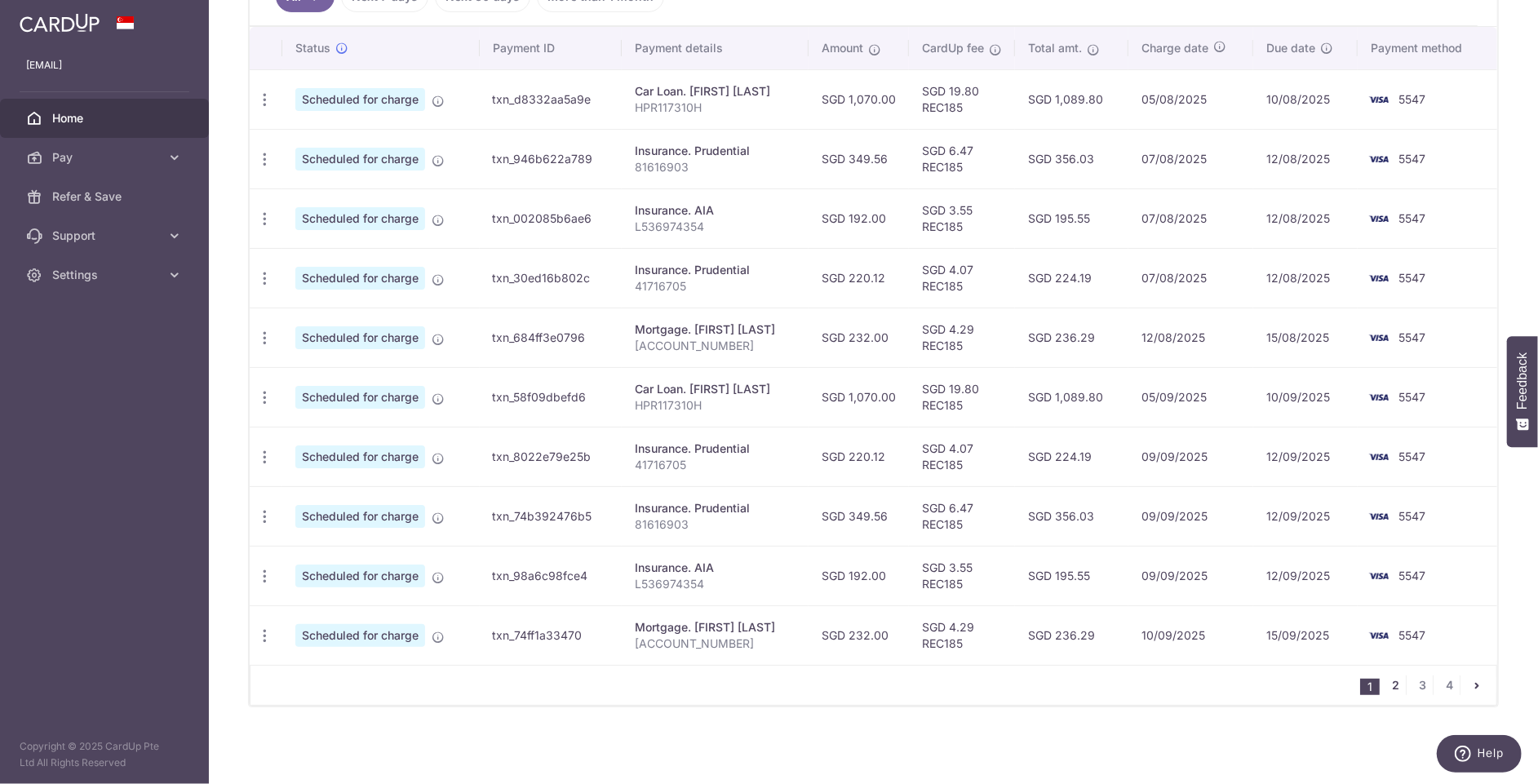 click on "2" at bounding box center [1396, 685] 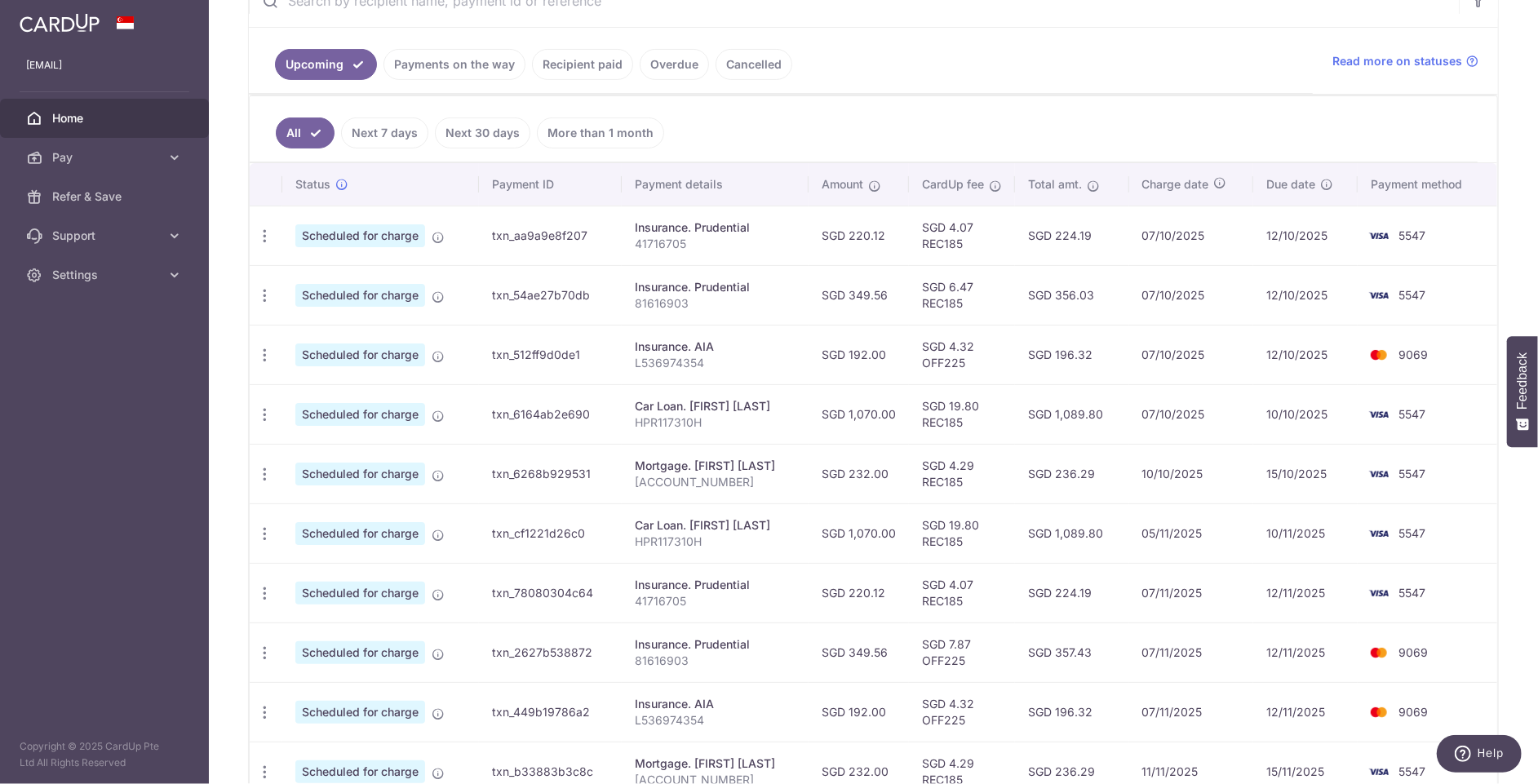 scroll, scrollTop: 354, scrollLeft: 0, axis: vertical 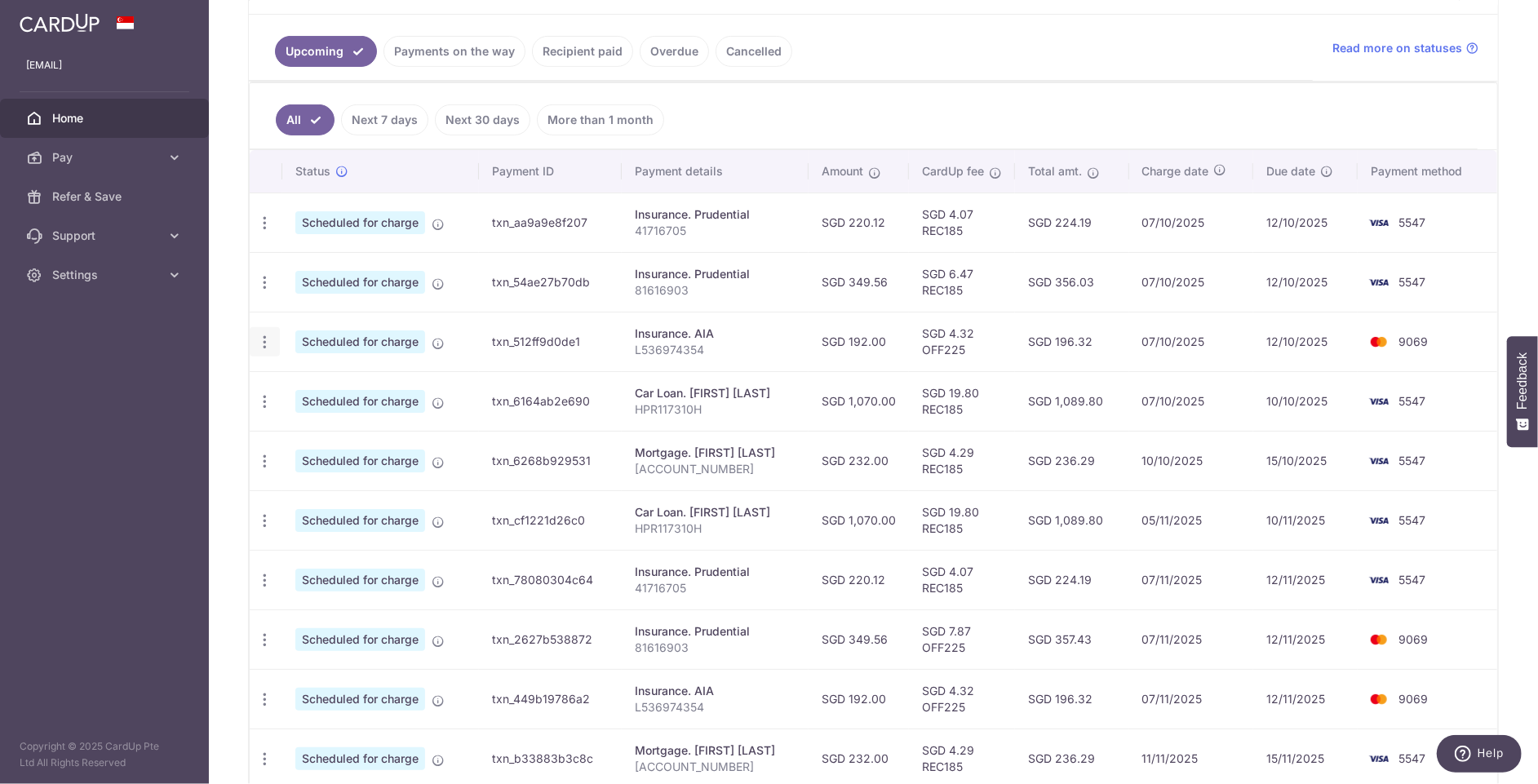 click at bounding box center [264, 223] 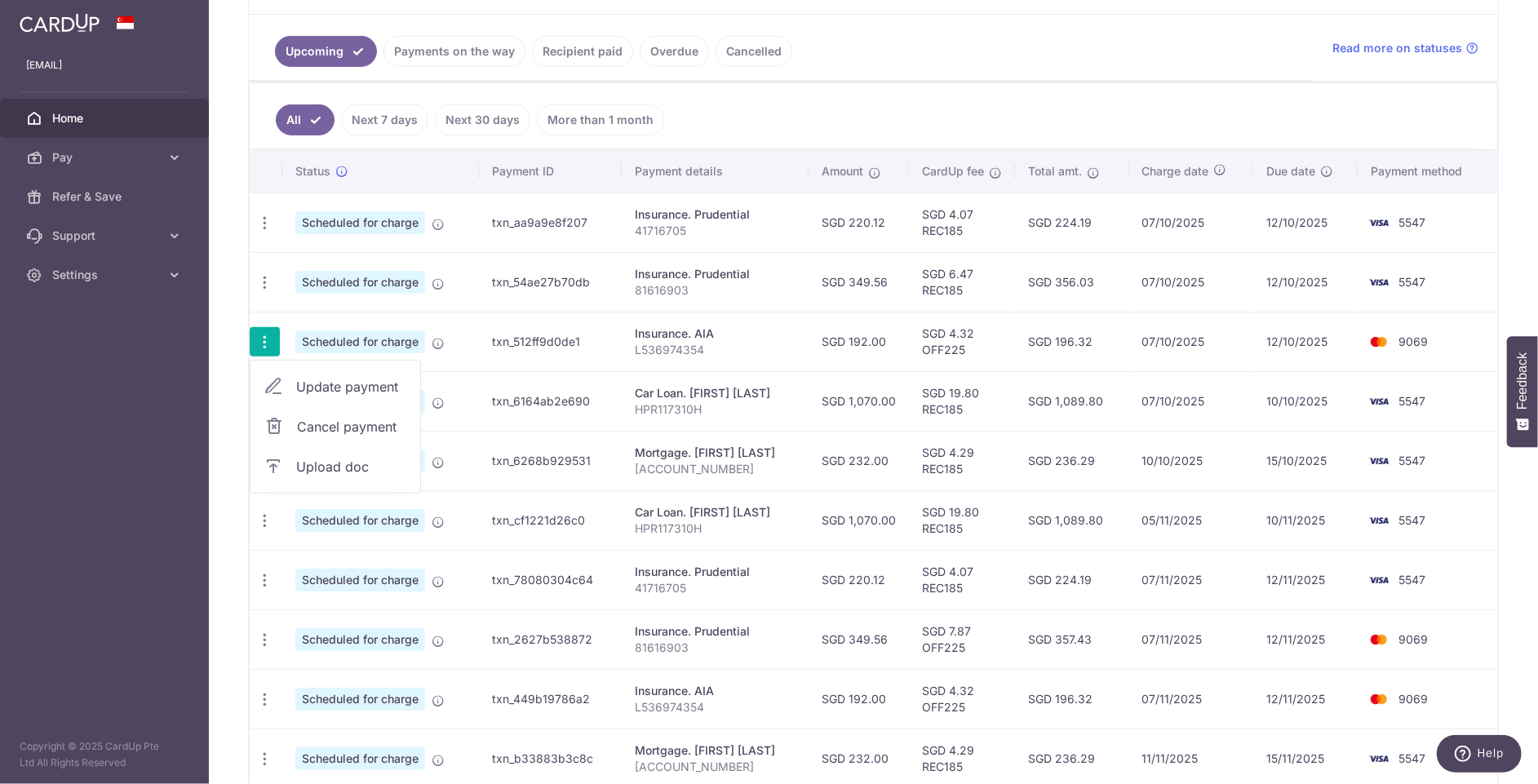 click on "Update payment" at bounding box center (352, 387) 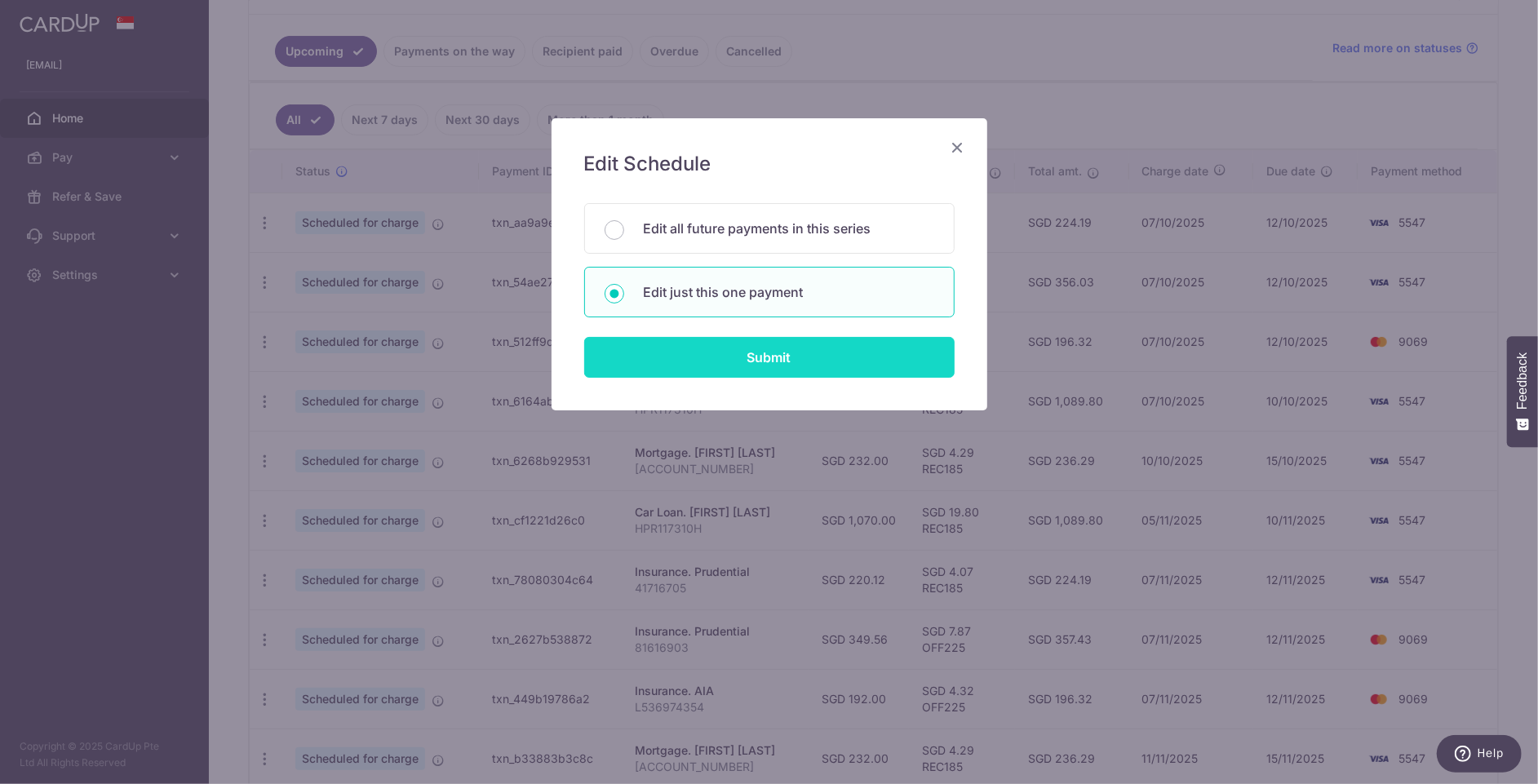 click on "Submit" at bounding box center [769, 357] 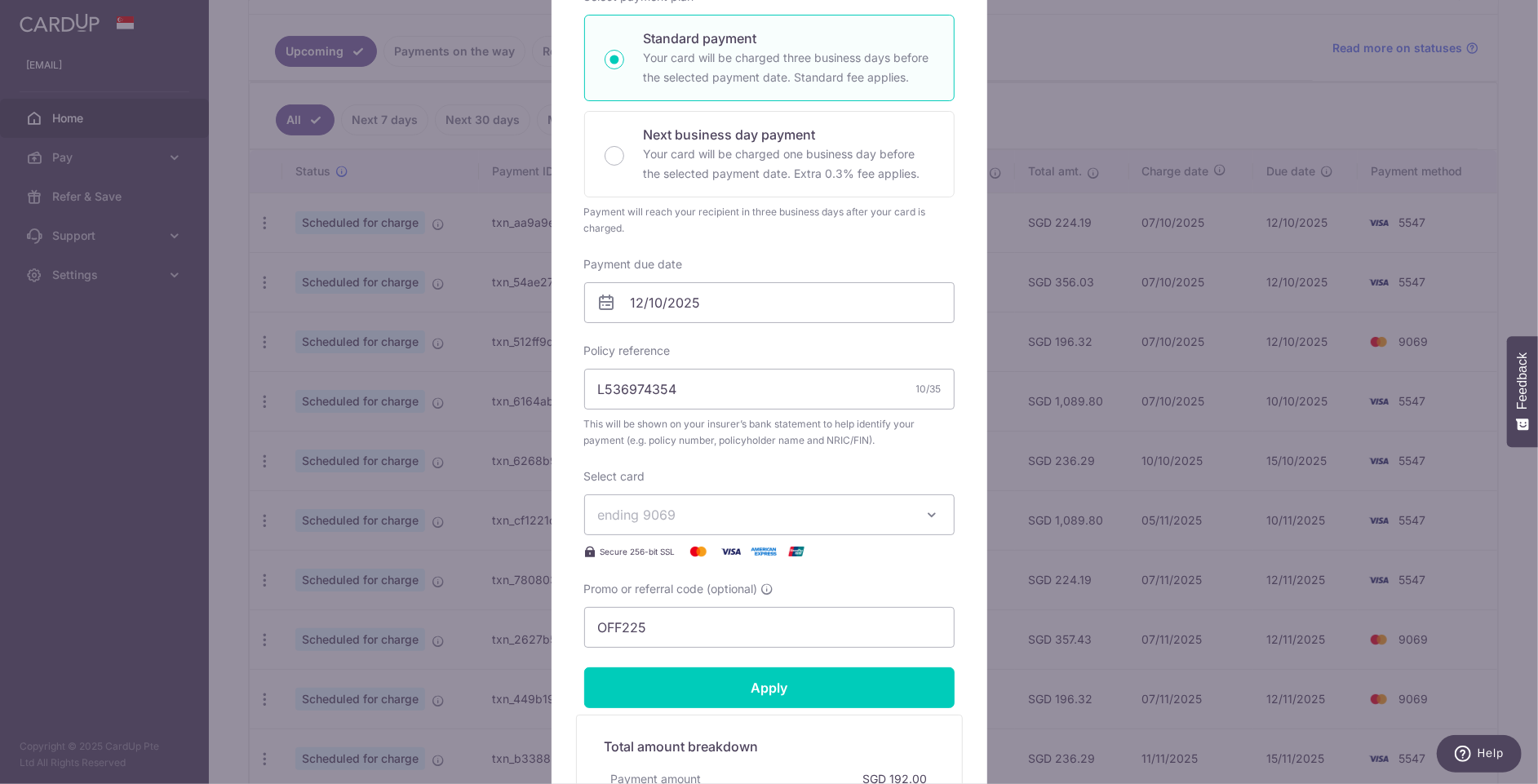 scroll, scrollTop: 295, scrollLeft: 0, axis: vertical 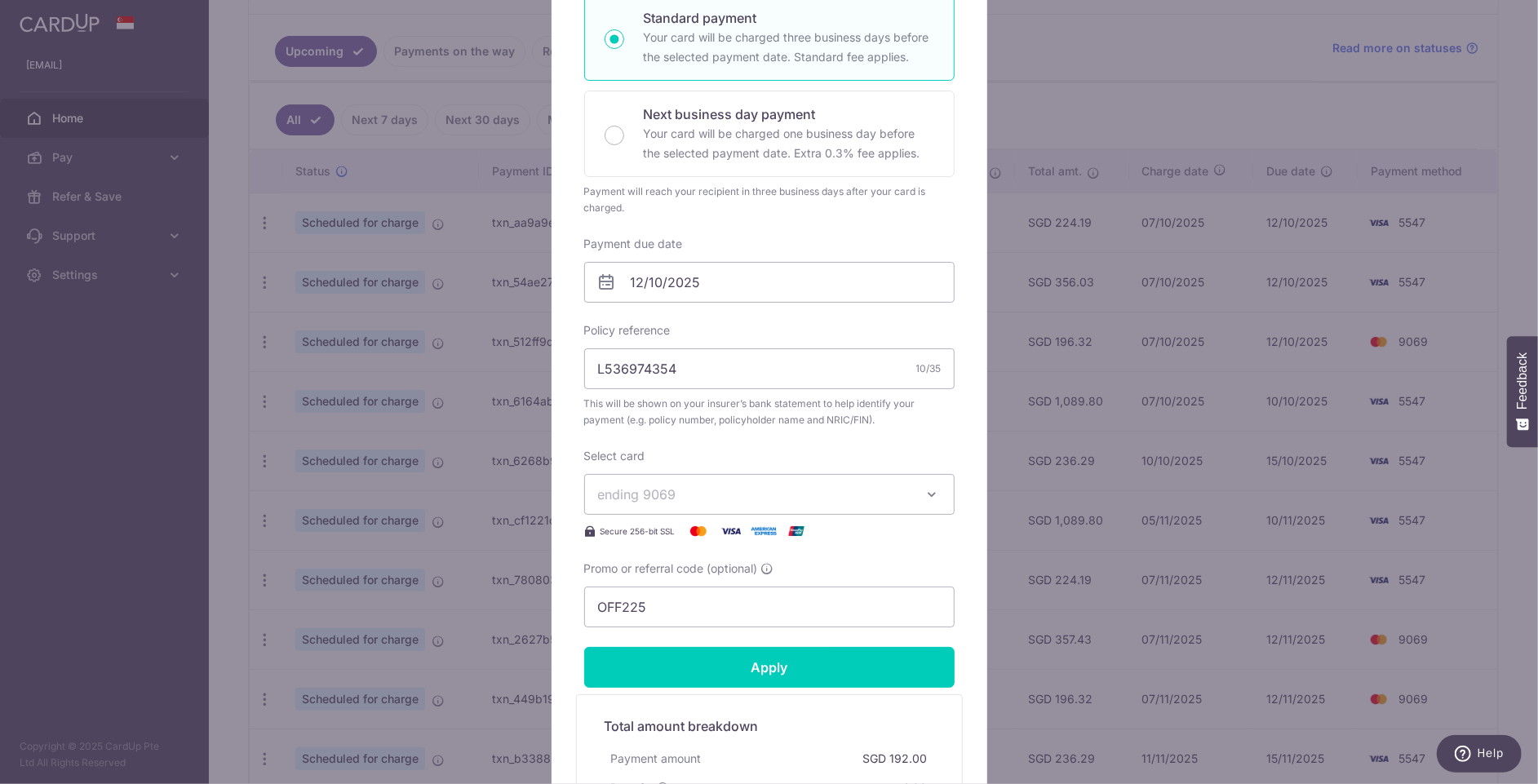 click on "ending 9069" at bounding box center (755, 494) 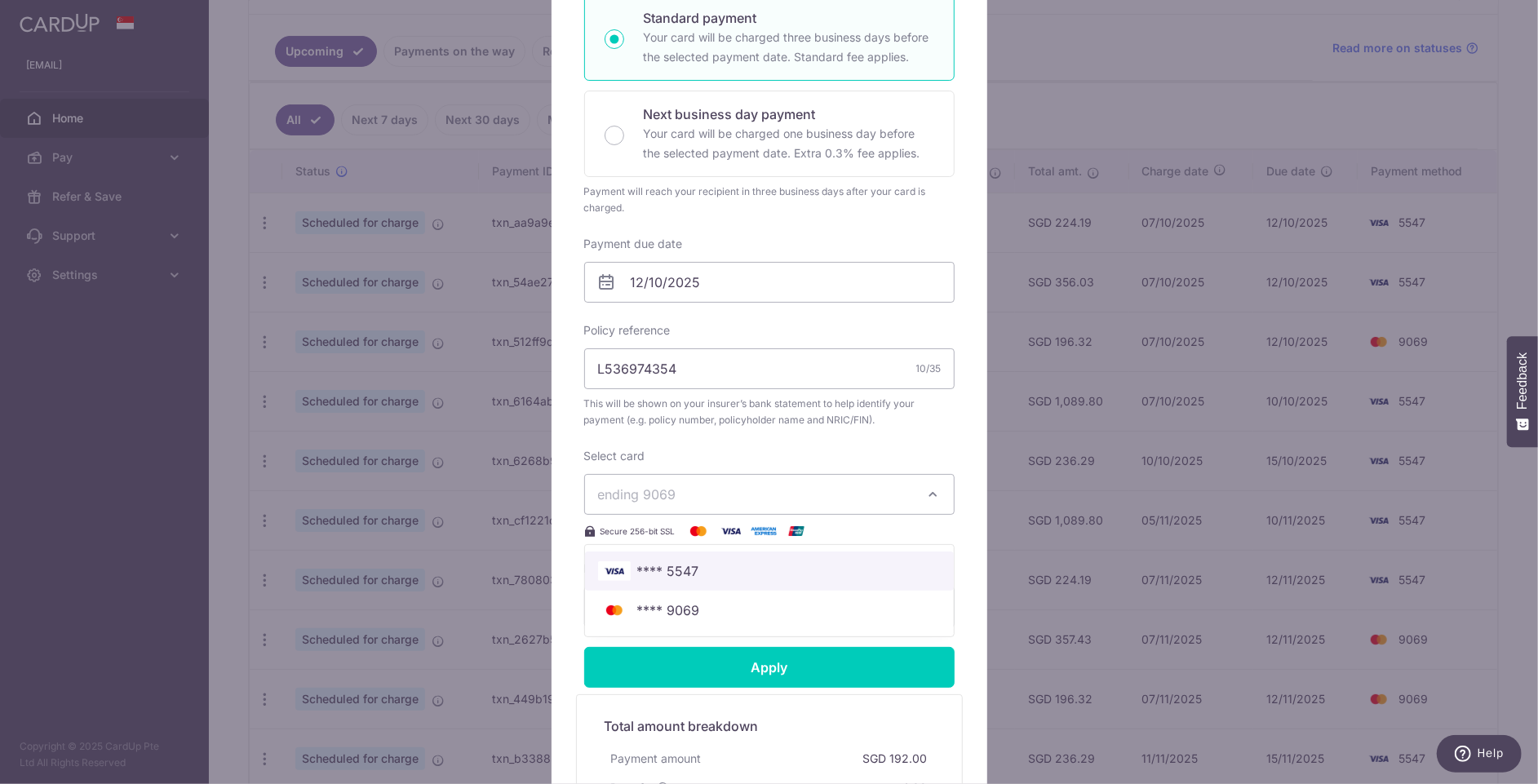 click on "**** 5547" at bounding box center (668, 571) 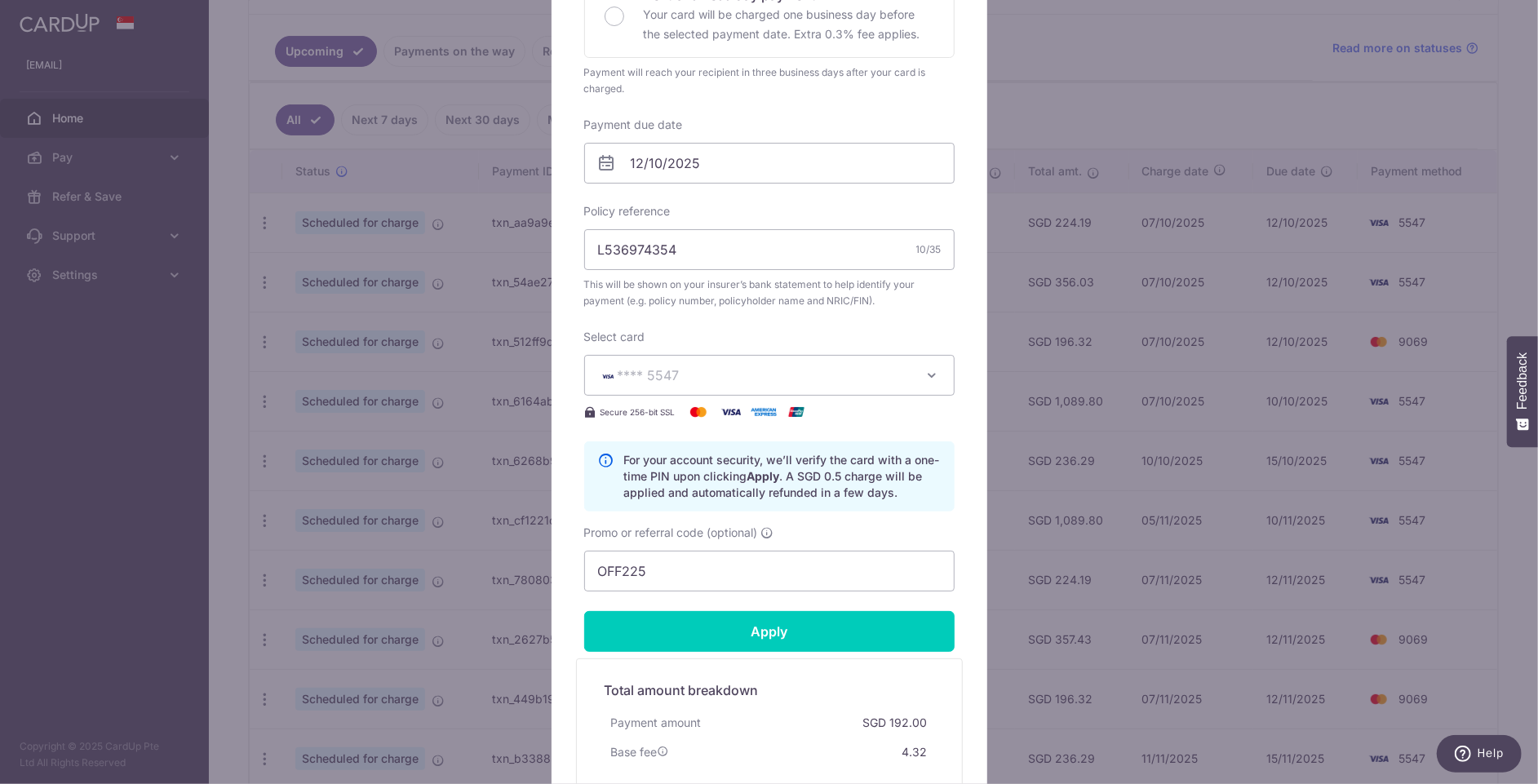 scroll, scrollTop: 419, scrollLeft: 0, axis: vertical 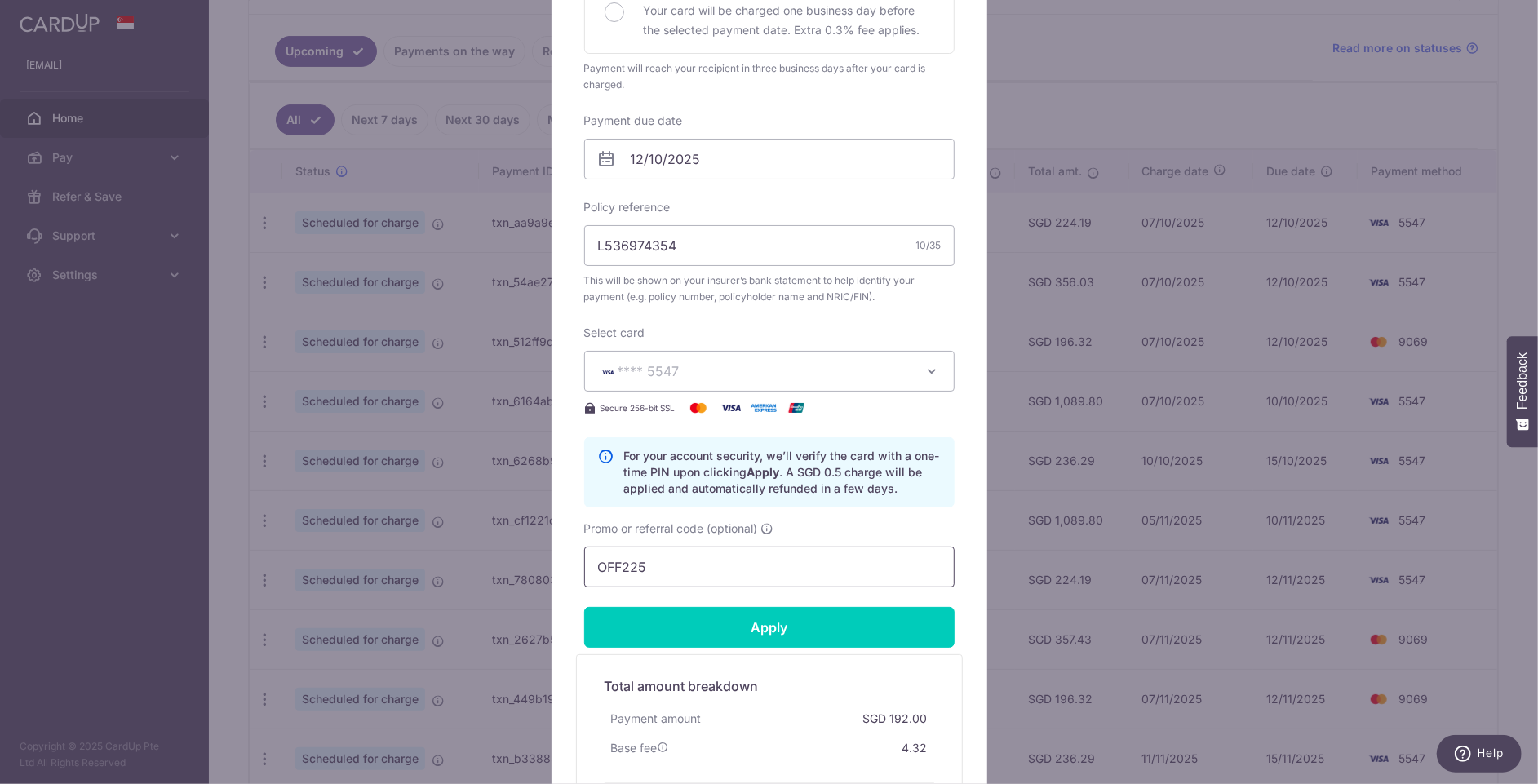 drag, startPoint x: 682, startPoint y: 576, endPoint x: 521, endPoint y: 573, distance: 161.0279 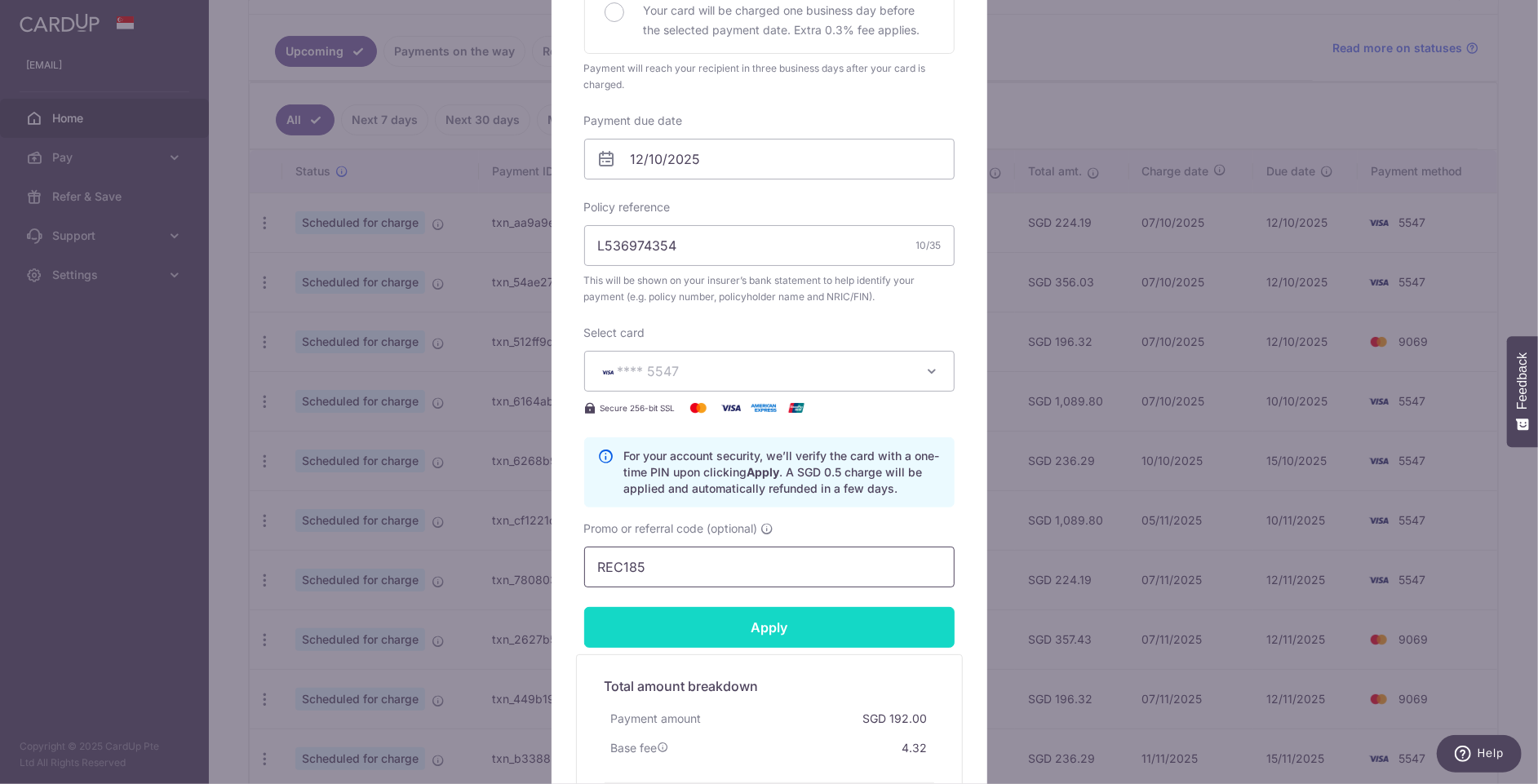 type on "REC185" 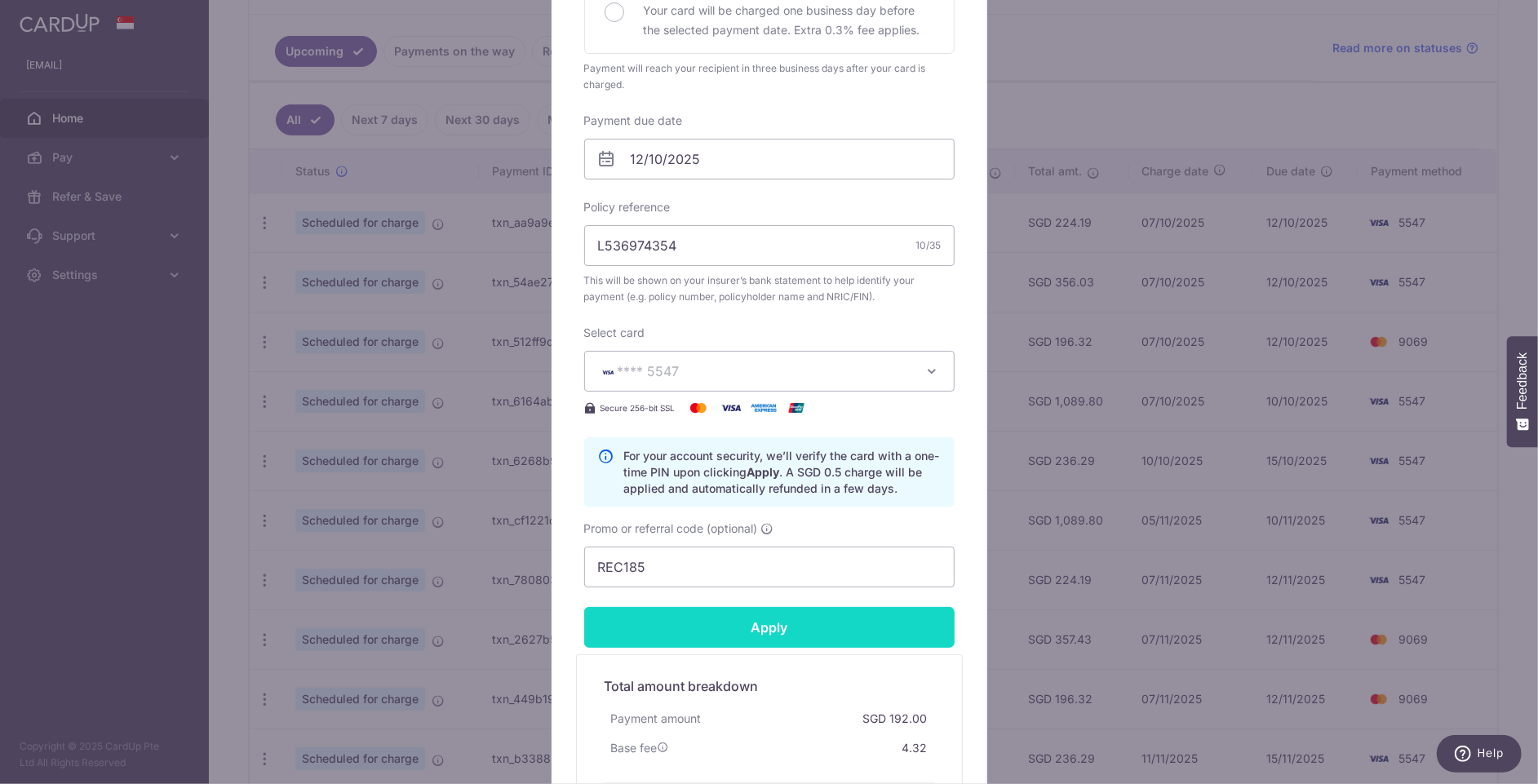 click on "Apply" at bounding box center (769, 627) 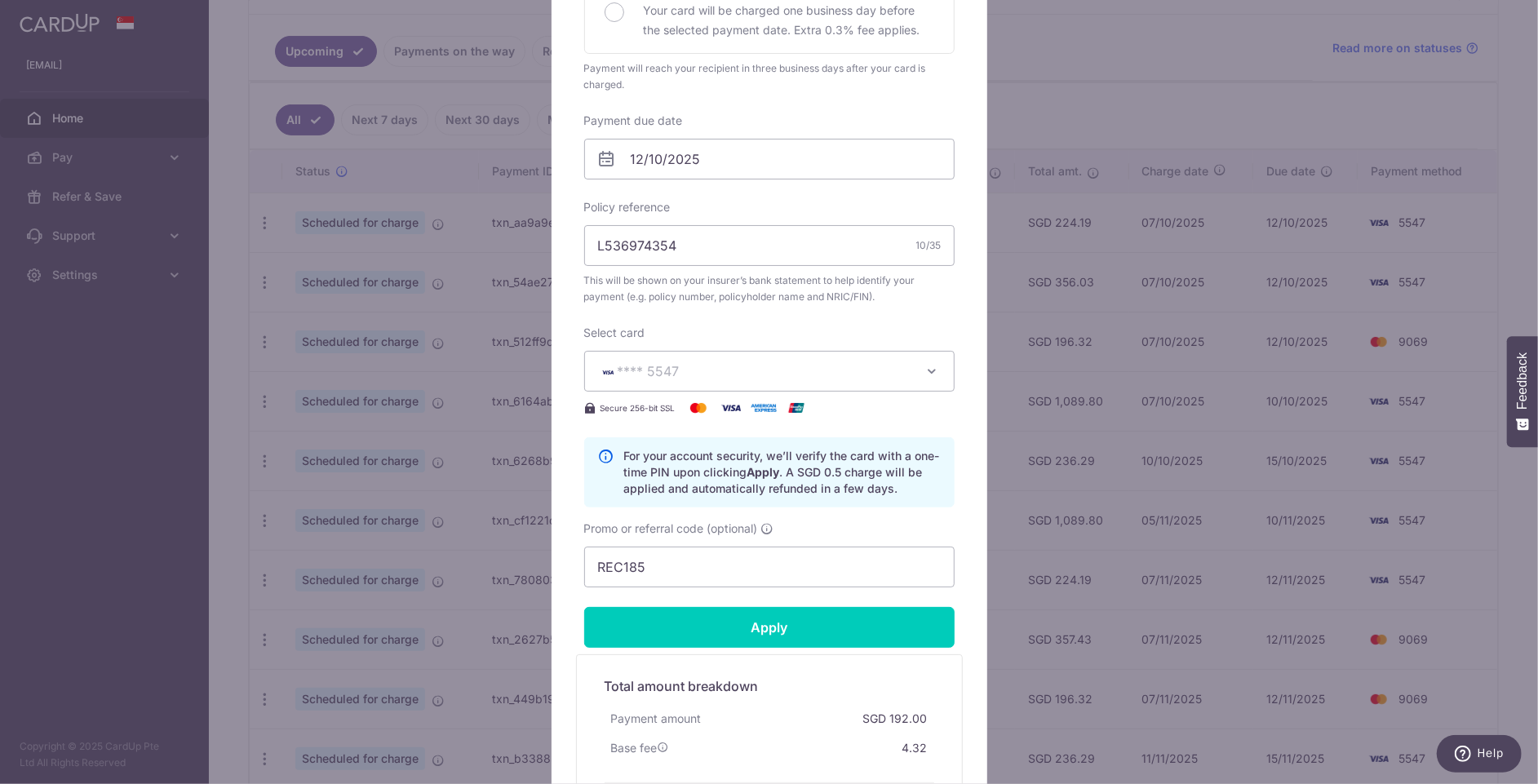 type on "Successfully Applied" 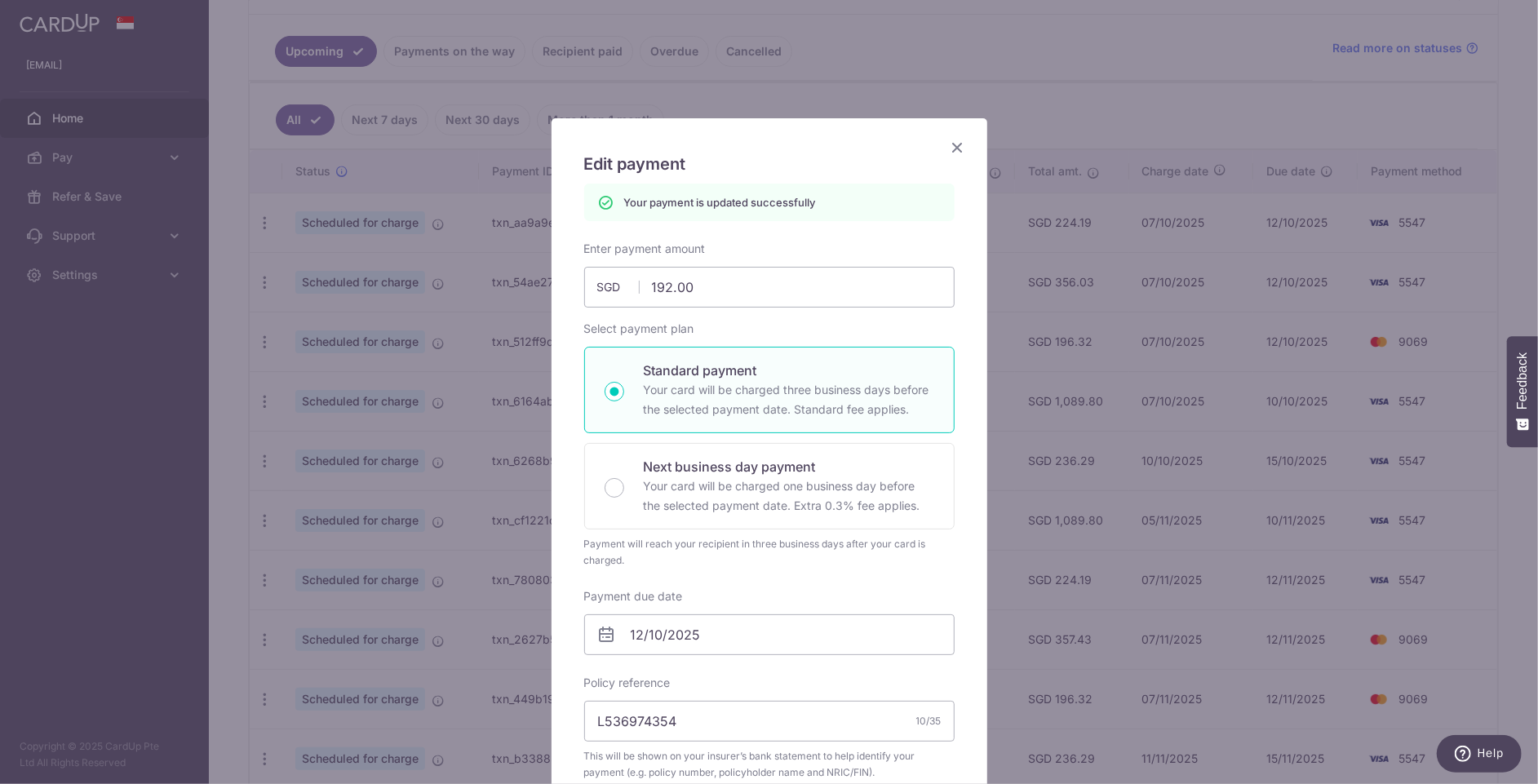 scroll, scrollTop: 0, scrollLeft: 0, axis: both 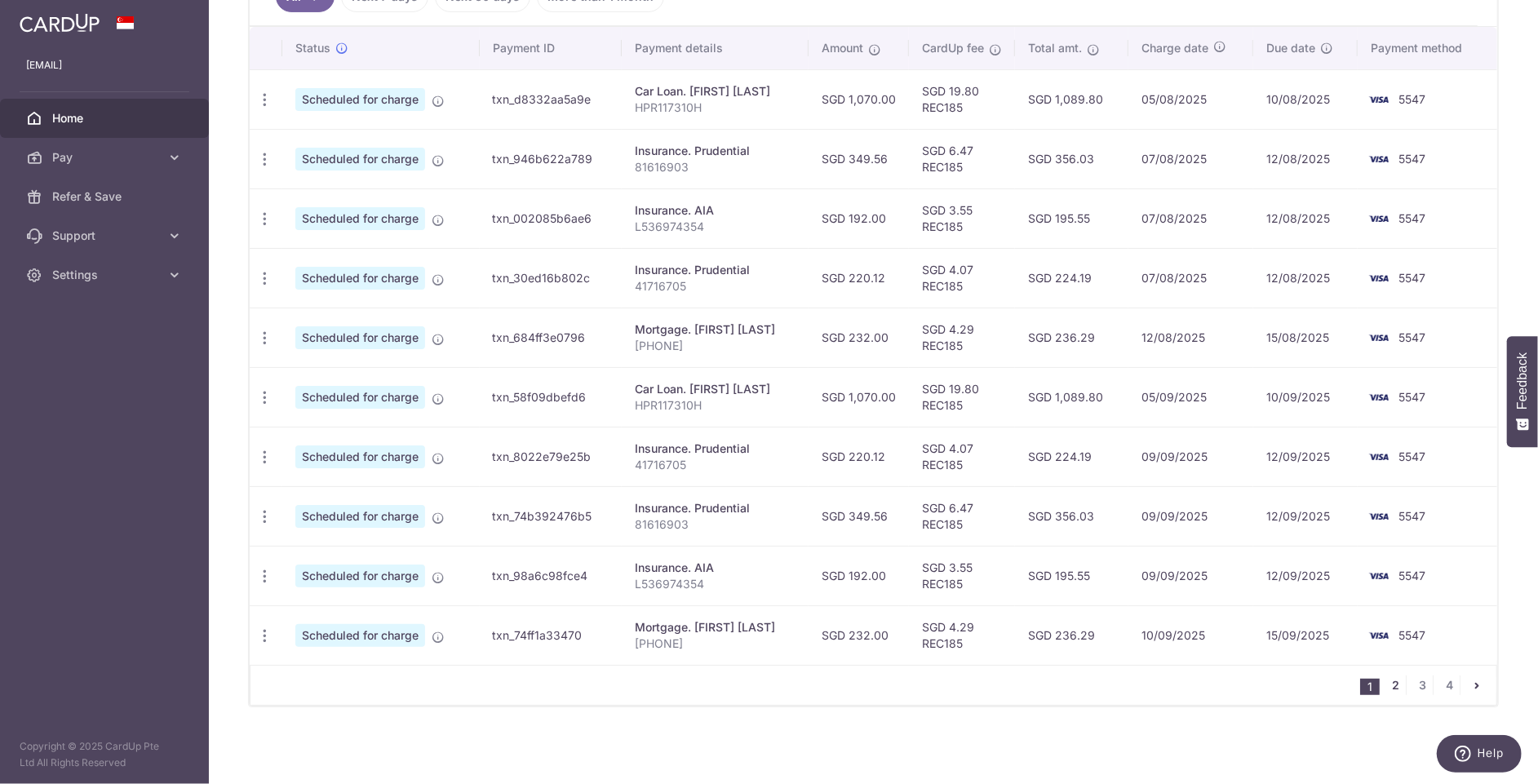 click on "2" at bounding box center (1396, 685) 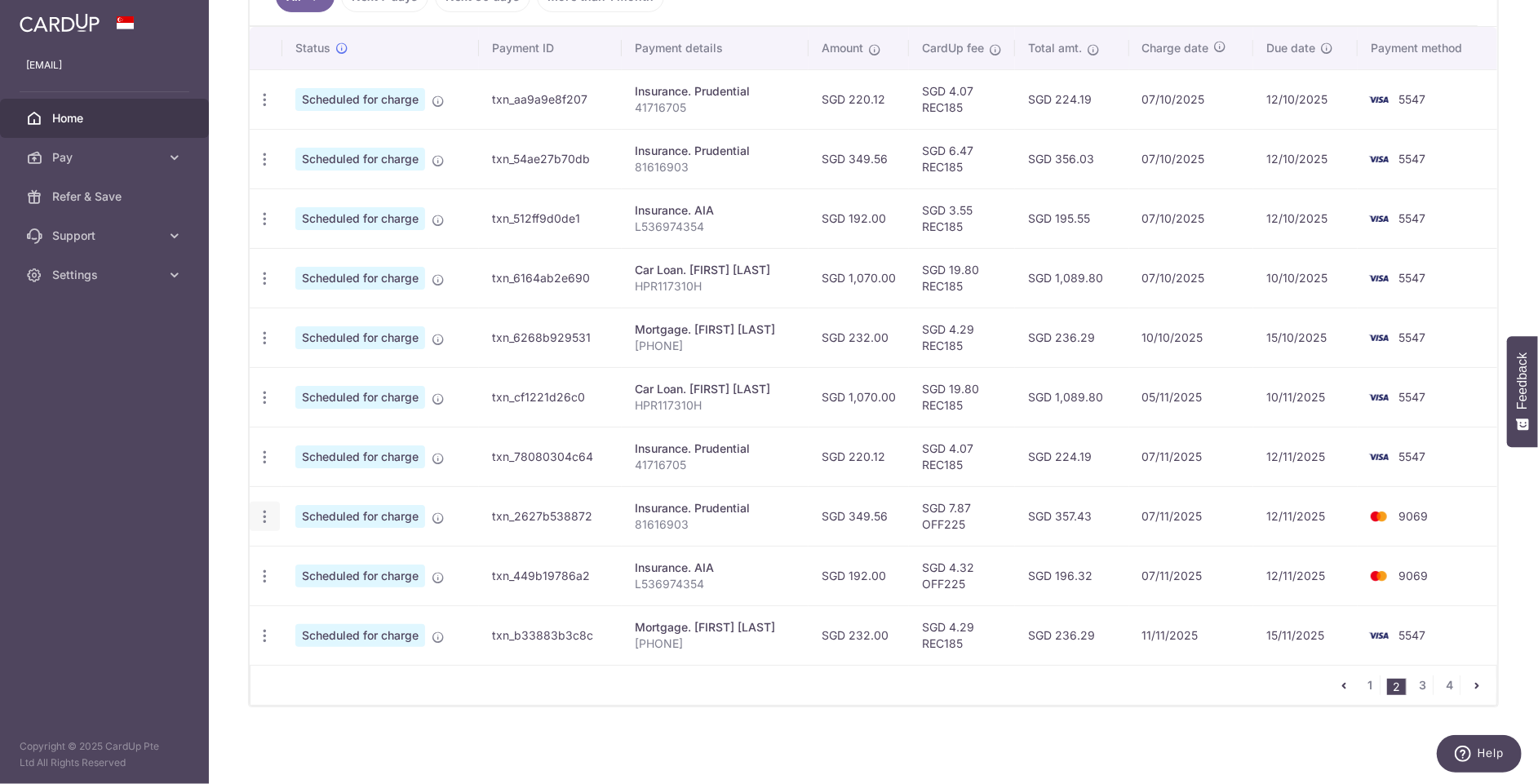 click at bounding box center (264, 100) 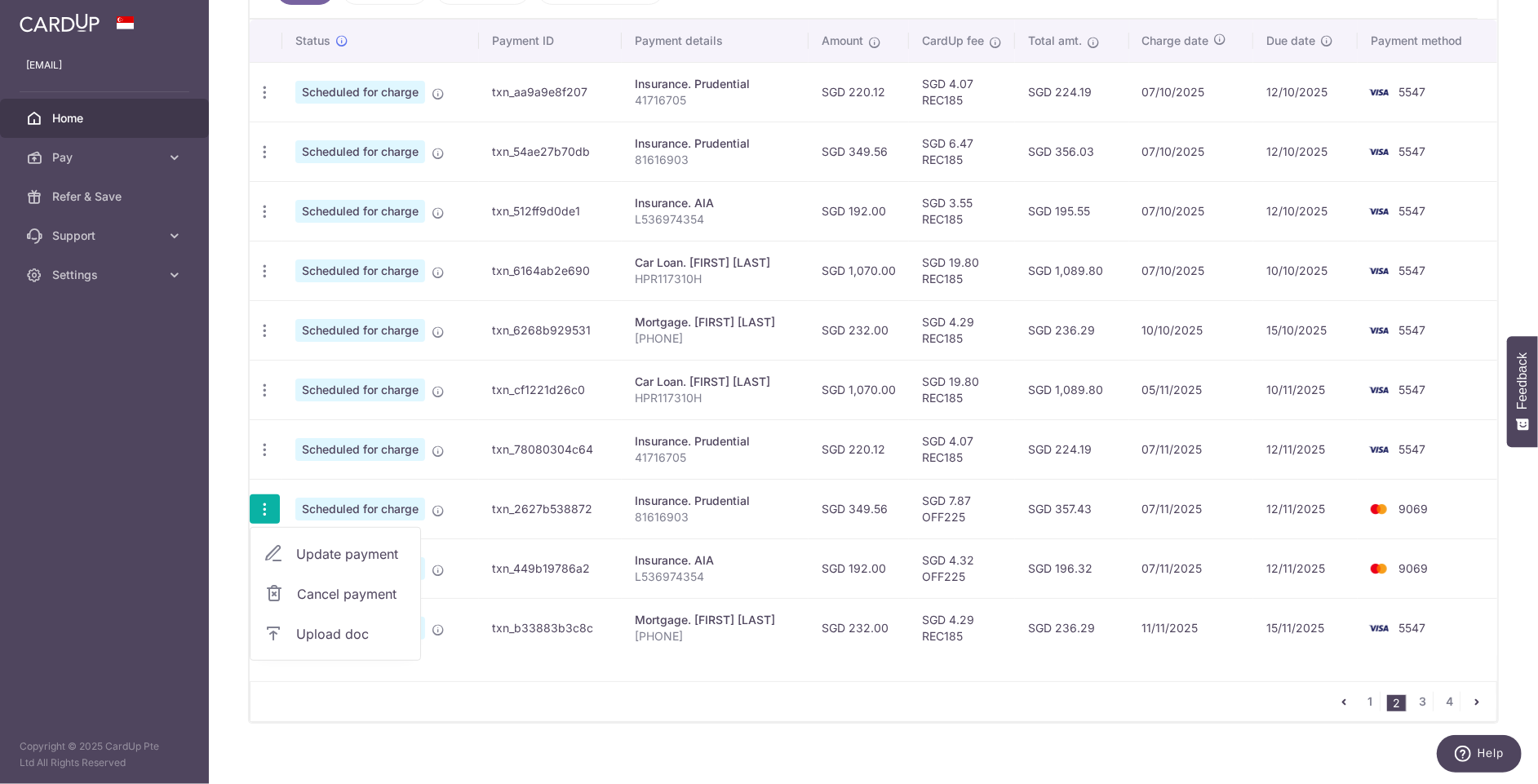 click on "Update payment" at bounding box center (352, 554) 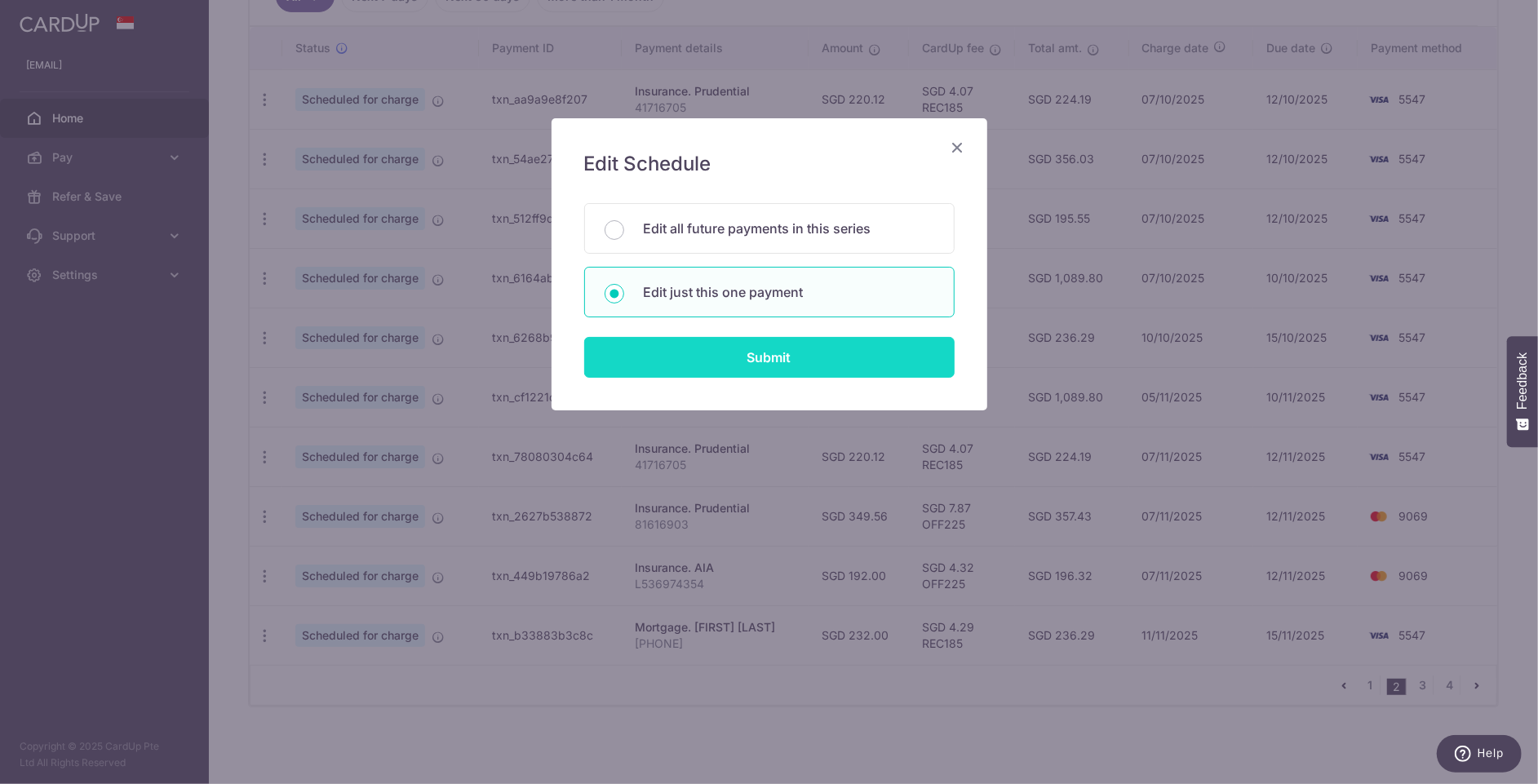click on "Submit" at bounding box center (769, 357) 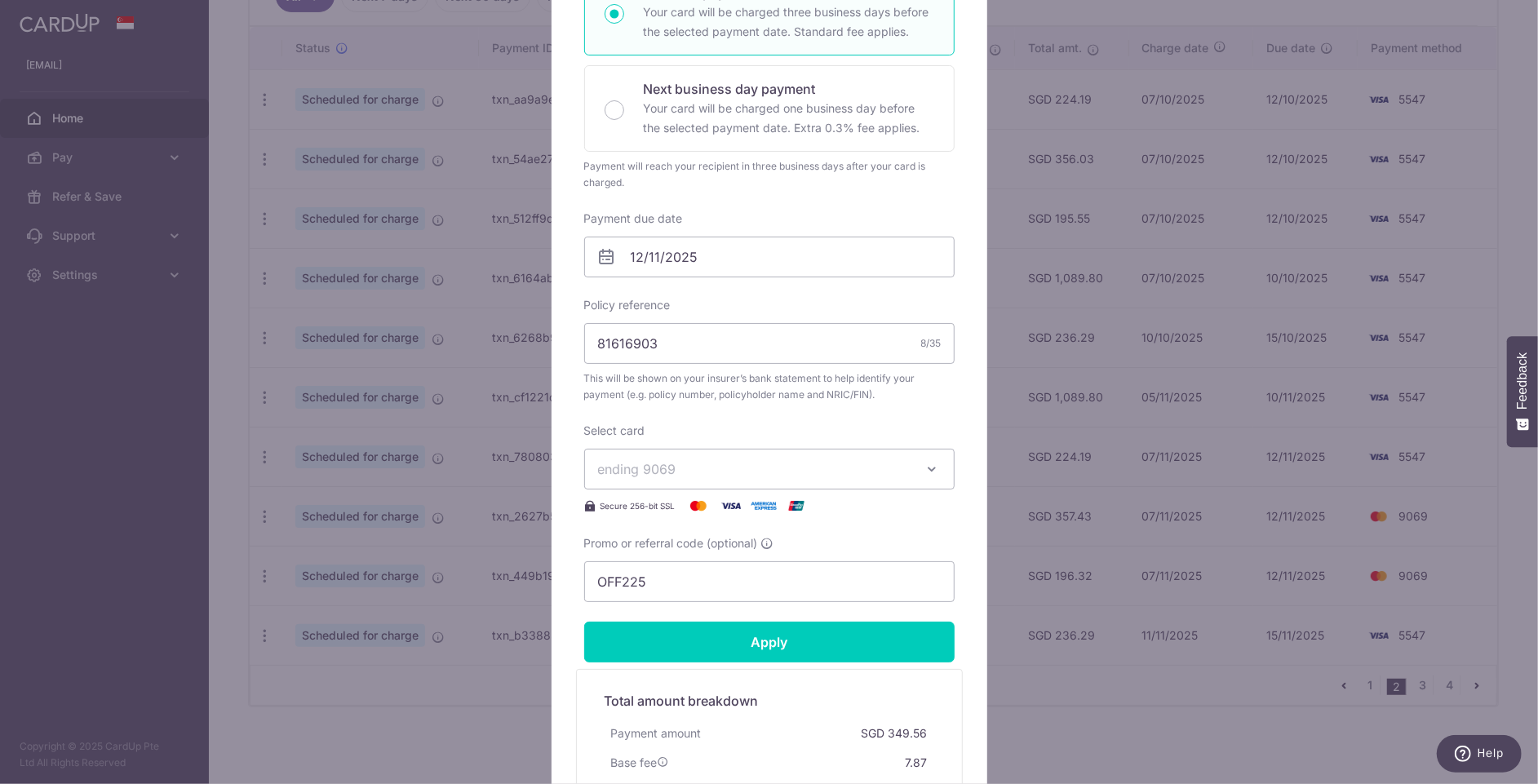scroll, scrollTop: 321, scrollLeft: 0, axis: vertical 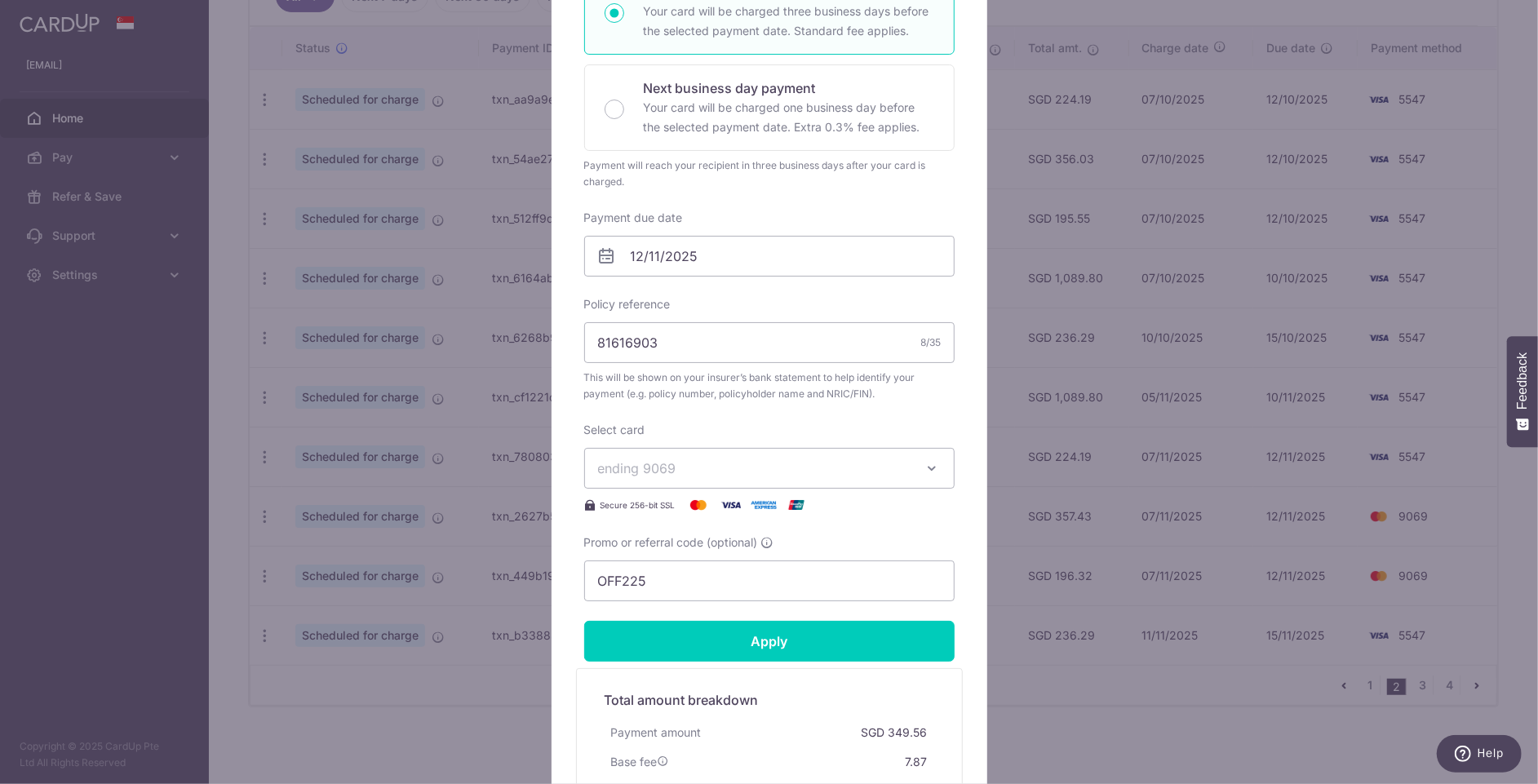 click on "ending 9069" at bounding box center [755, 468] 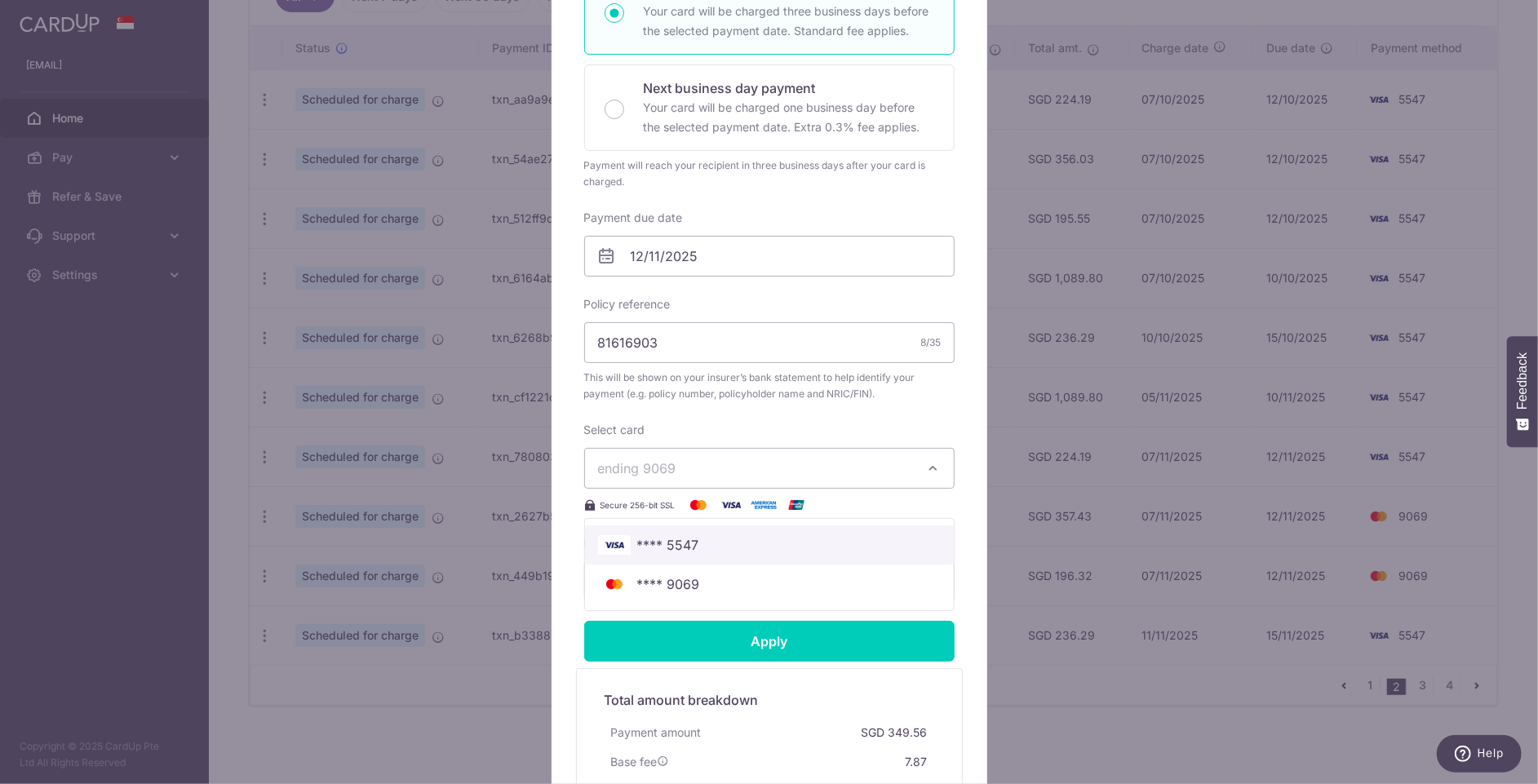 click on "**** 5547" at bounding box center [668, 545] 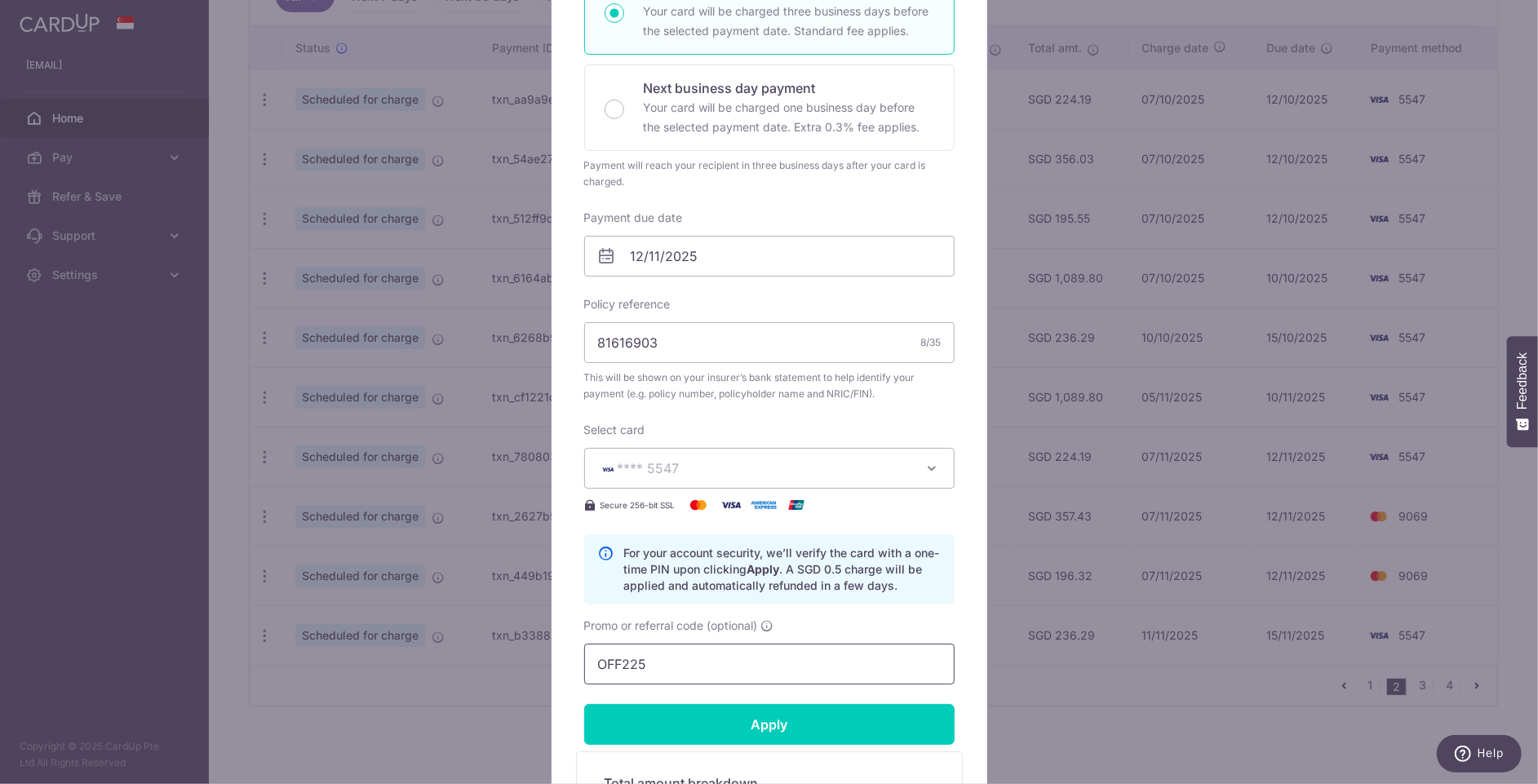 drag, startPoint x: 663, startPoint y: 667, endPoint x: 369, endPoint y: 625, distance: 296.98485 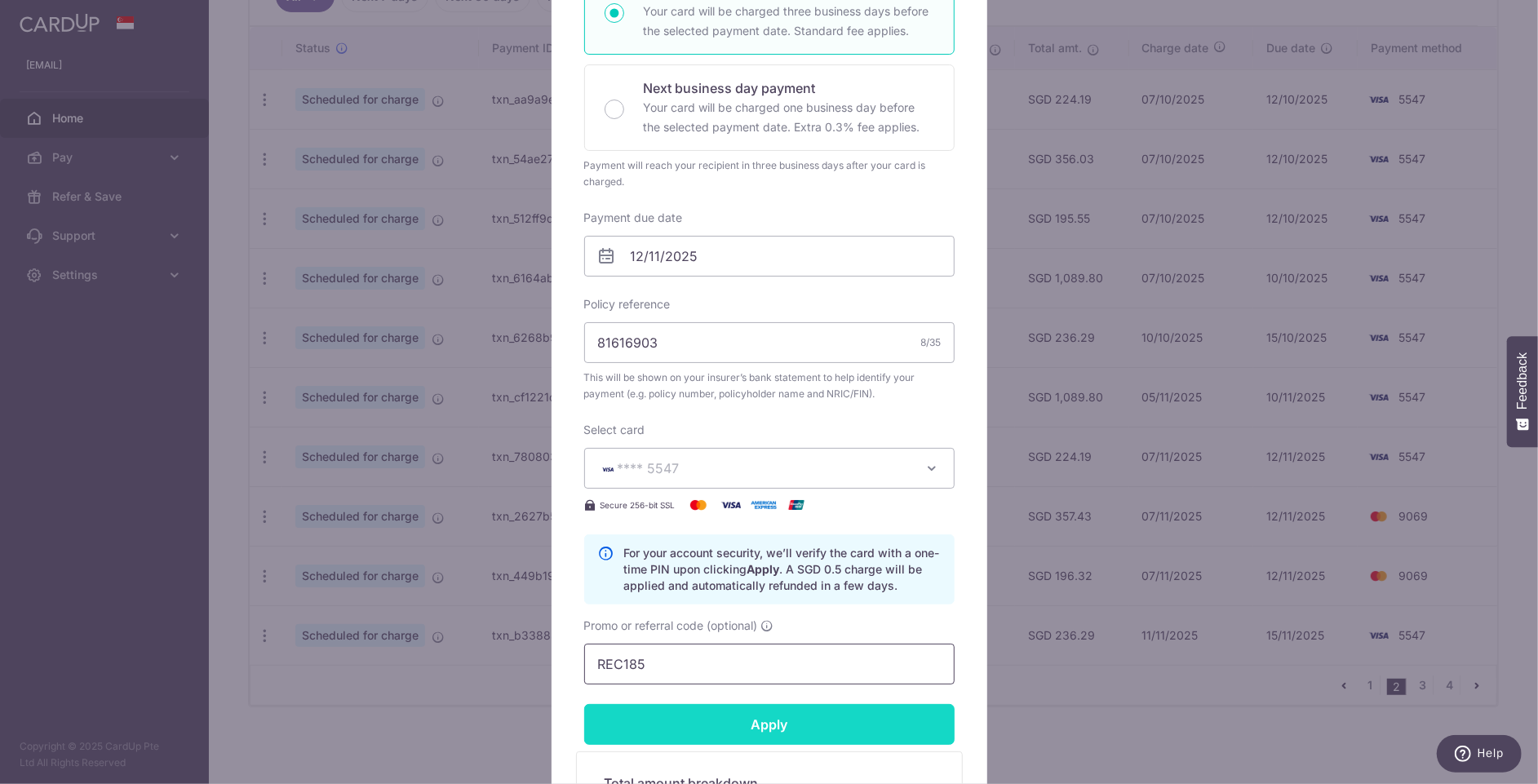 type on "REC185" 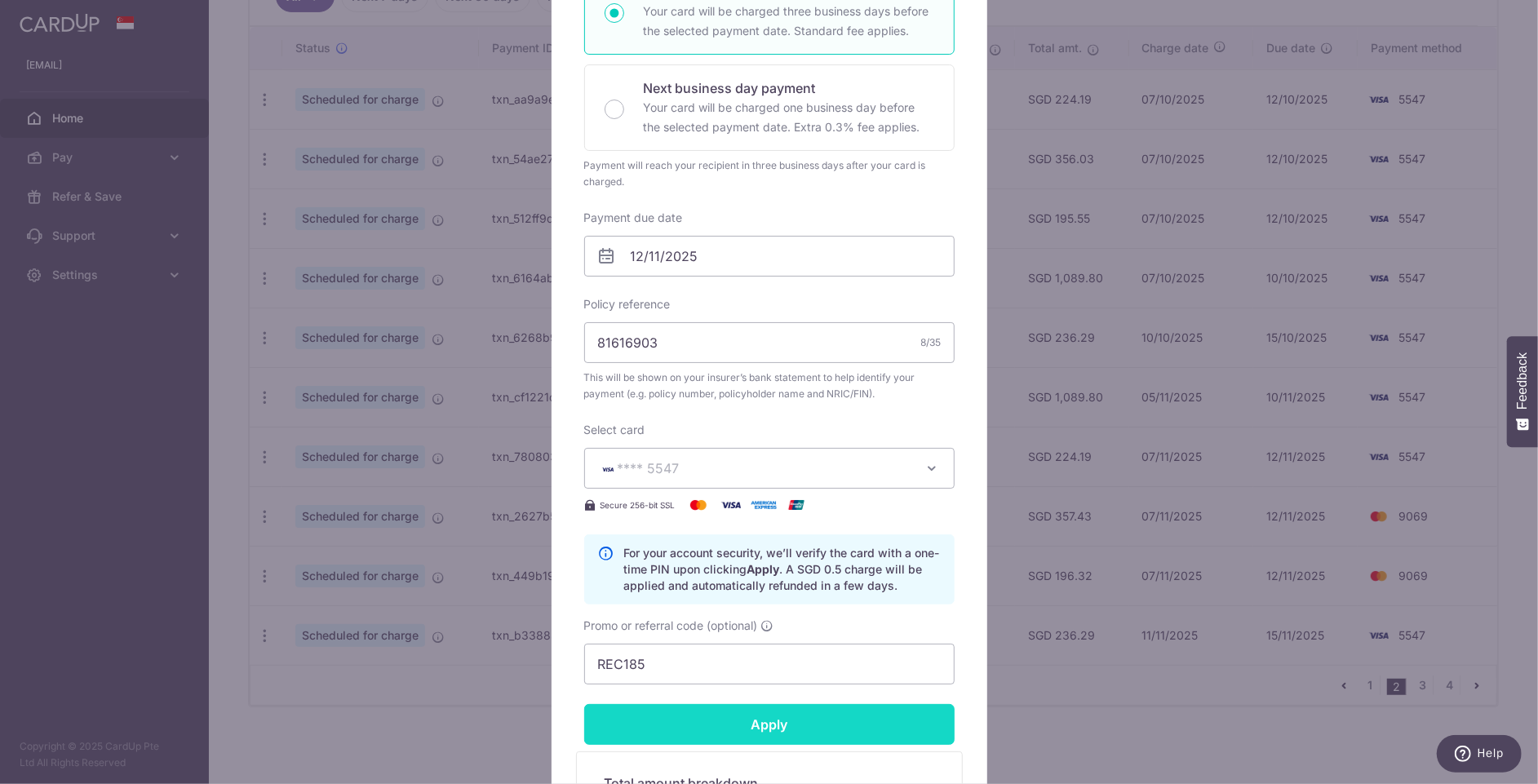 click on "Apply" at bounding box center (769, 724) 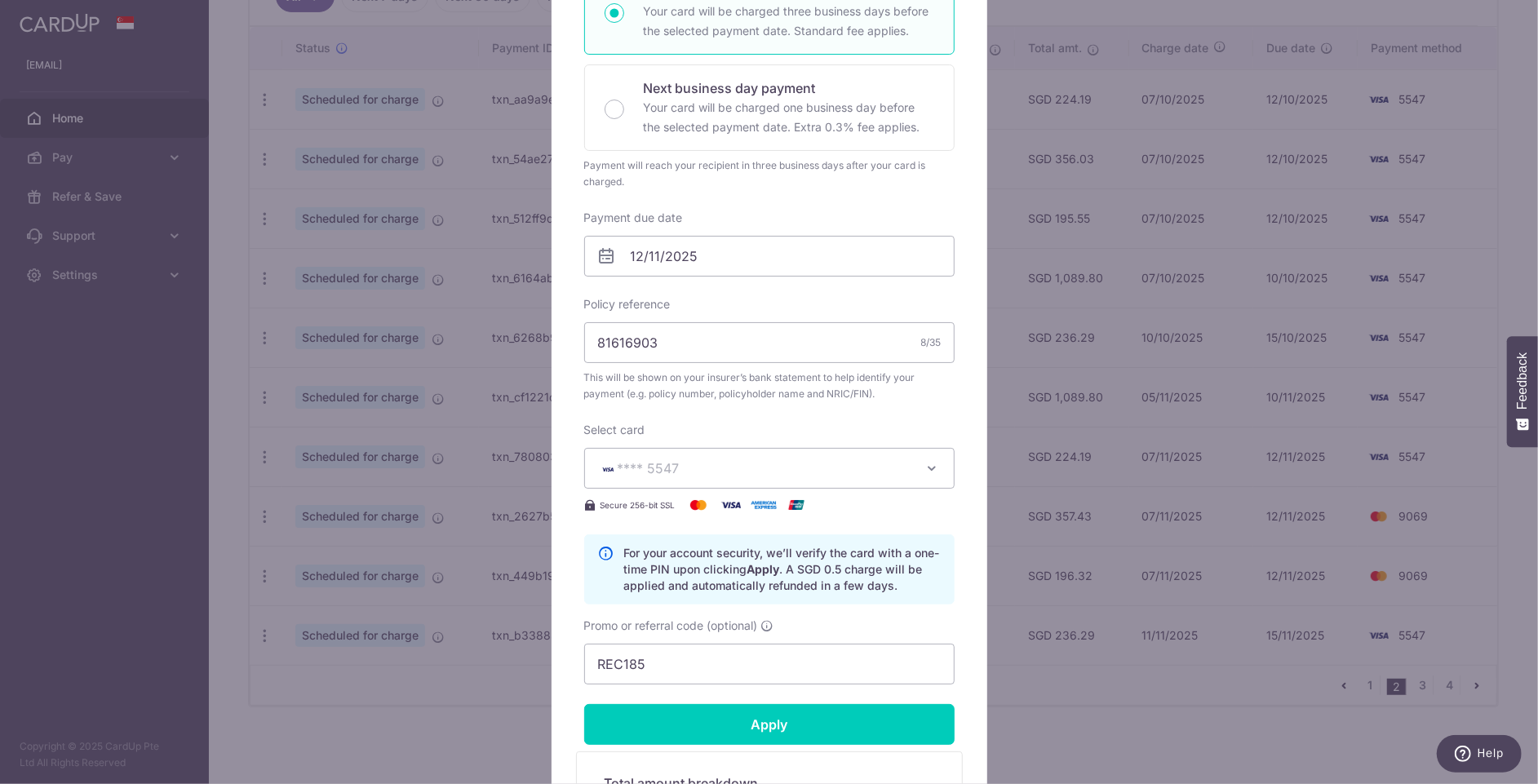 type on "Successfully Applied" 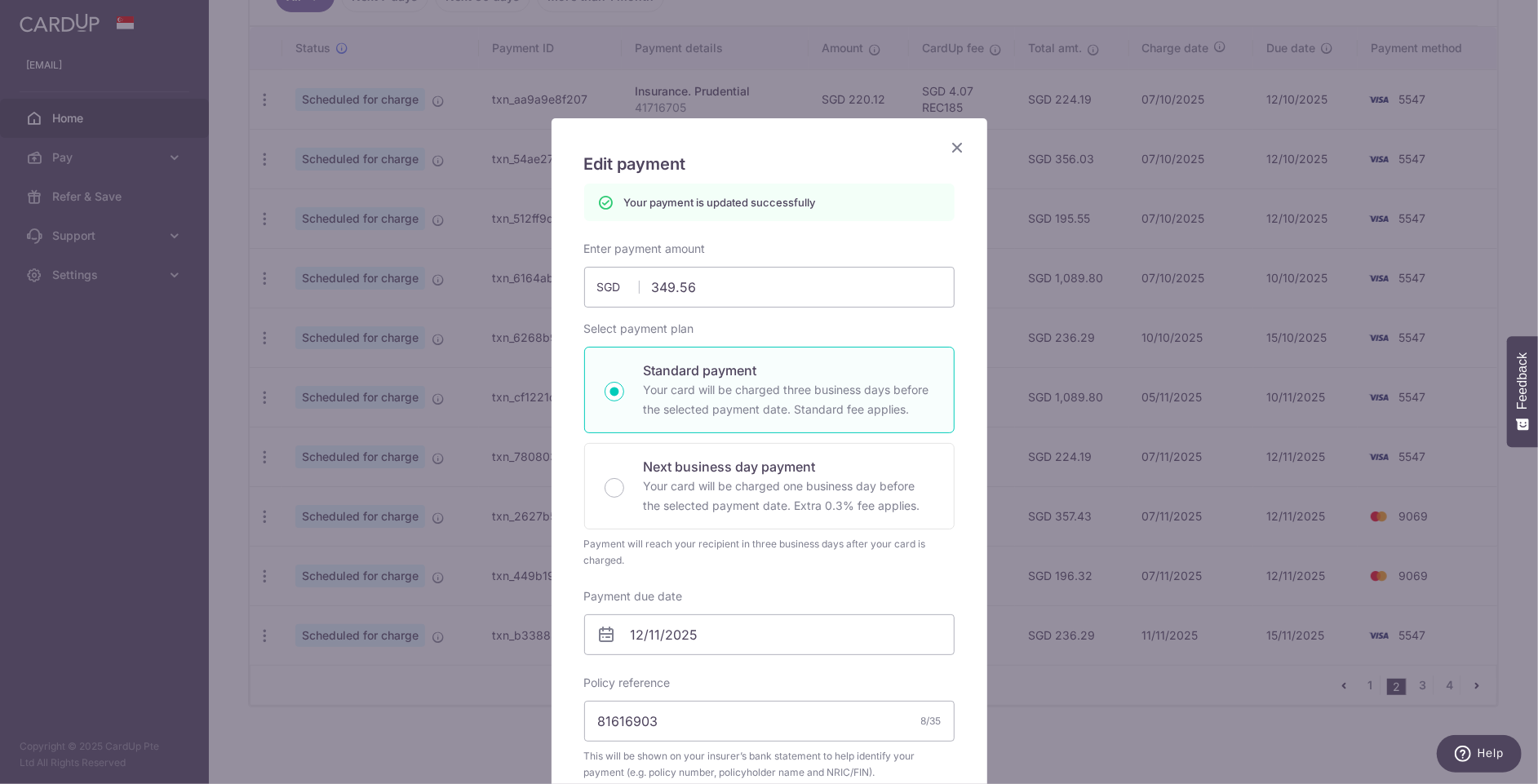 scroll, scrollTop: 0, scrollLeft: 0, axis: both 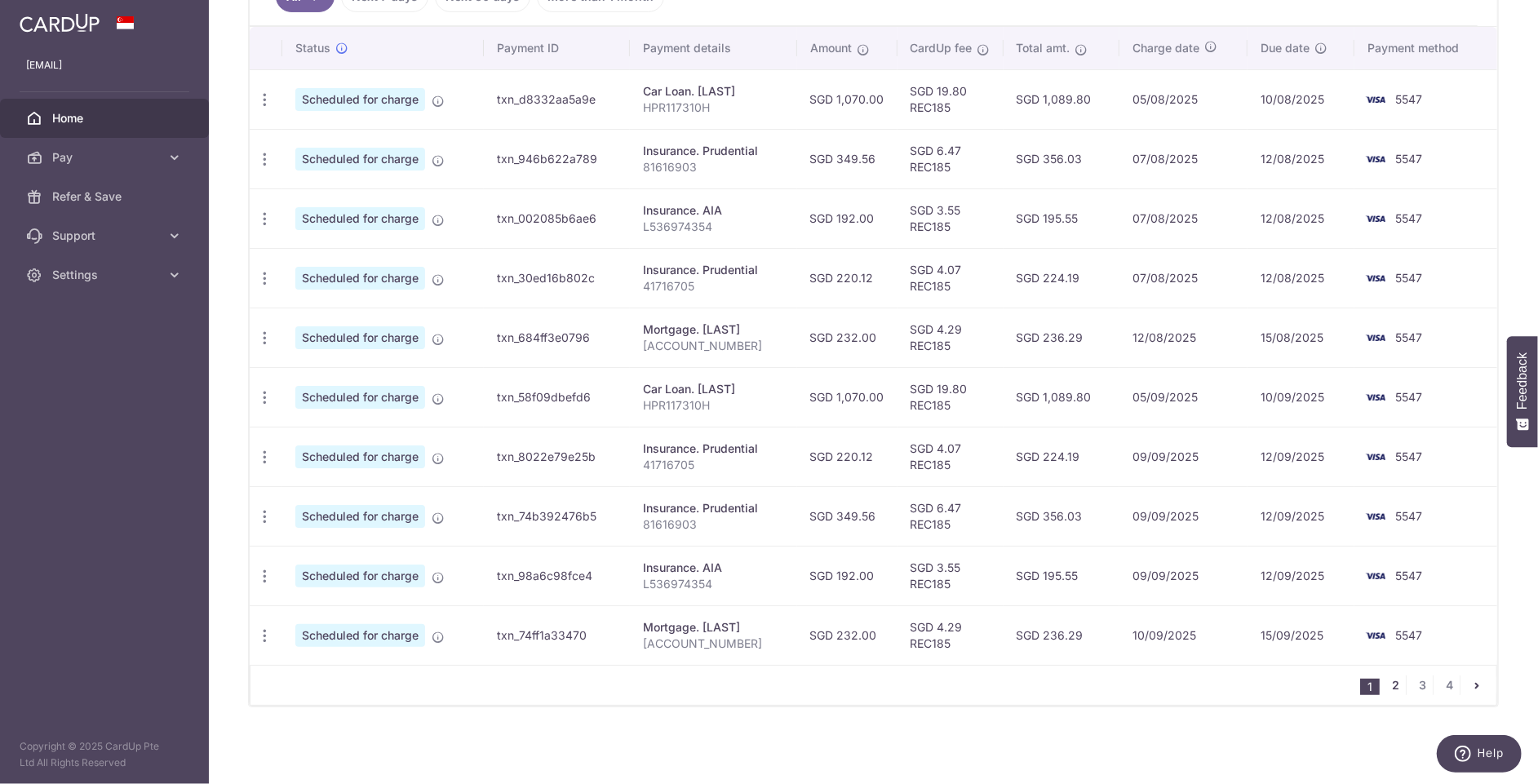 click on "2" at bounding box center (1396, 685) 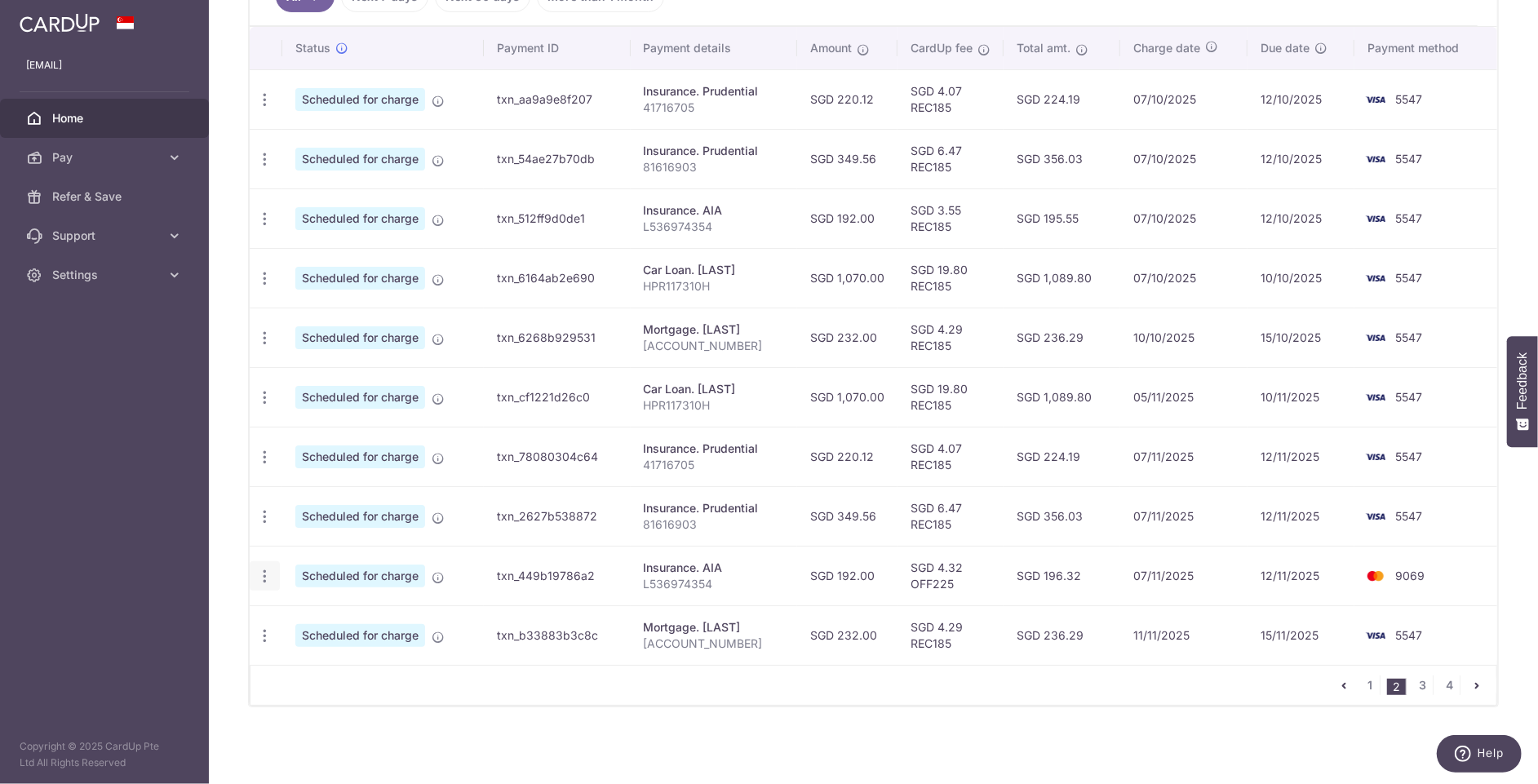click at bounding box center [264, 100] 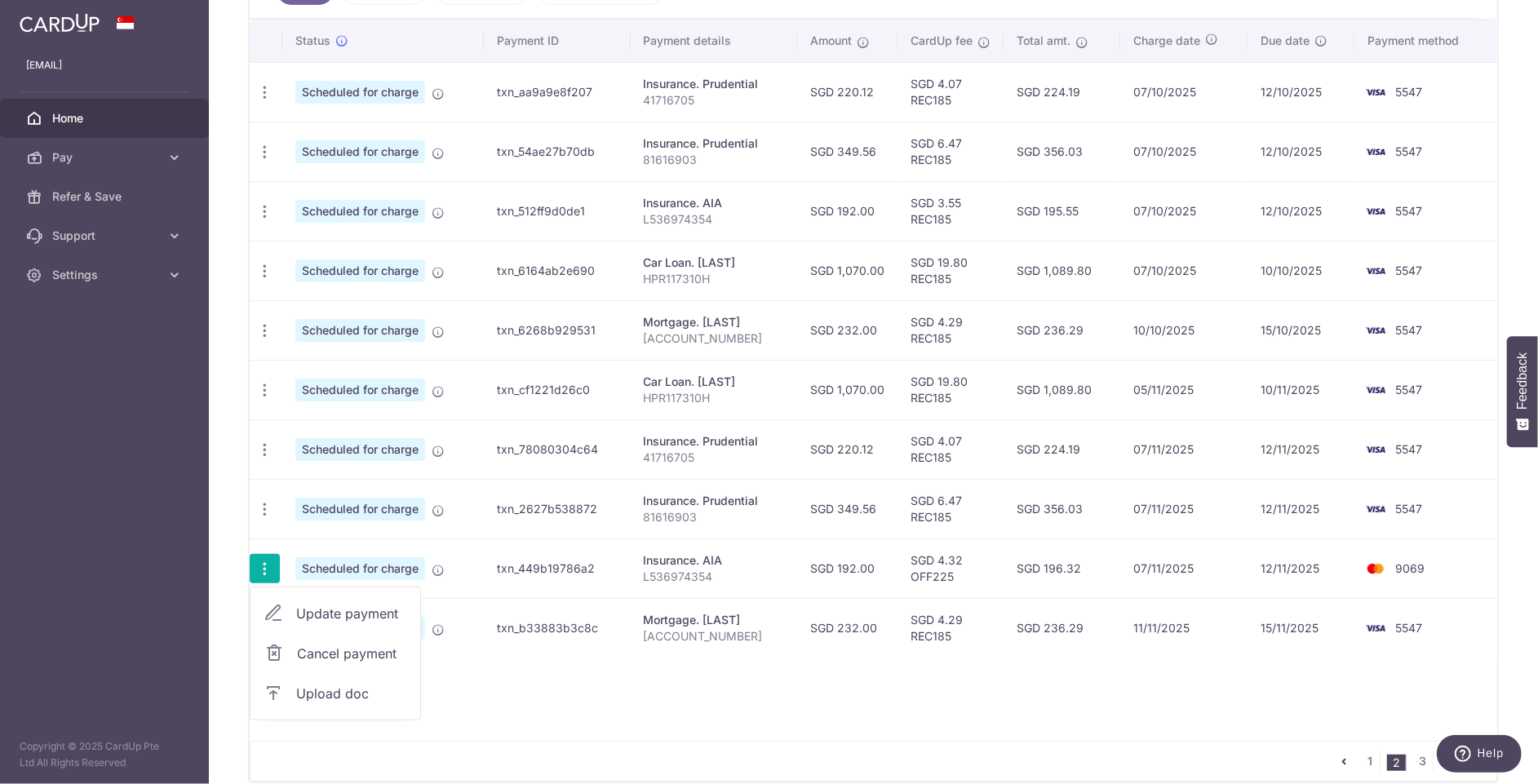 click on "Update payment" at bounding box center [352, 613] 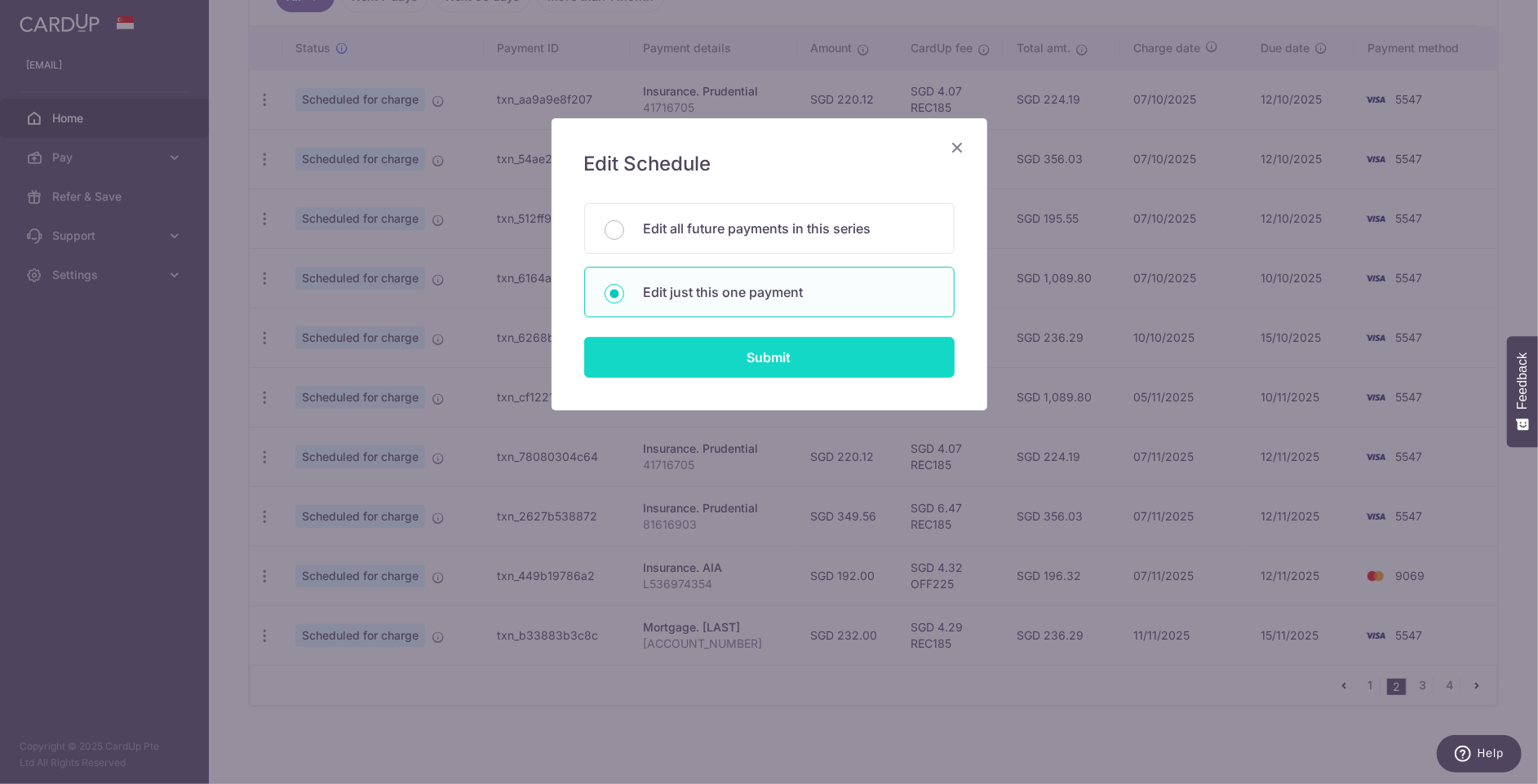 click on "Submit" at bounding box center [769, 357] 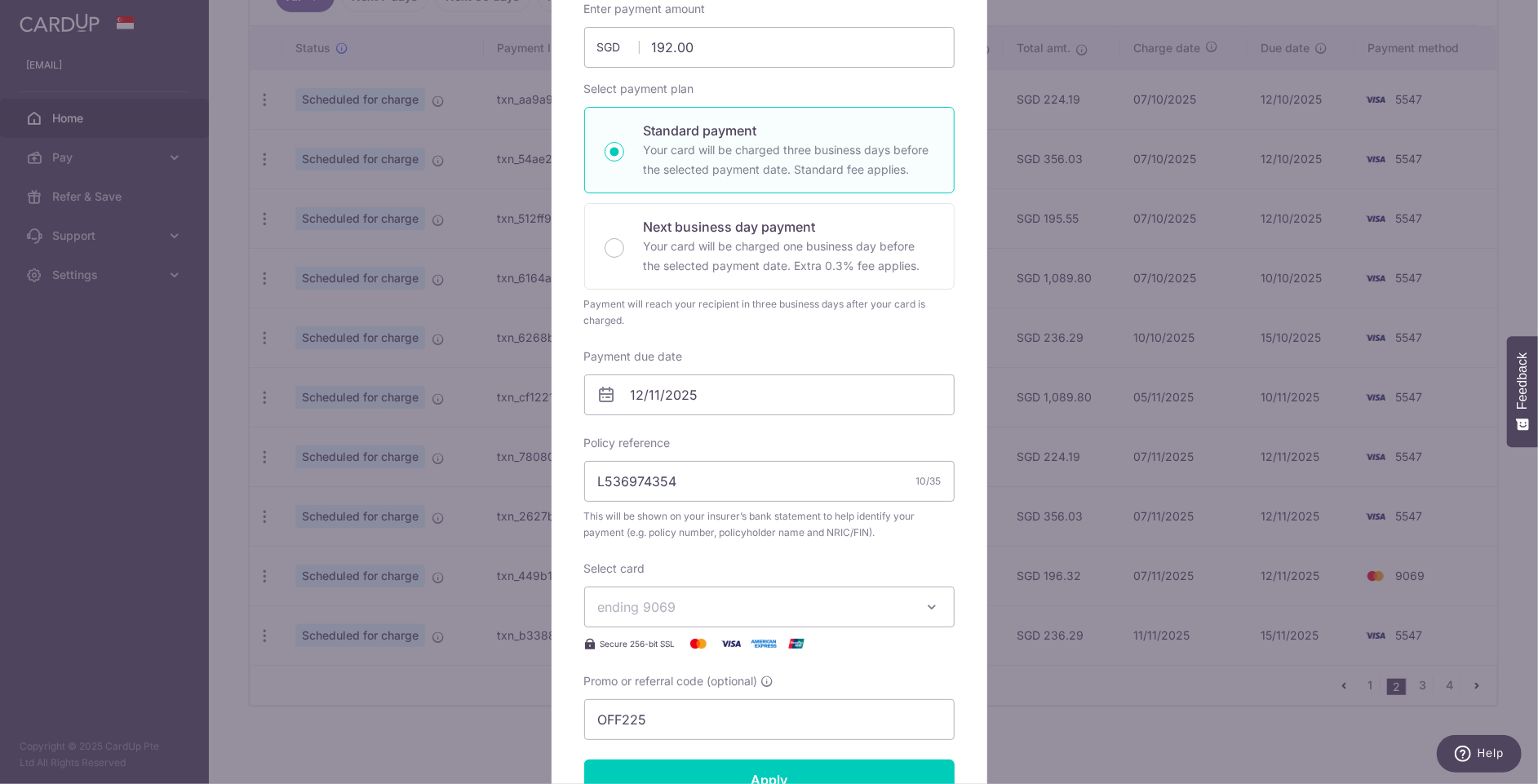 scroll, scrollTop: 230, scrollLeft: 0, axis: vertical 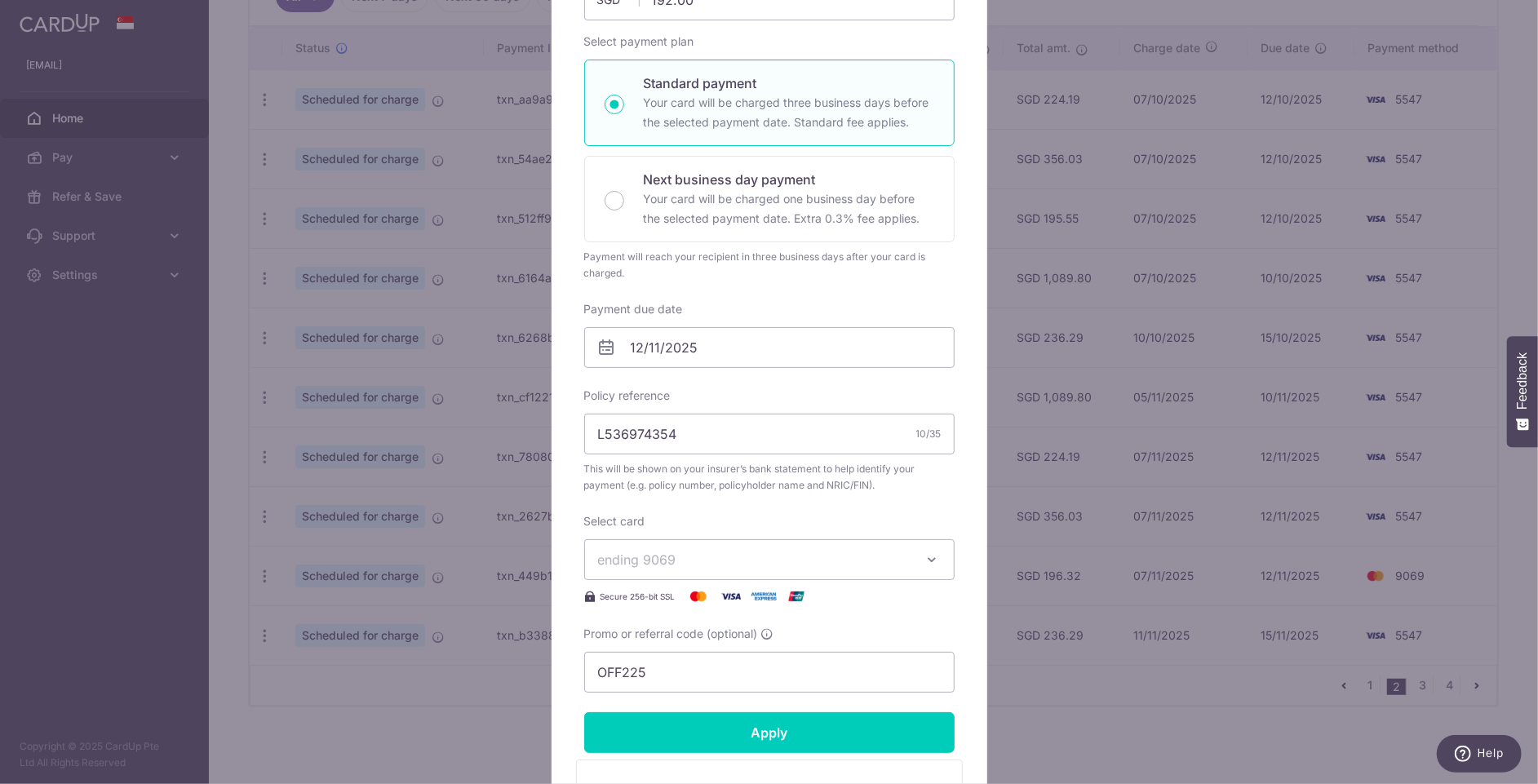 click on "ending 9069" at bounding box center (755, 560) 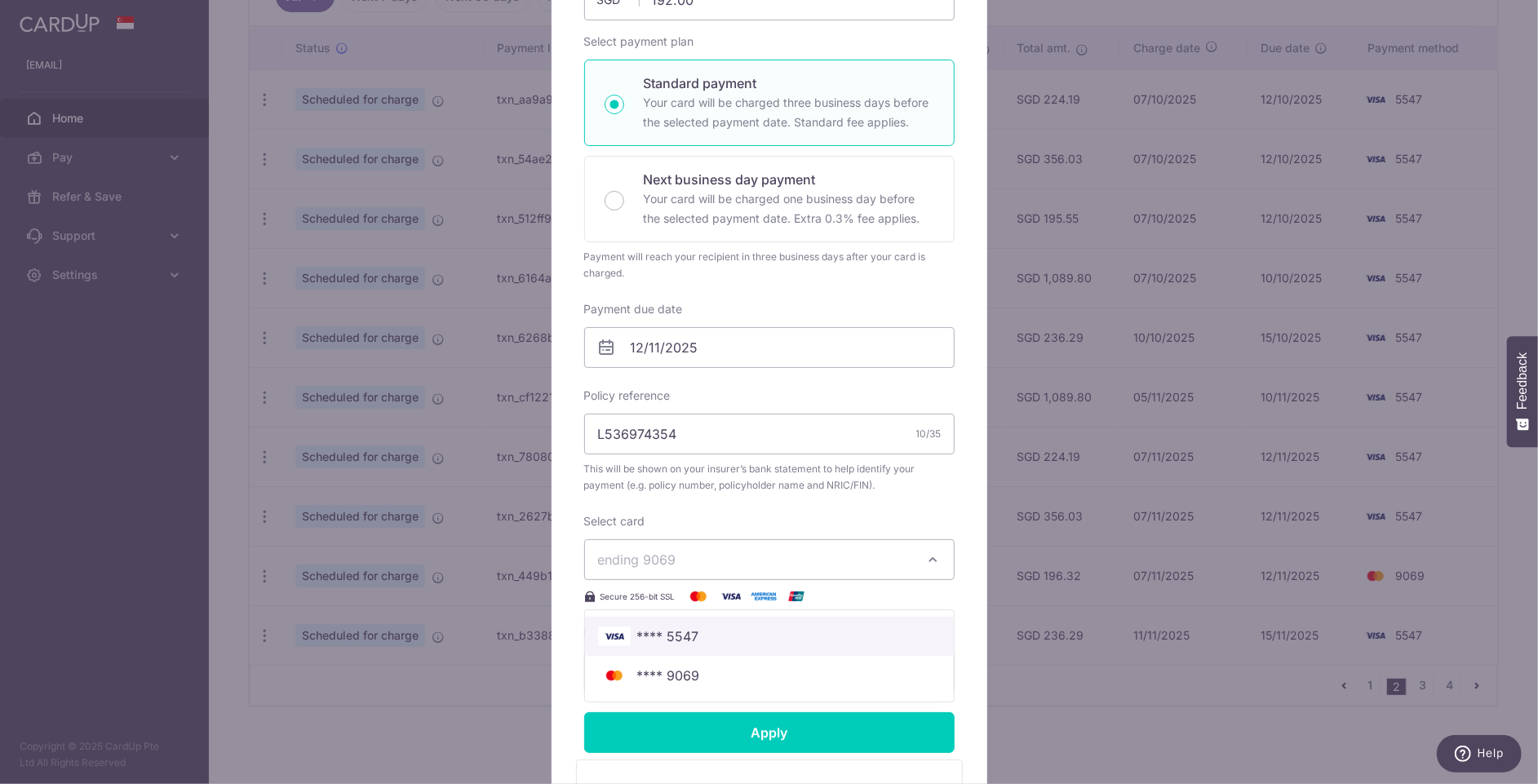 click on "**** 5547" at bounding box center (769, 636) 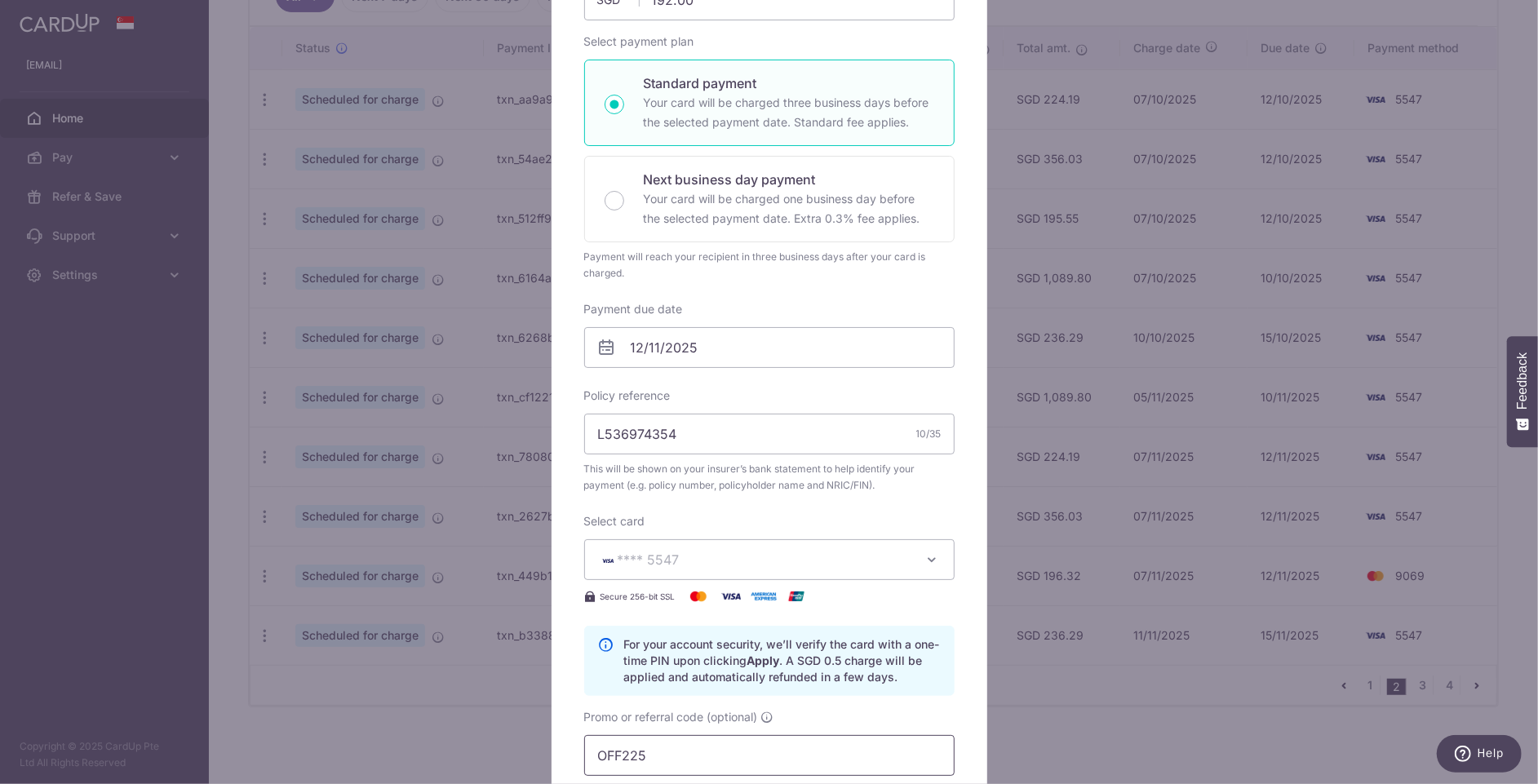 drag, startPoint x: 672, startPoint y: 760, endPoint x: 507, endPoint y: 749, distance: 165.36626 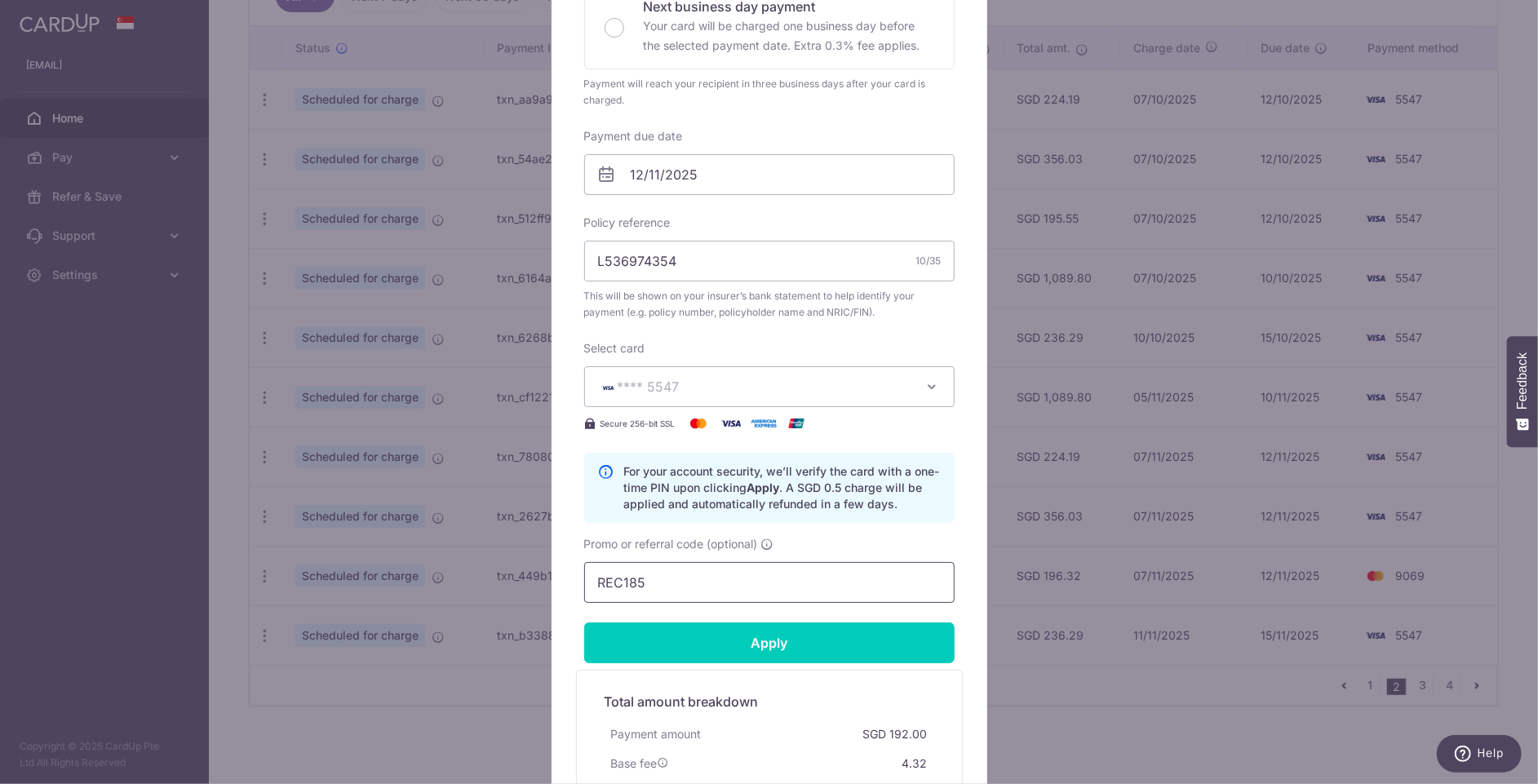 scroll, scrollTop: 424, scrollLeft: 0, axis: vertical 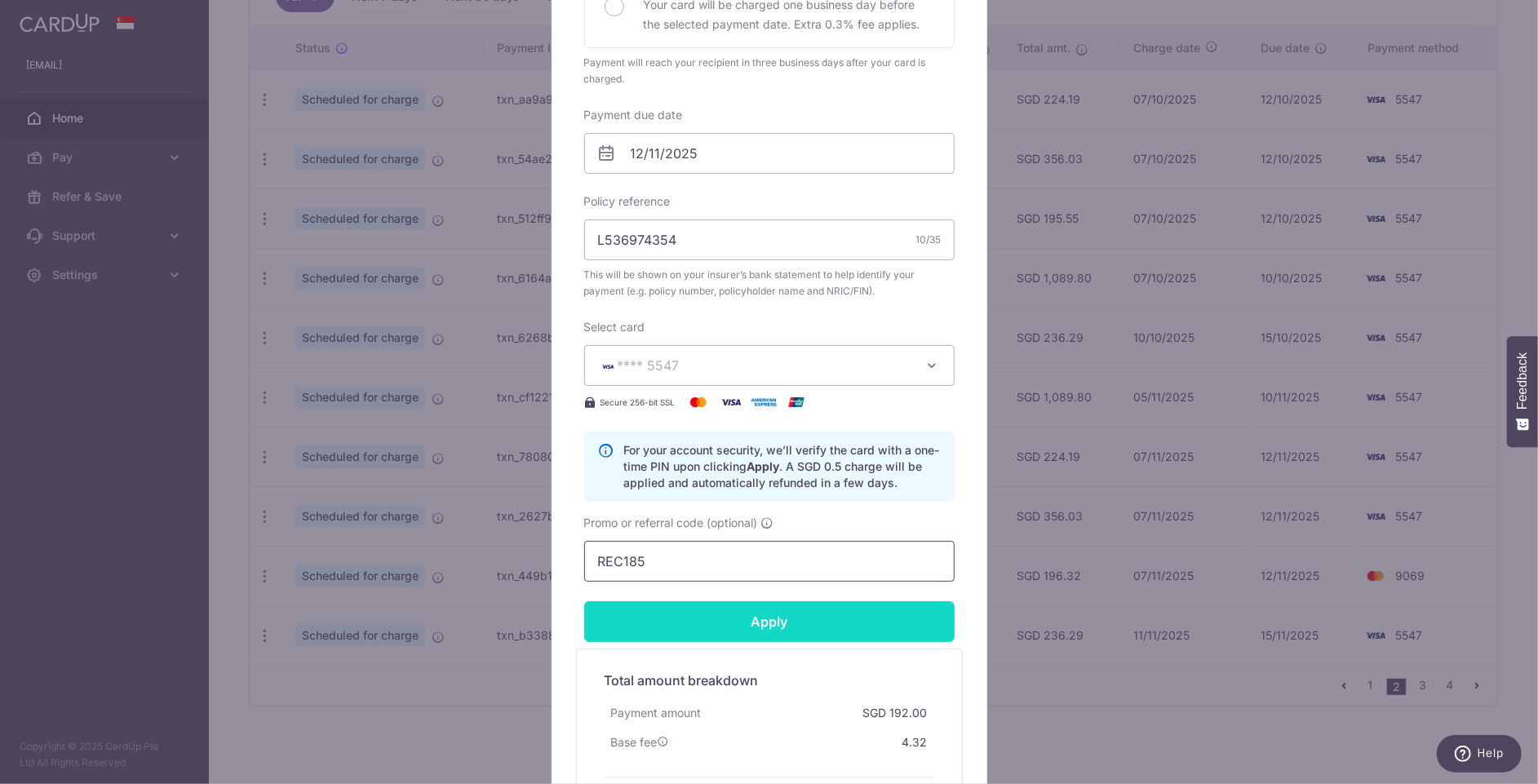 type on "REC185" 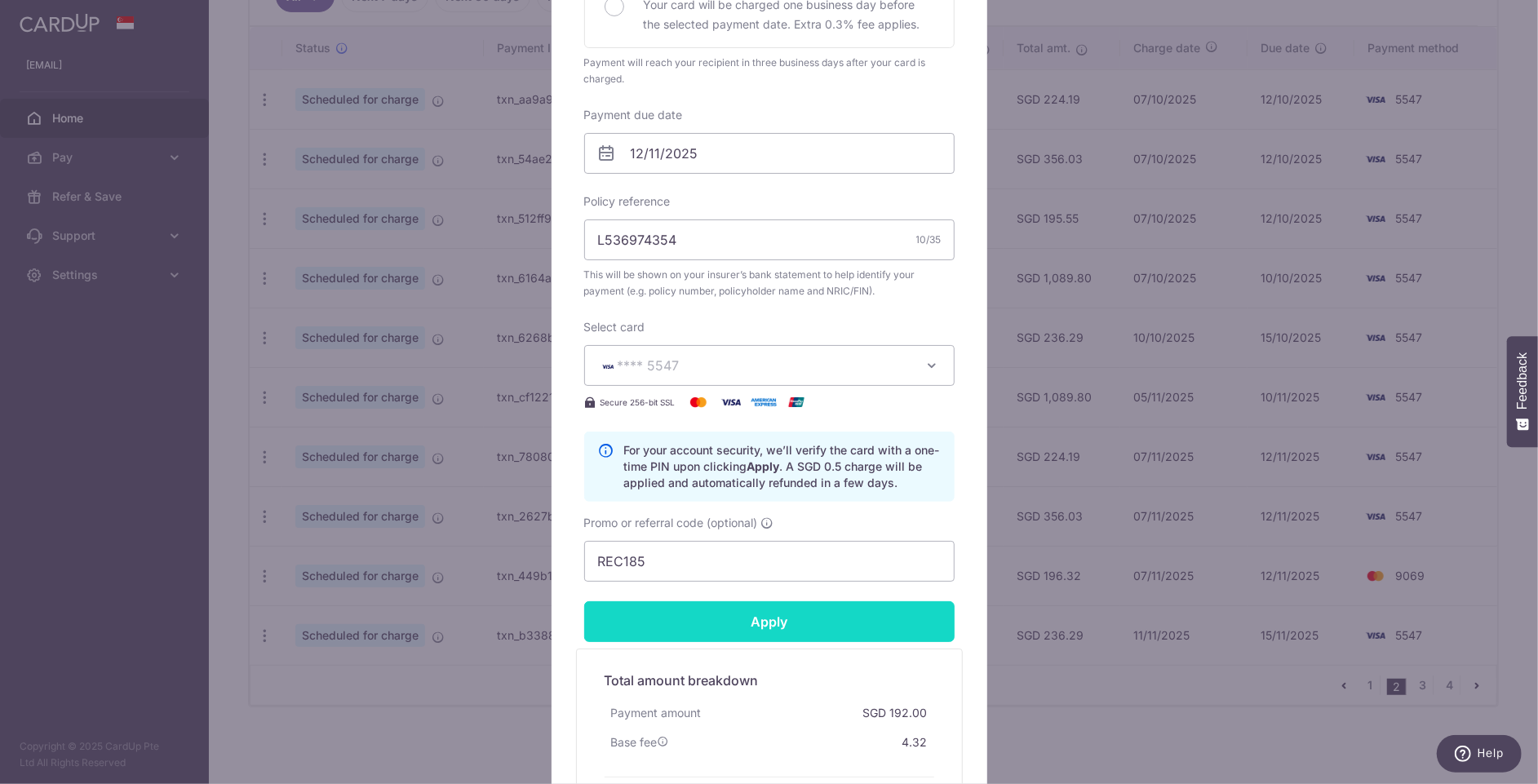 click on "Apply" at bounding box center [769, 622] 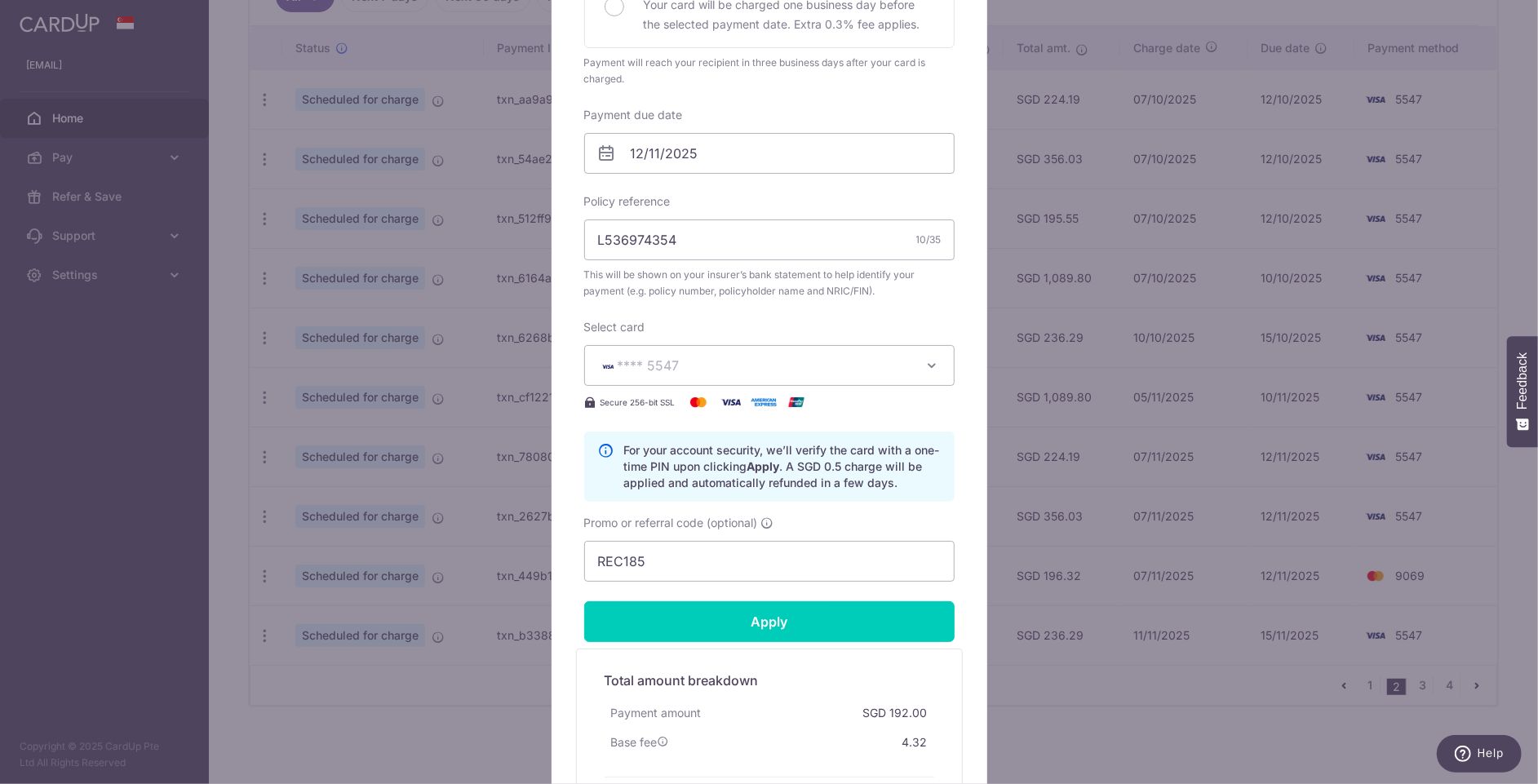 type on "Successfully Applied" 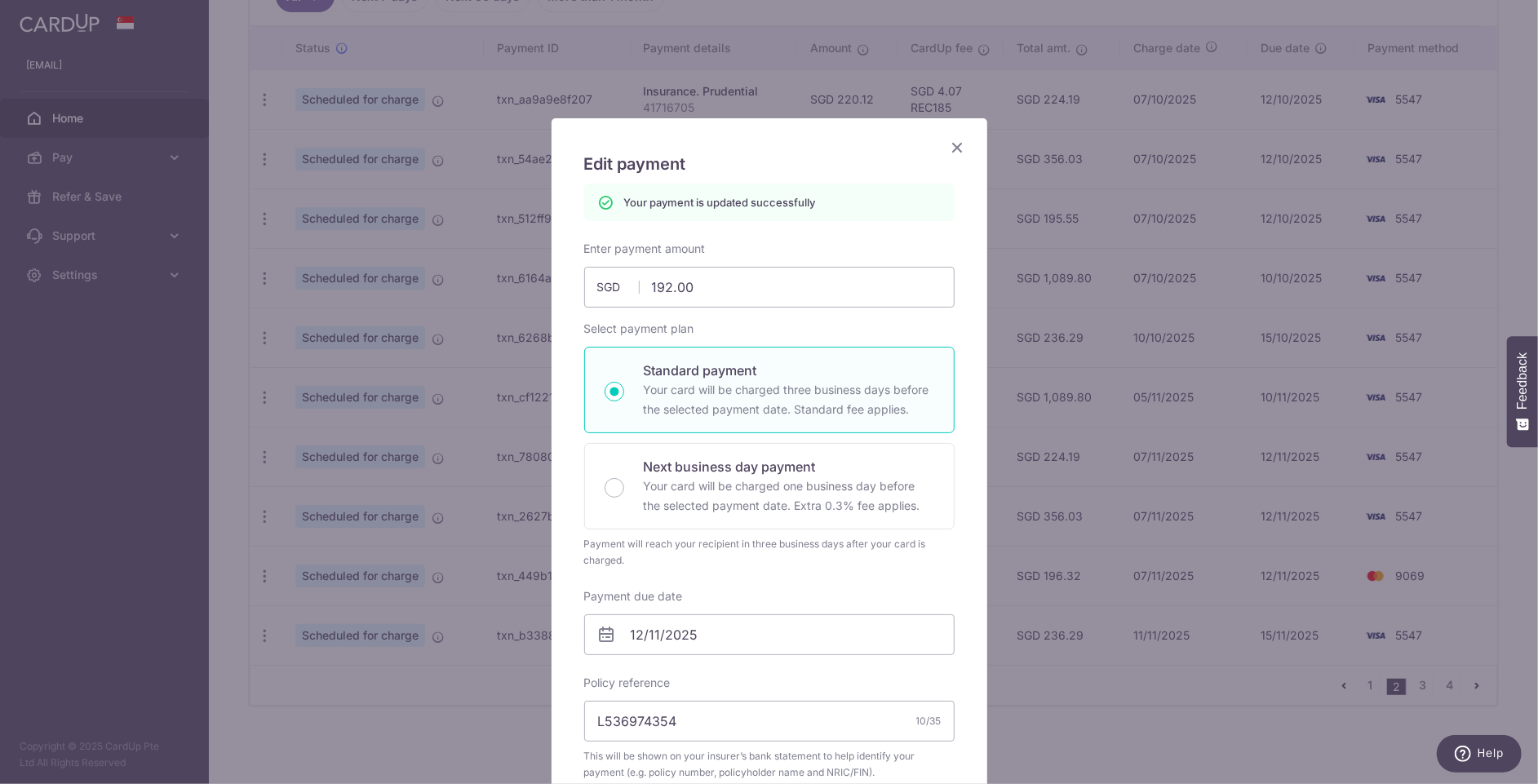 scroll, scrollTop: 0, scrollLeft: 0, axis: both 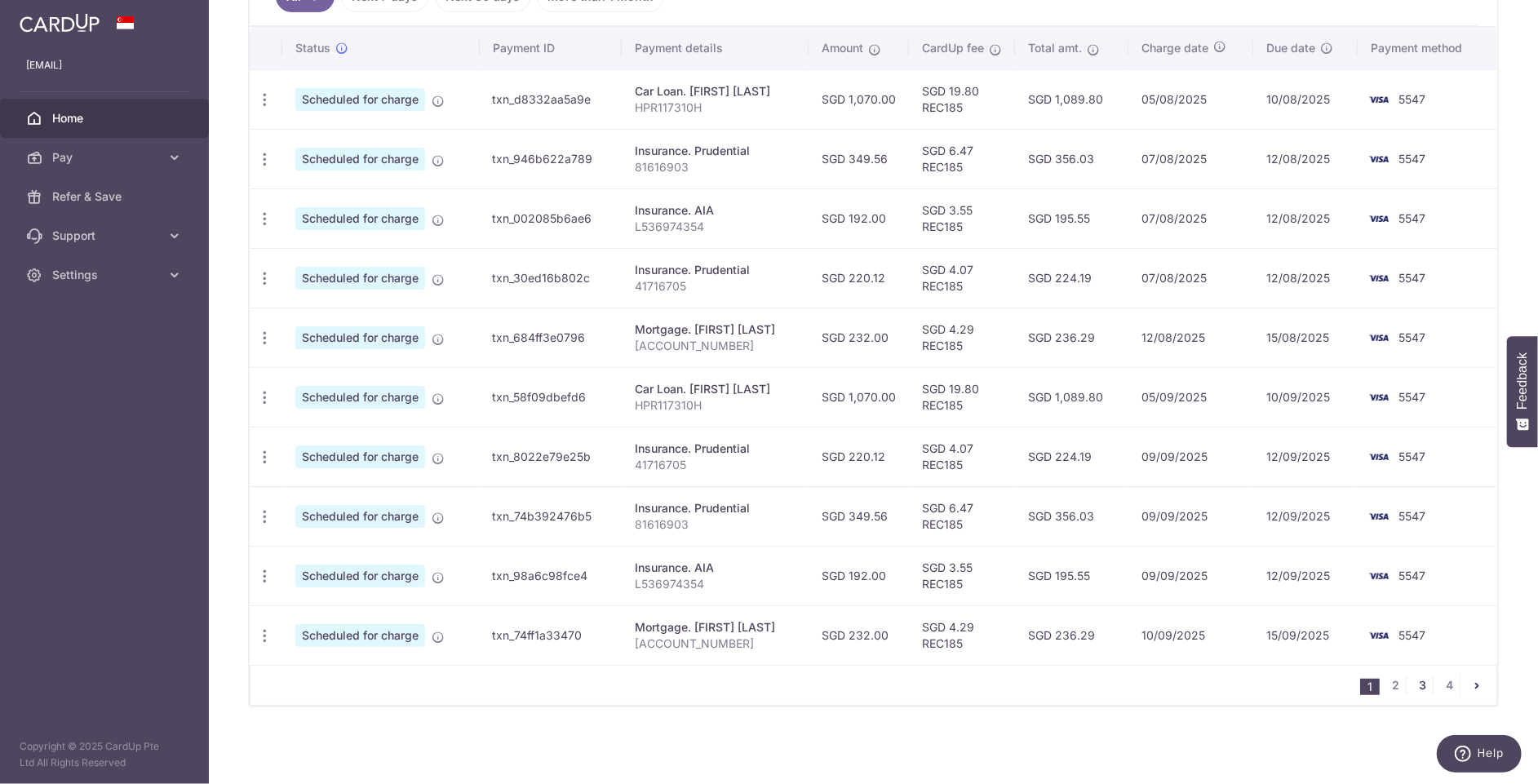 click on "3" at bounding box center (1423, 685) 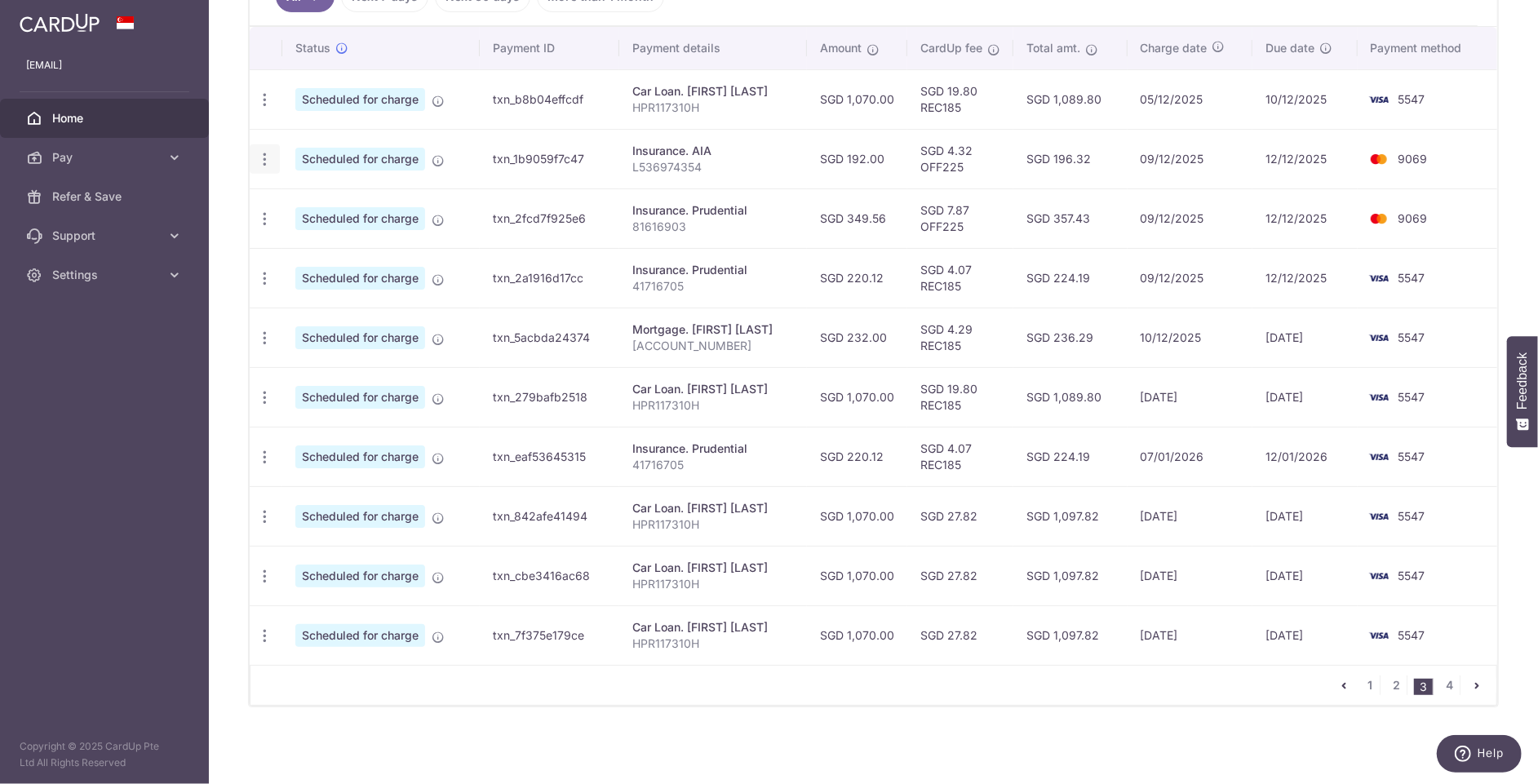 click at bounding box center (264, 100) 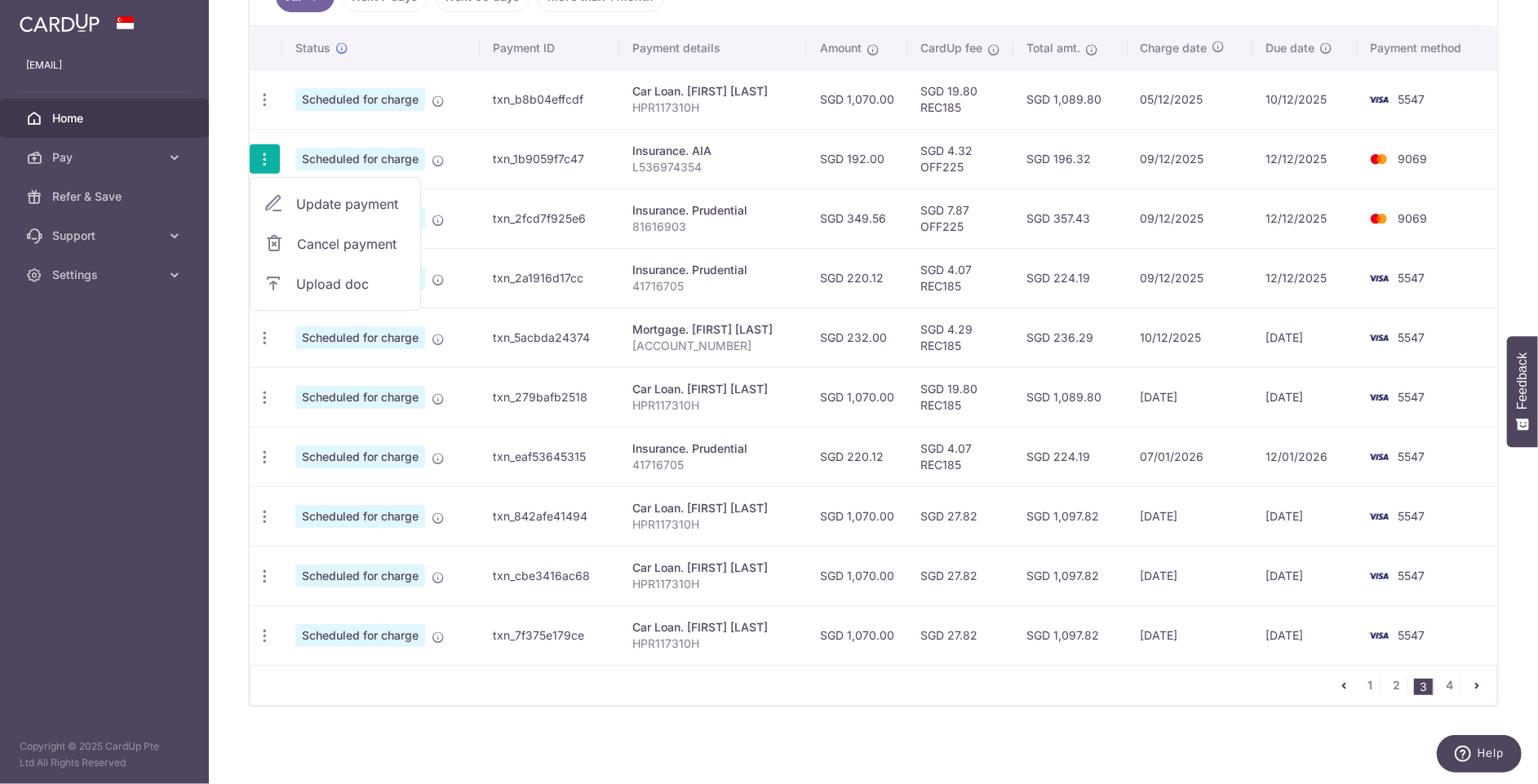 click on "Update payment" at bounding box center (352, 204) 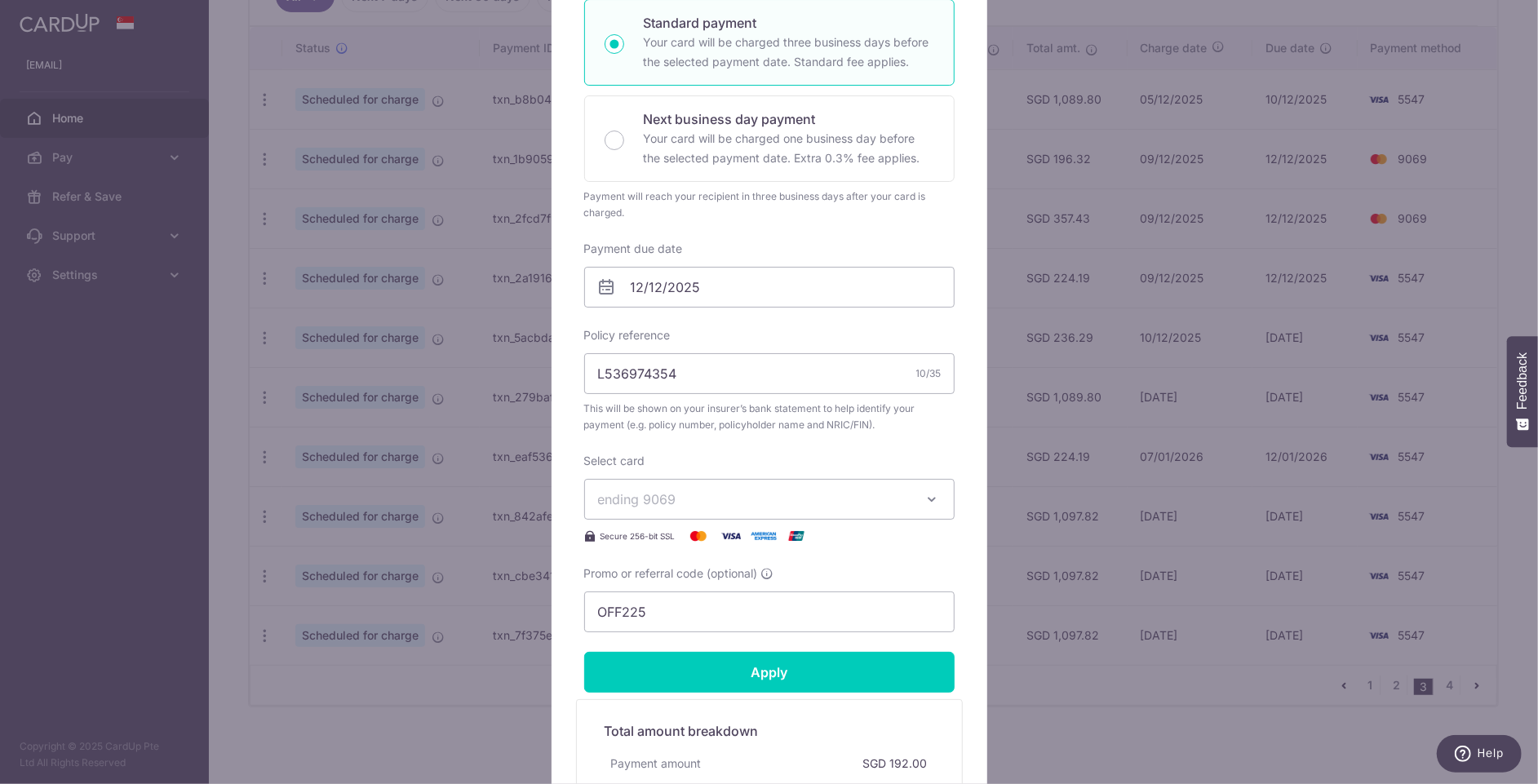 scroll, scrollTop: 343, scrollLeft: 0, axis: vertical 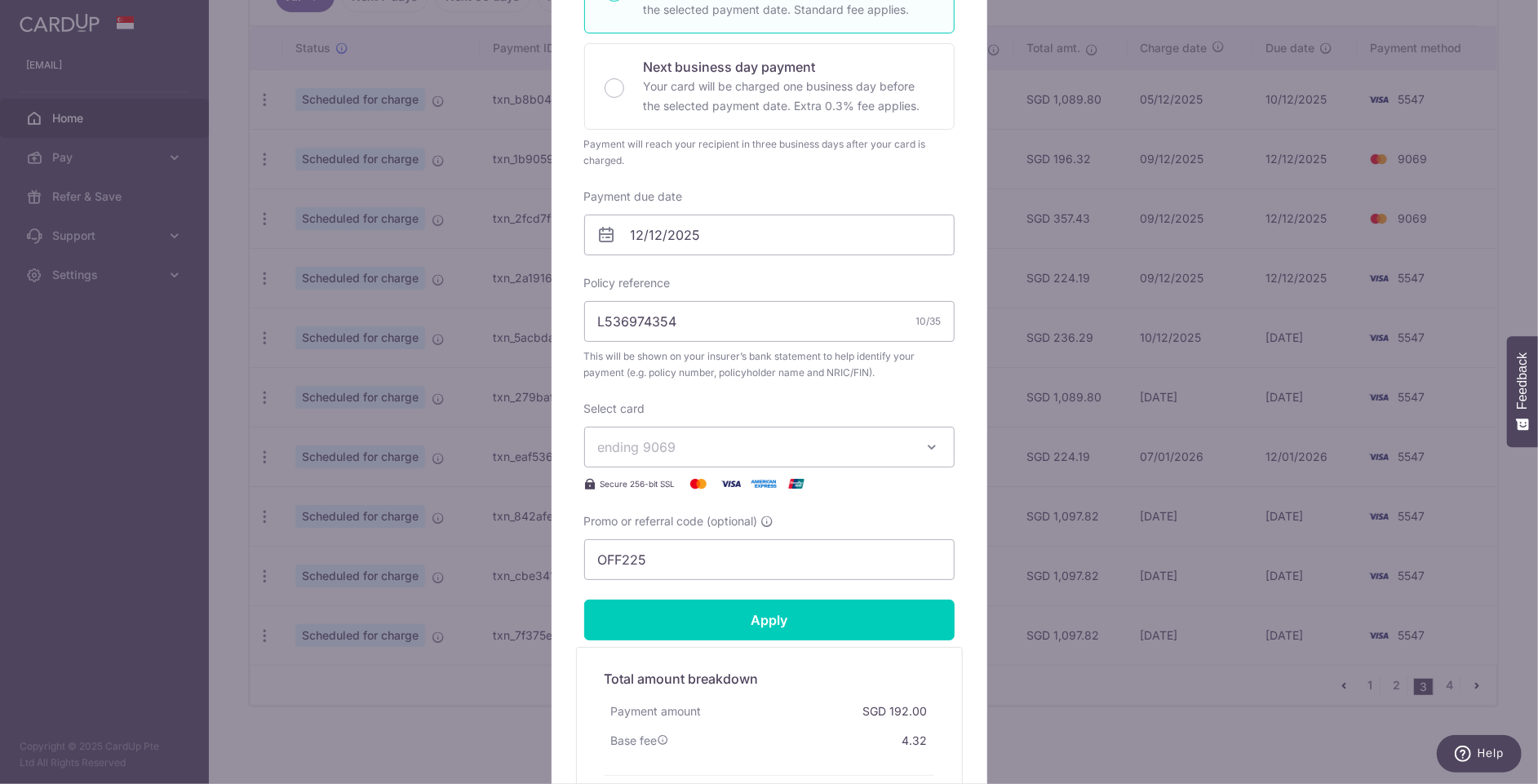 click on "ending 9069" at bounding box center (755, 447) 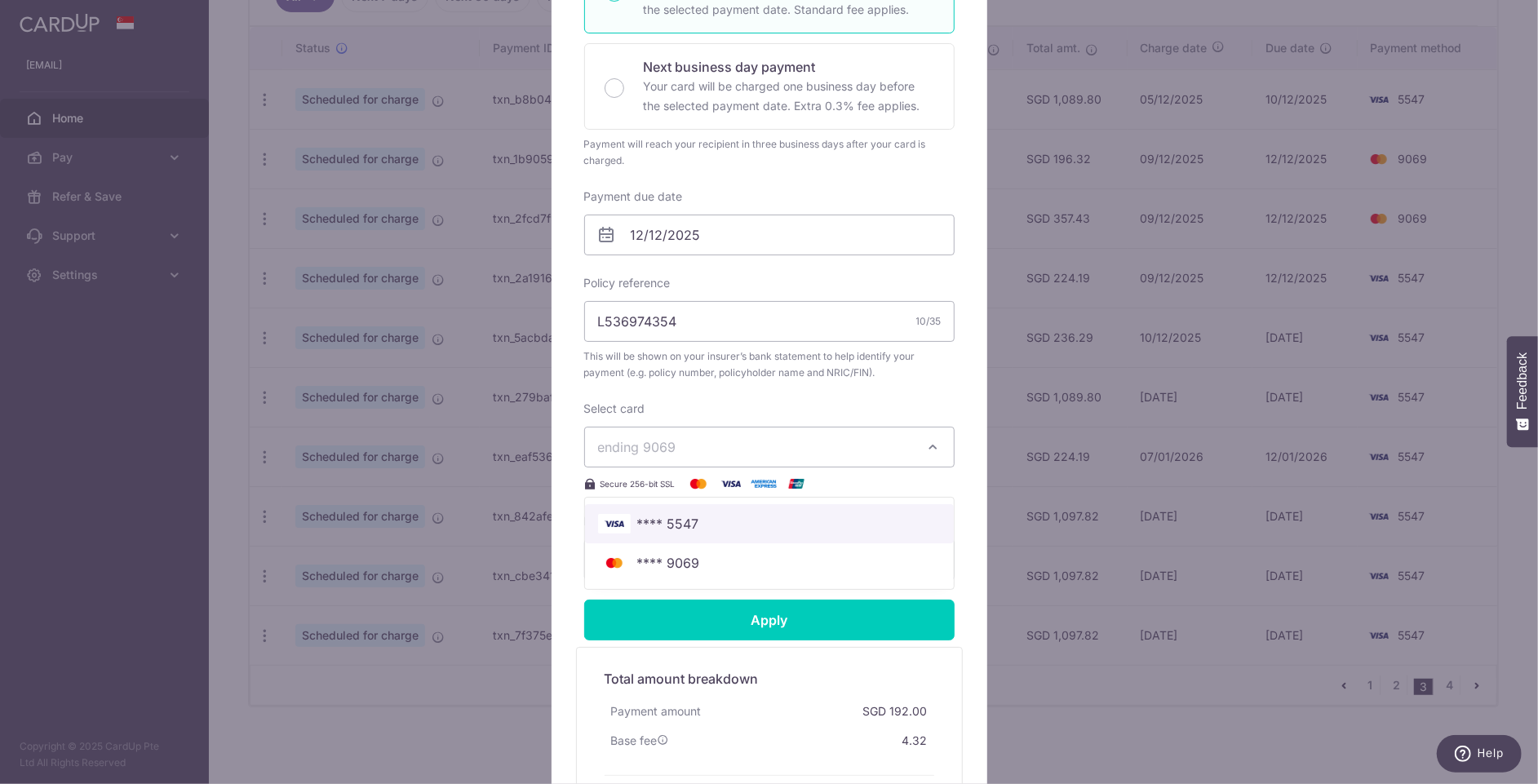 click on "**** 5547" at bounding box center (668, 524) 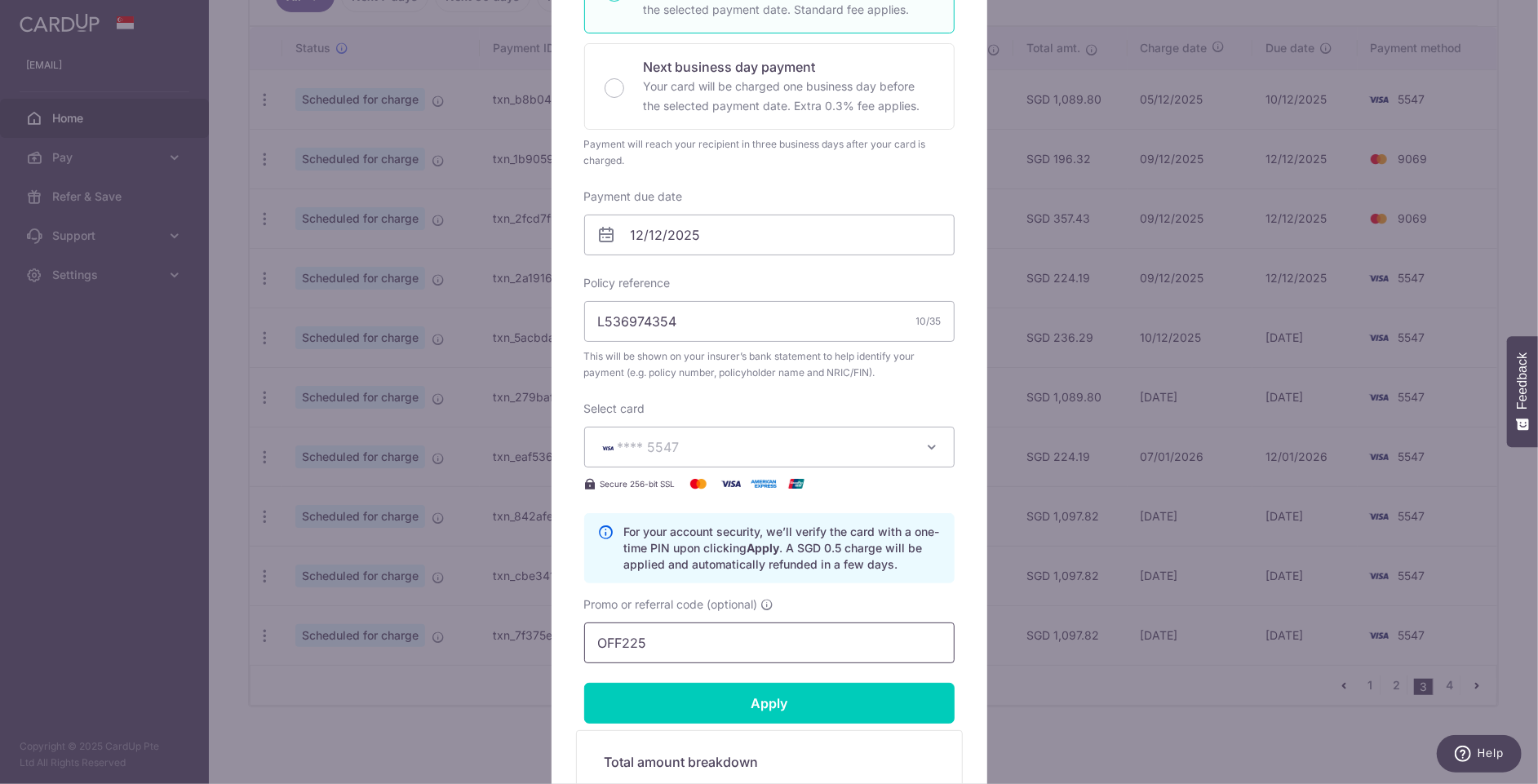 drag, startPoint x: 673, startPoint y: 641, endPoint x: 481, endPoint y: 614, distance: 193.88914 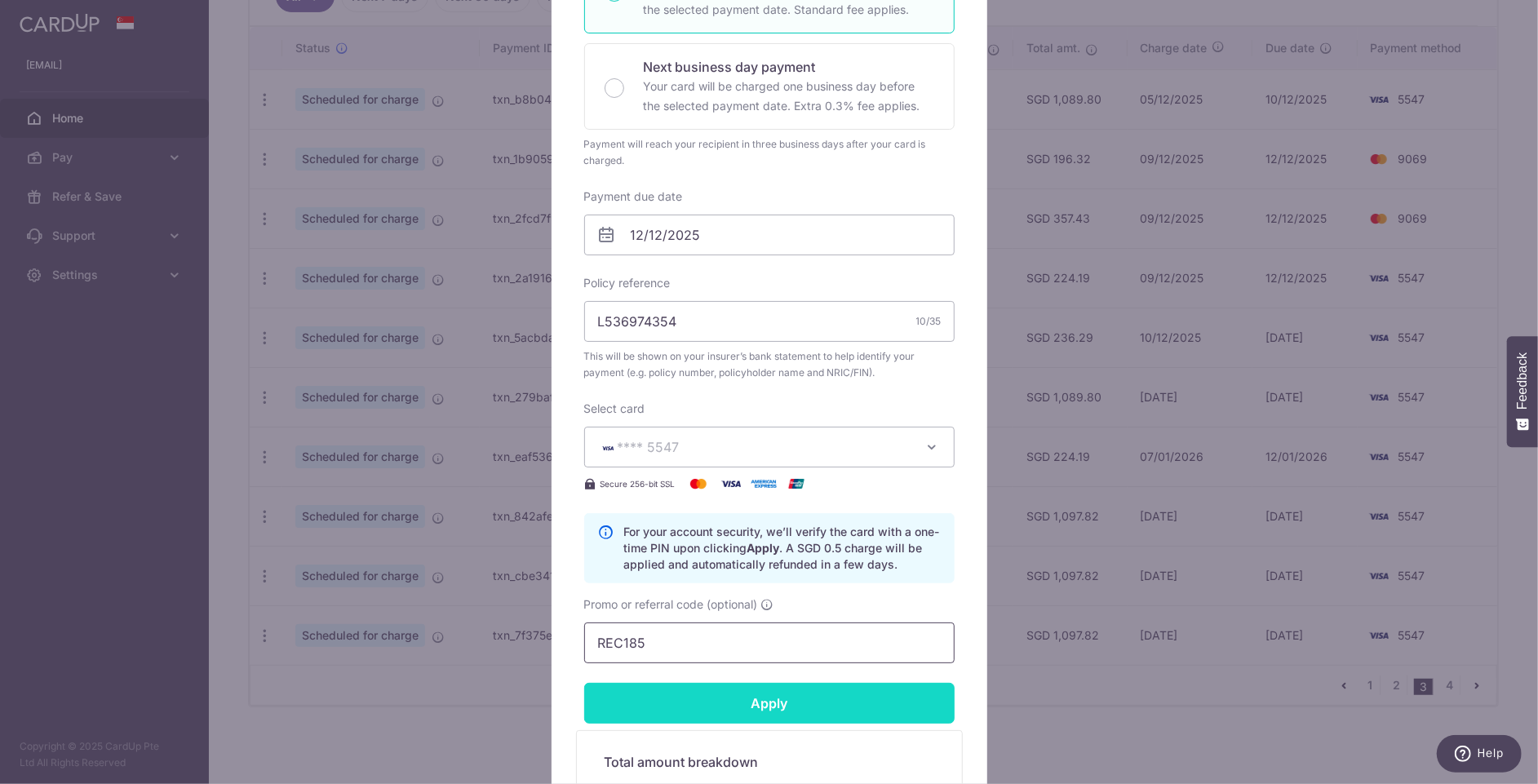 type on "REC185" 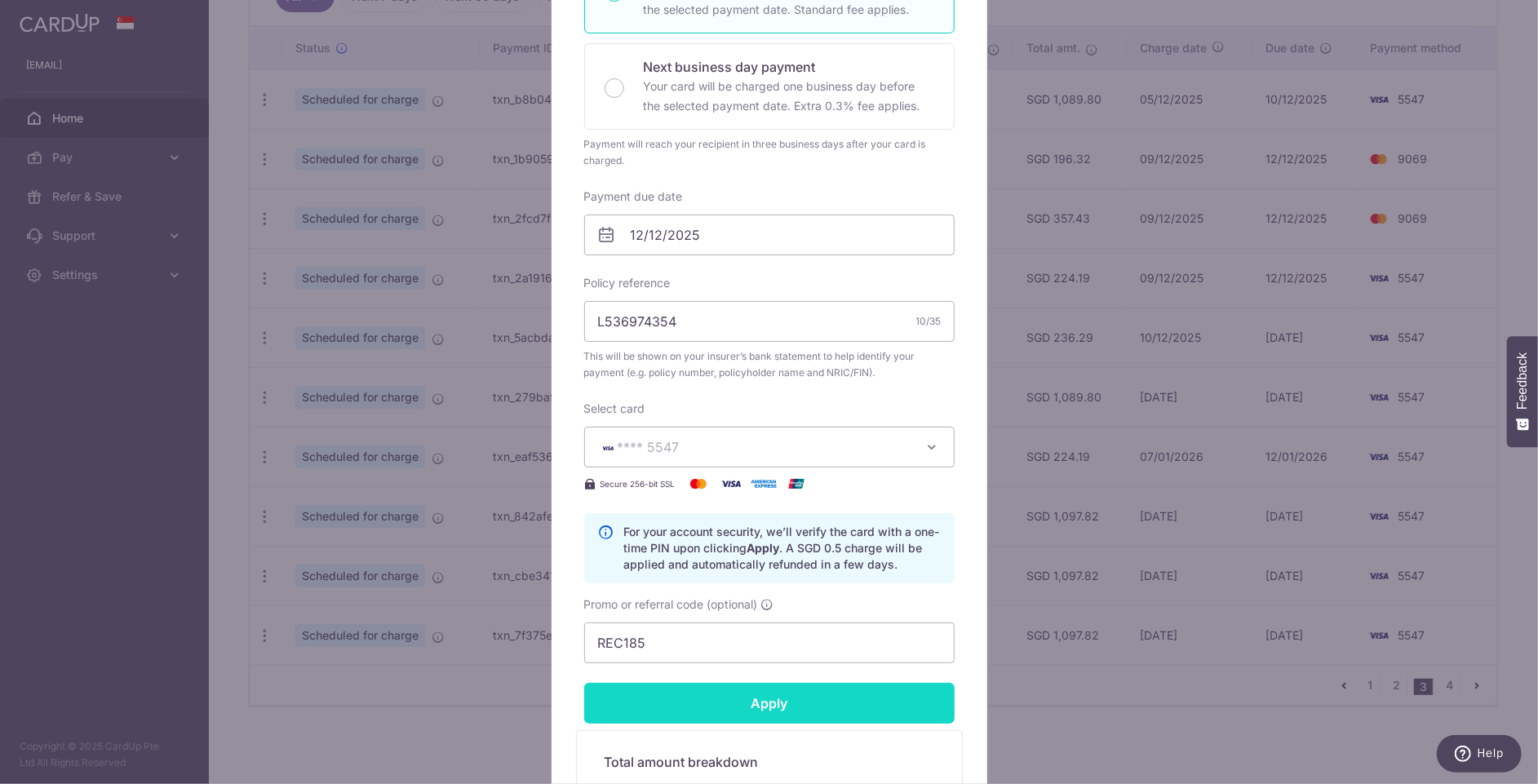 click on "Apply" at bounding box center [769, 703] 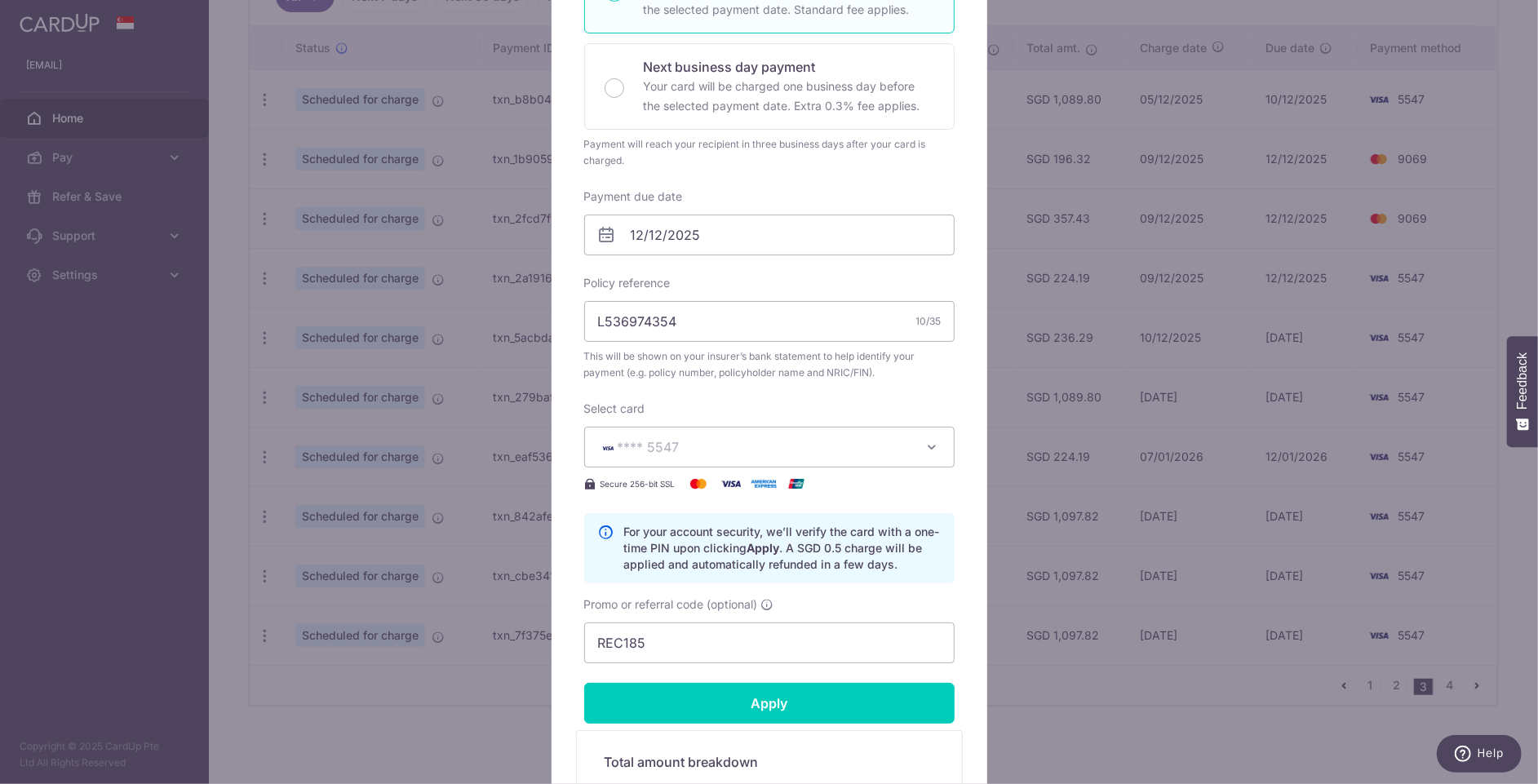 type on "Successfully Applied" 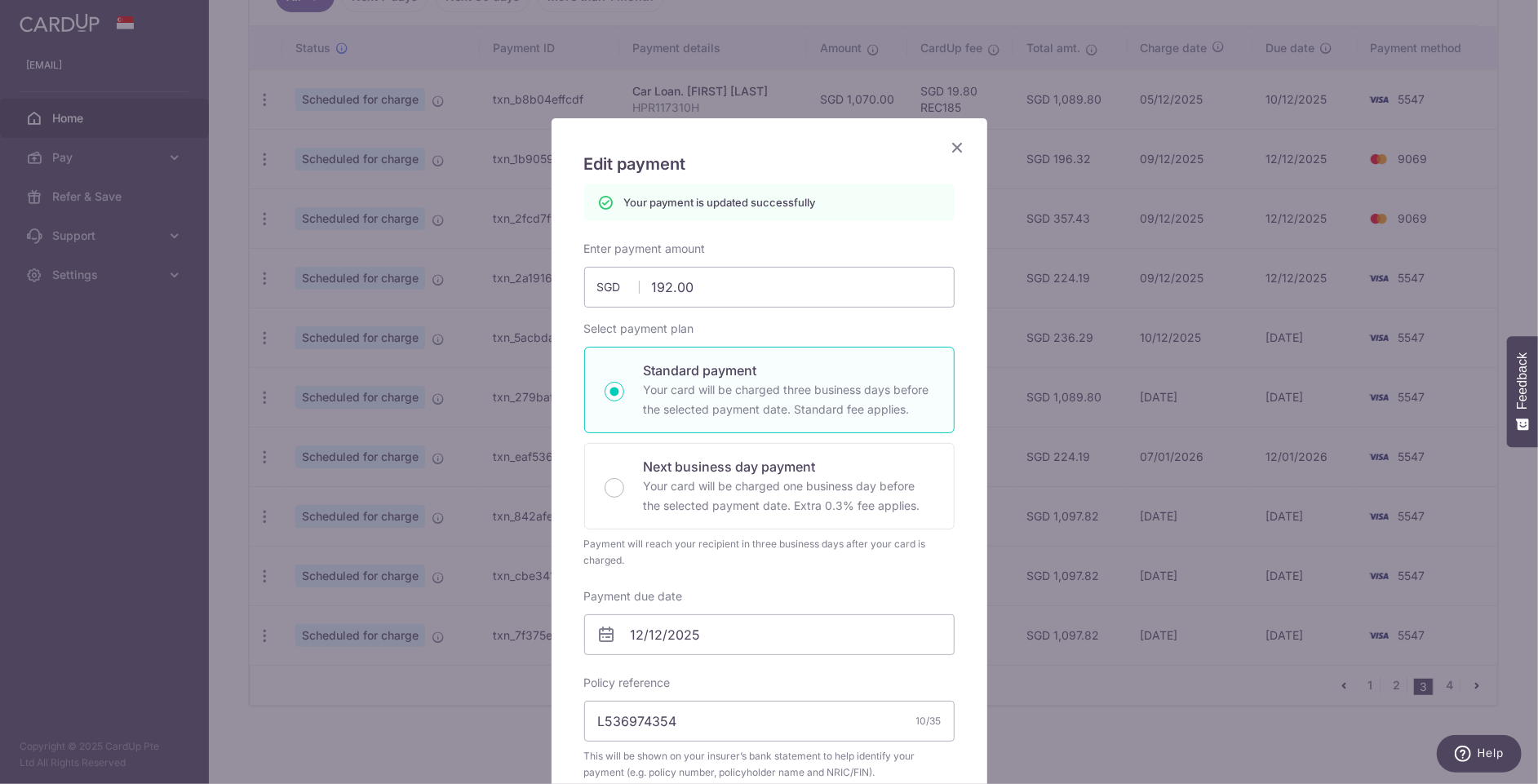 scroll, scrollTop: 0, scrollLeft: 0, axis: both 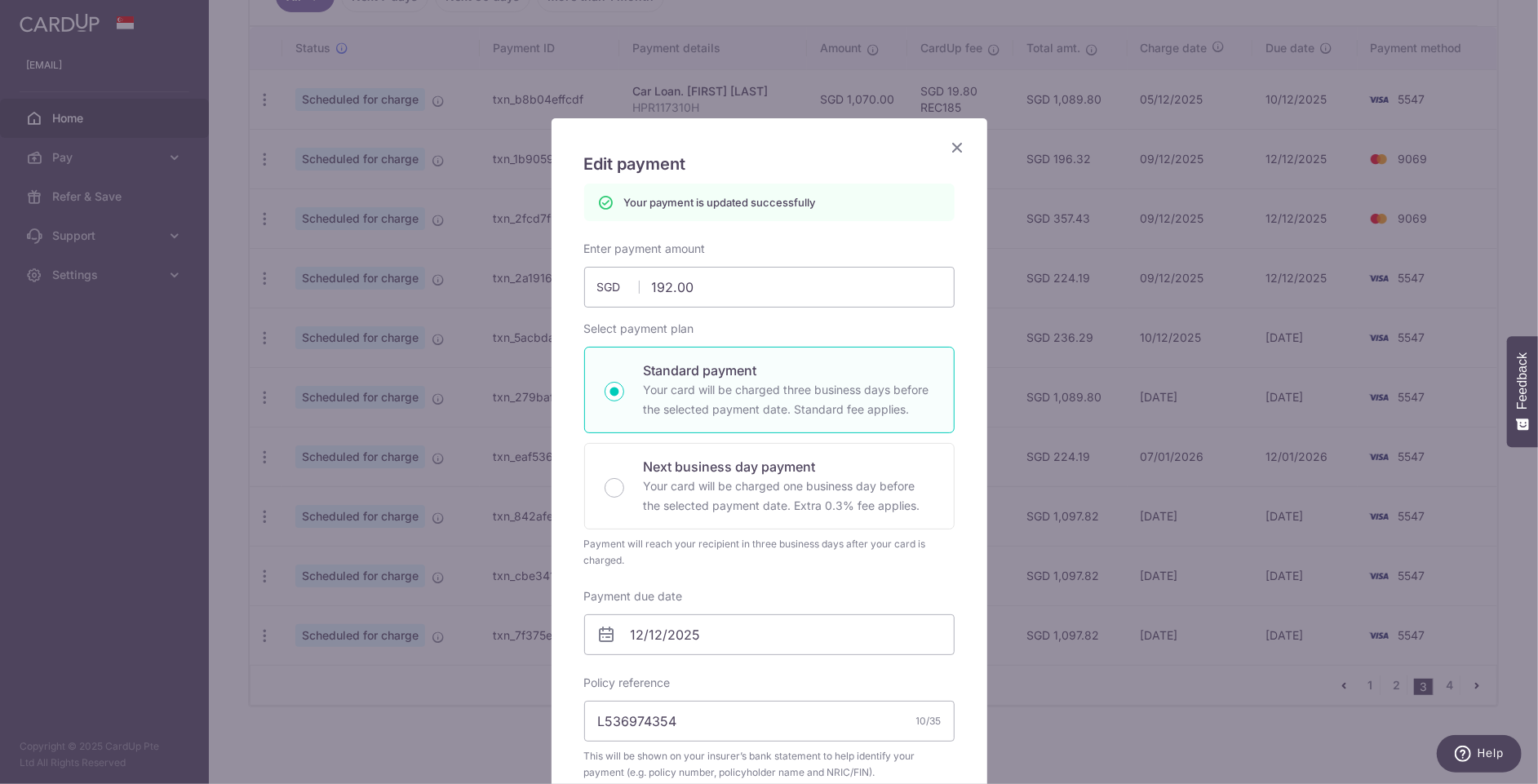click at bounding box center [958, 147] 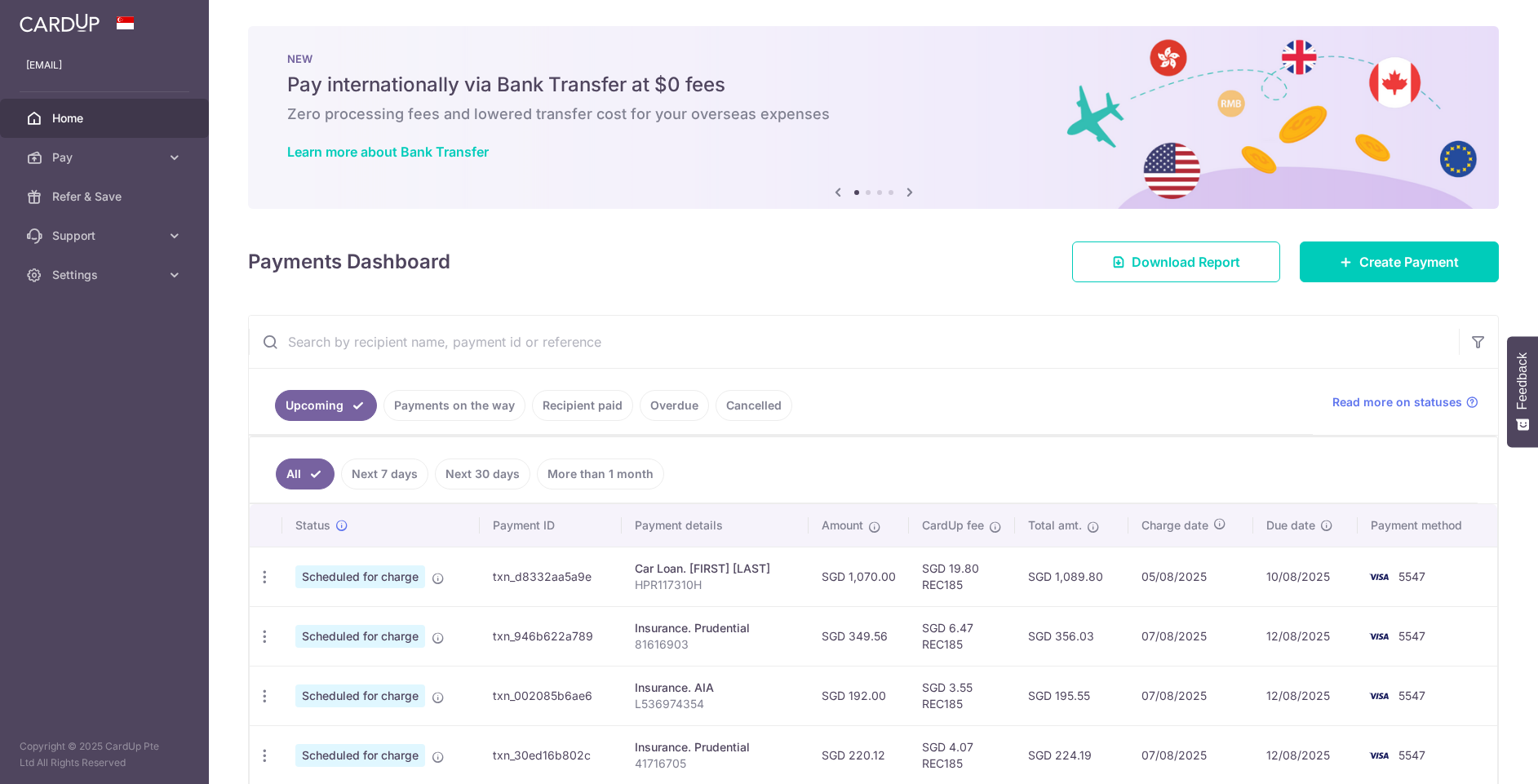 scroll, scrollTop: 0, scrollLeft: 0, axis: both 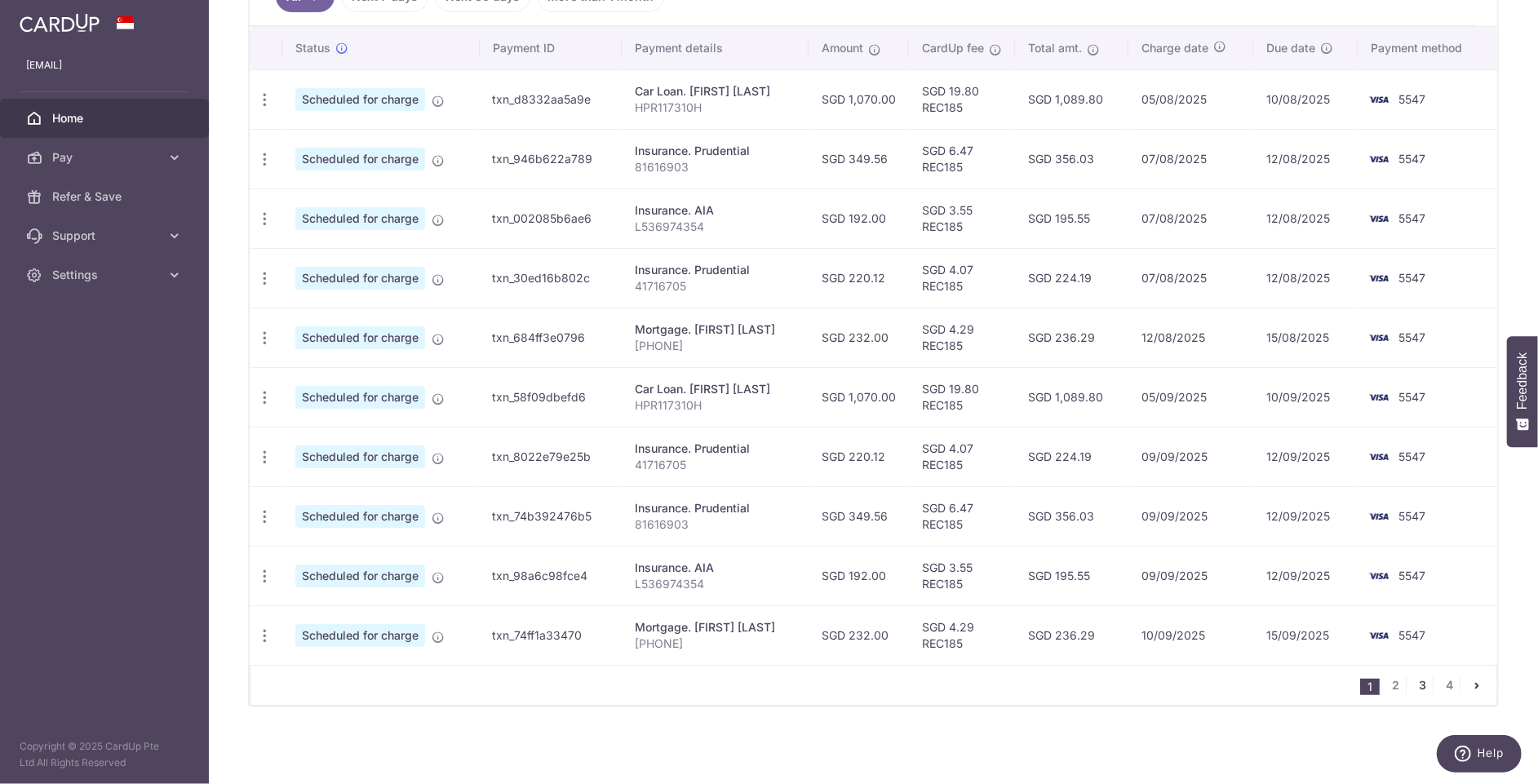 click on "3" at bounding box center [1423, 685] 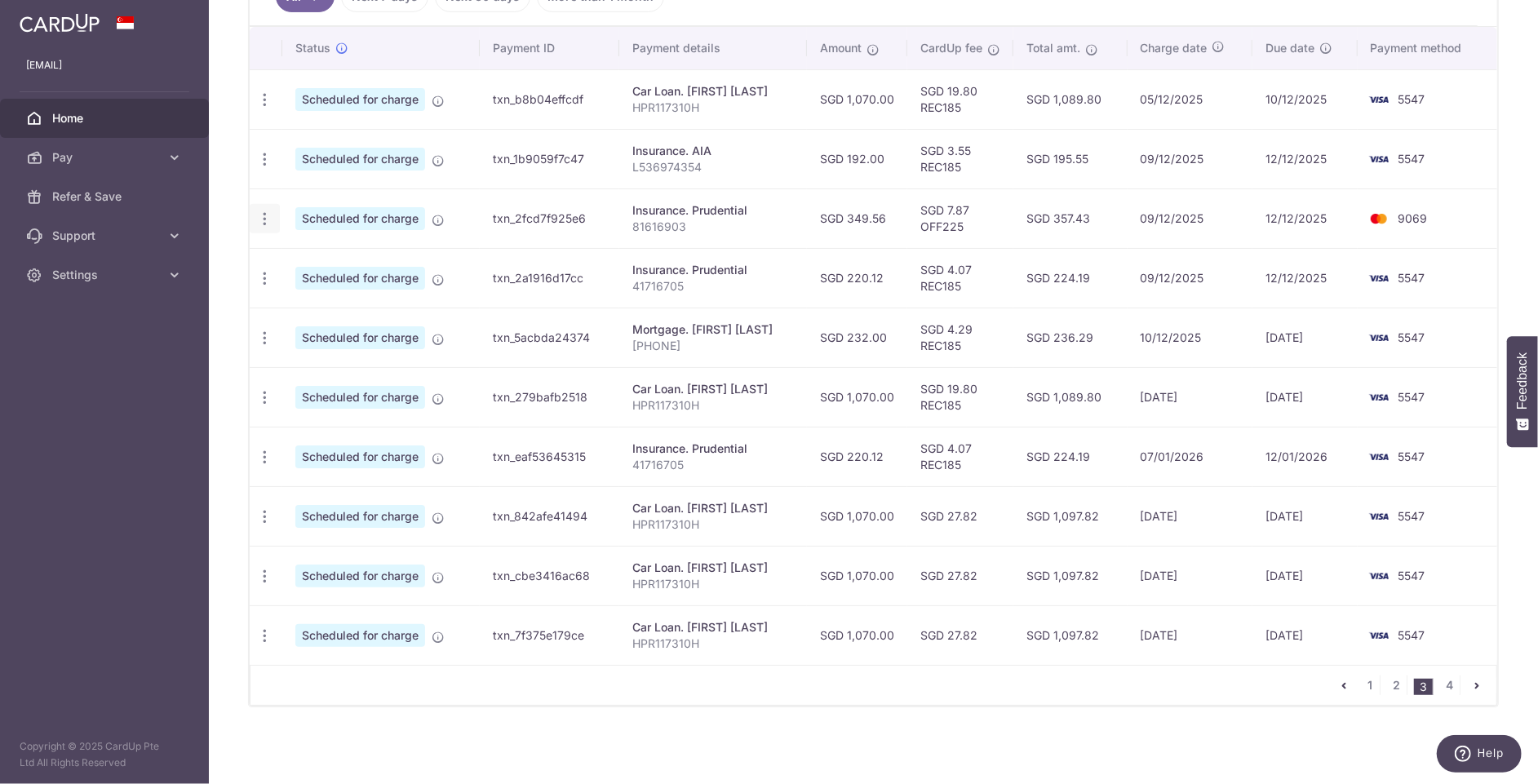 click at bounding box center [264, 100] 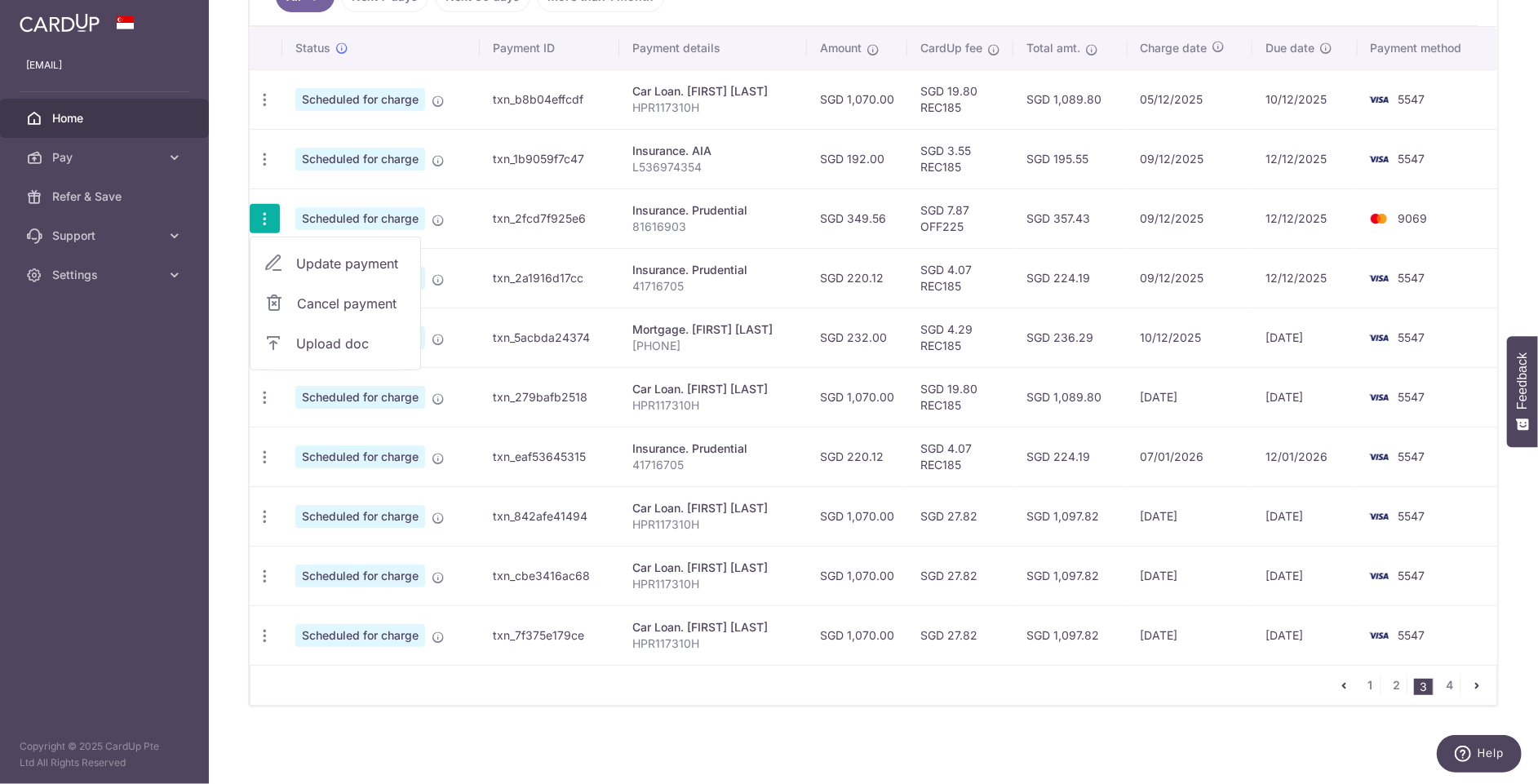 click on "Update payment" at bounding box center (352, 264) 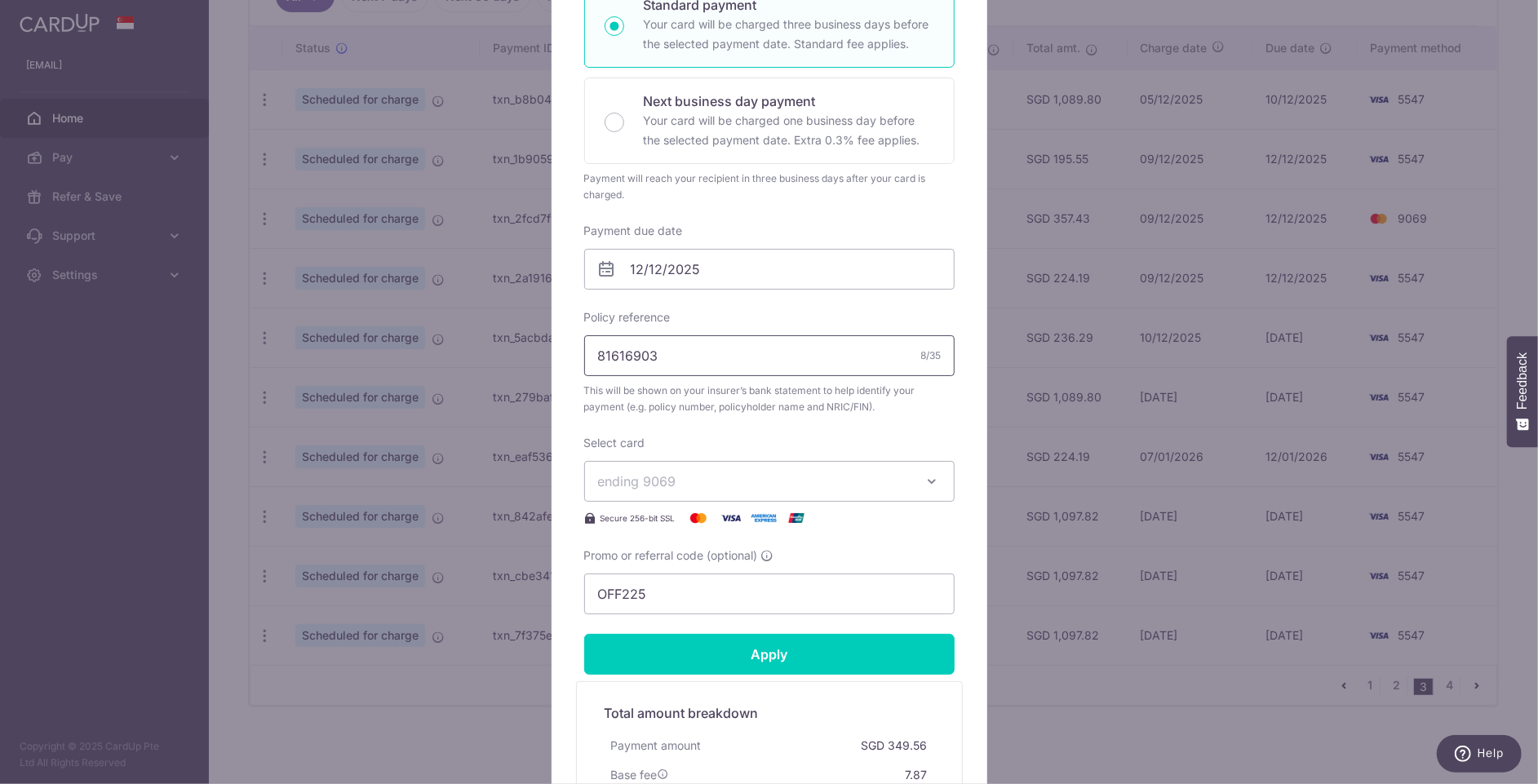 scroll, scrollTop: 317, scrollLeft: 0, axis: vertical 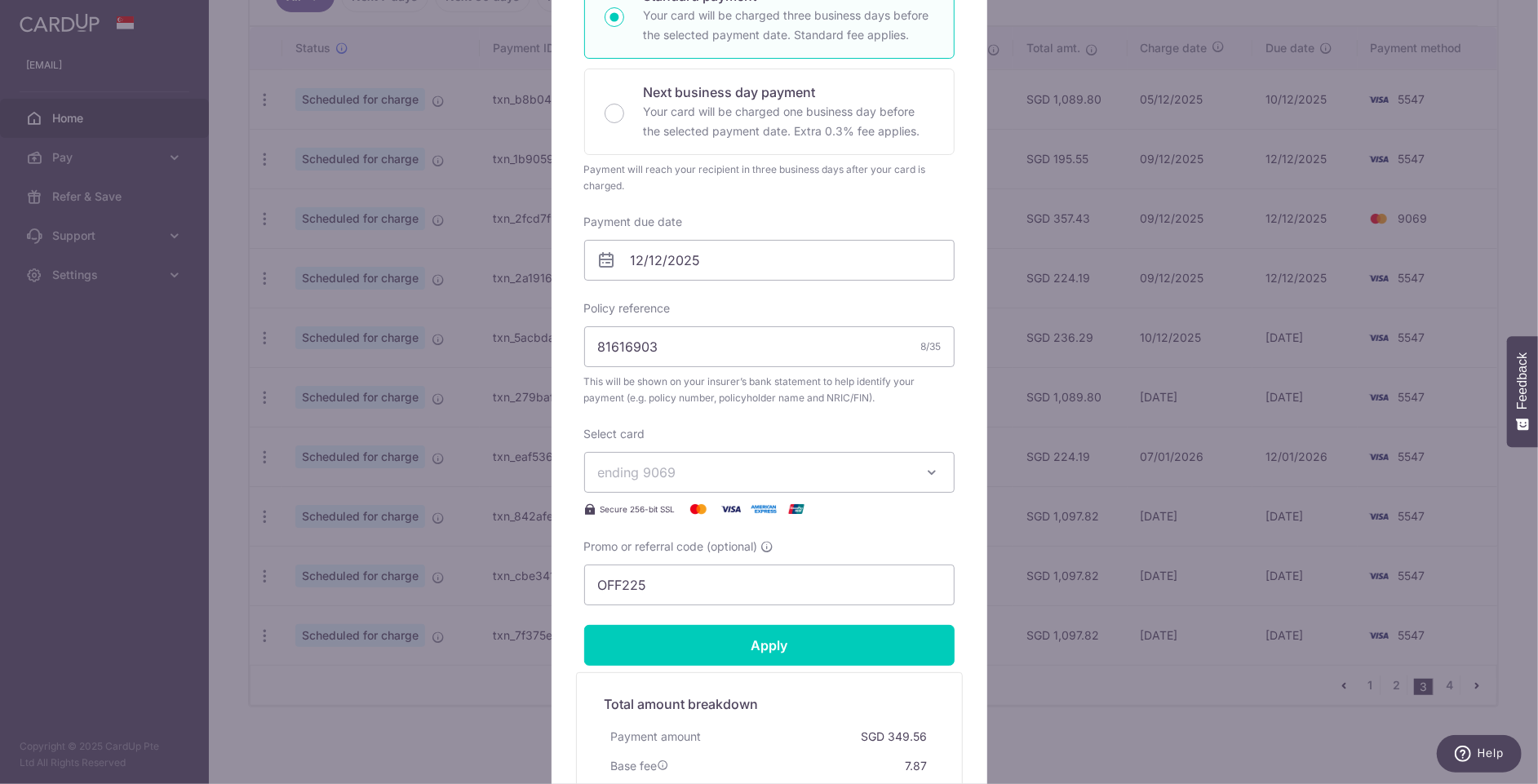 click on "ending 9069" at bounding box center [755, 472] 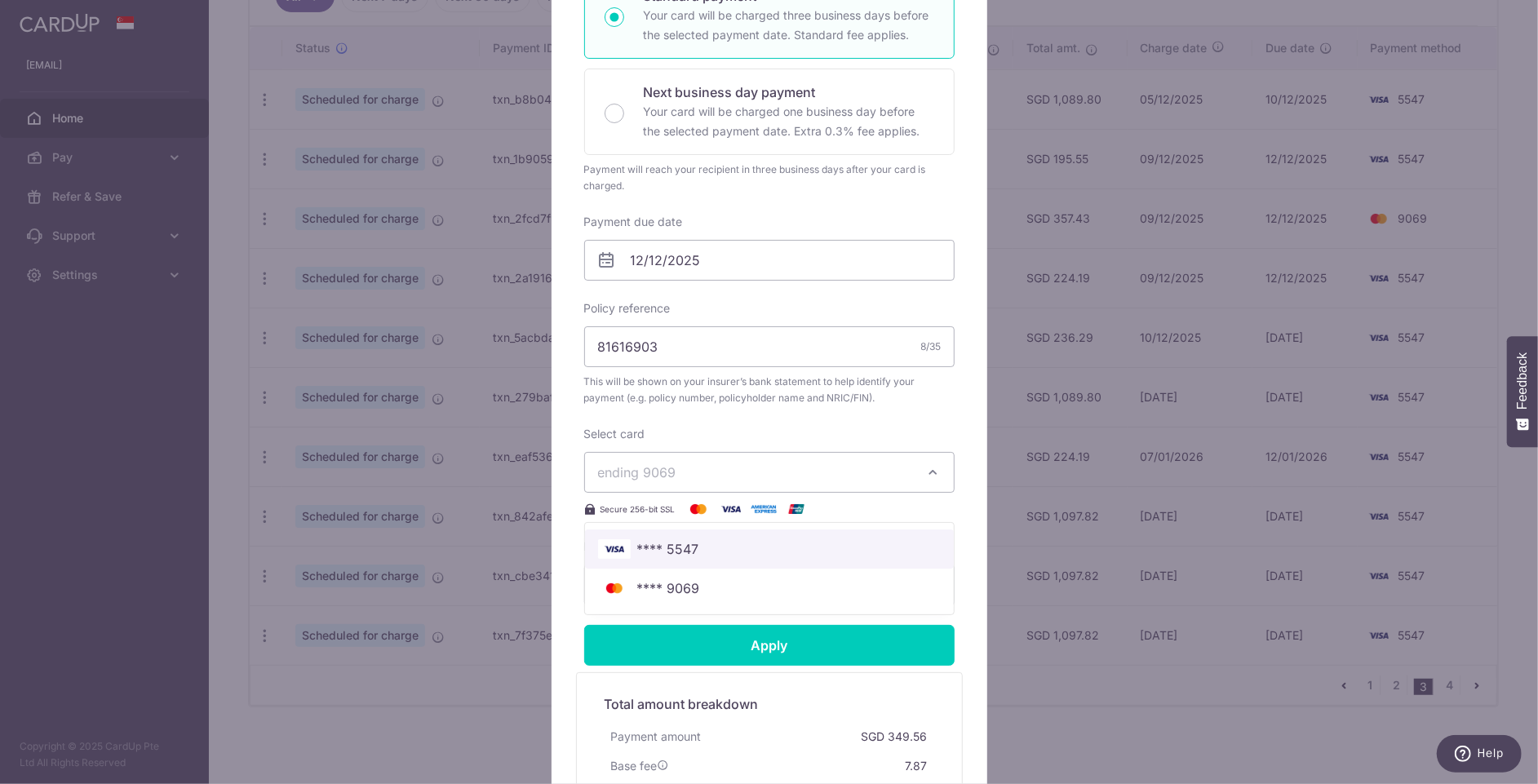 click on "**** 5547" at bounding box center [769, 549] 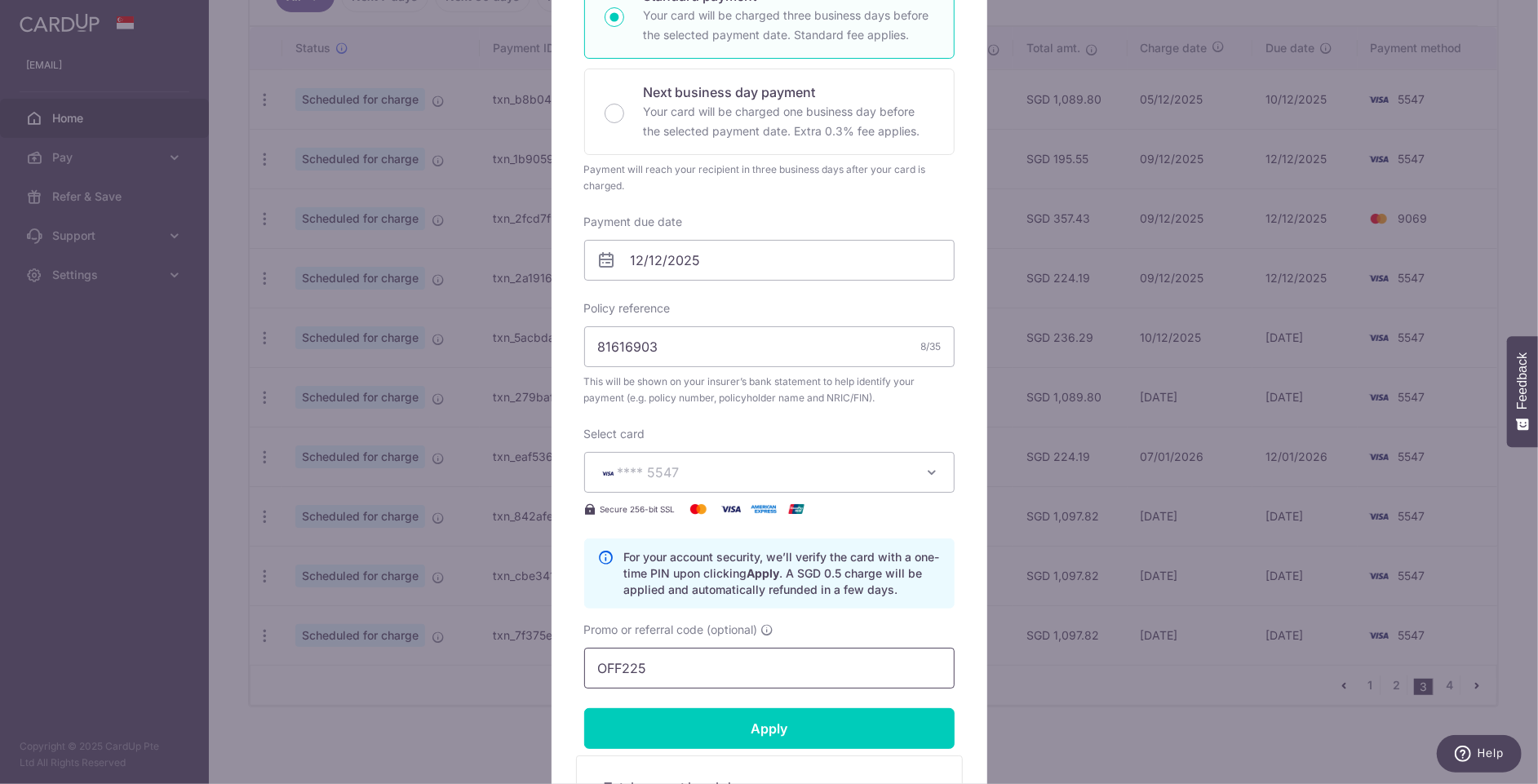 click on "OFF225" at bounding box center [769, 668] 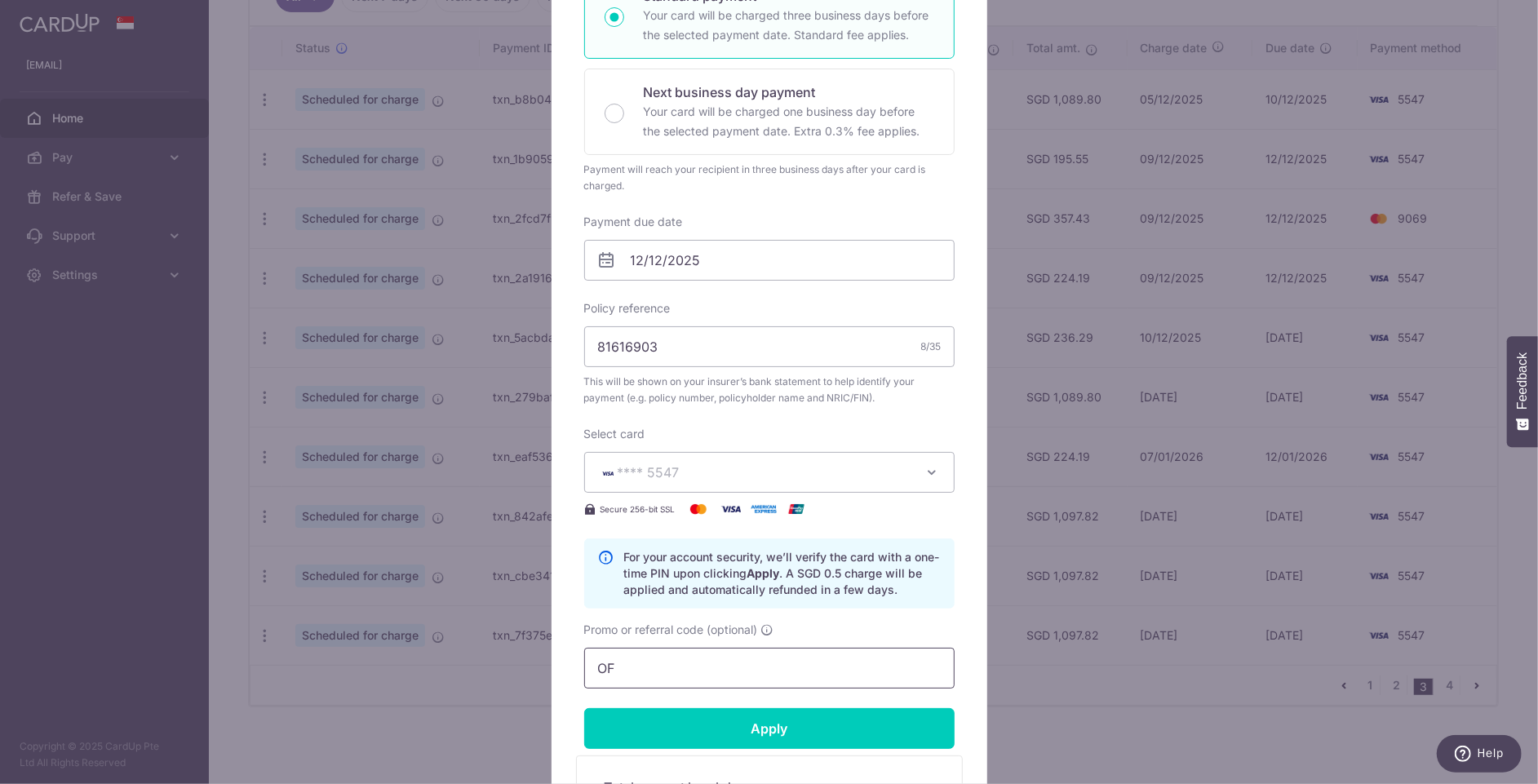 type on "O" 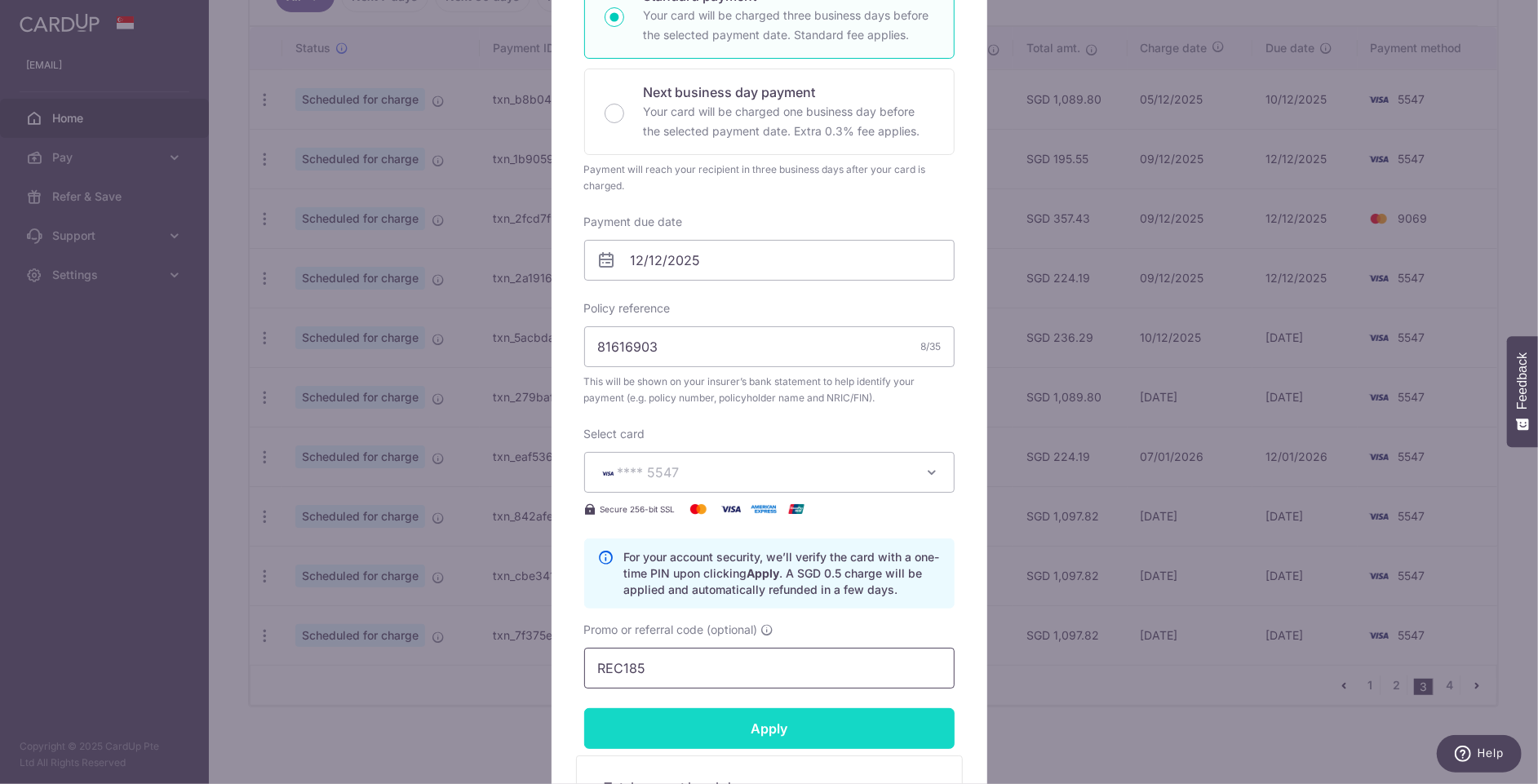 type on "REC185" 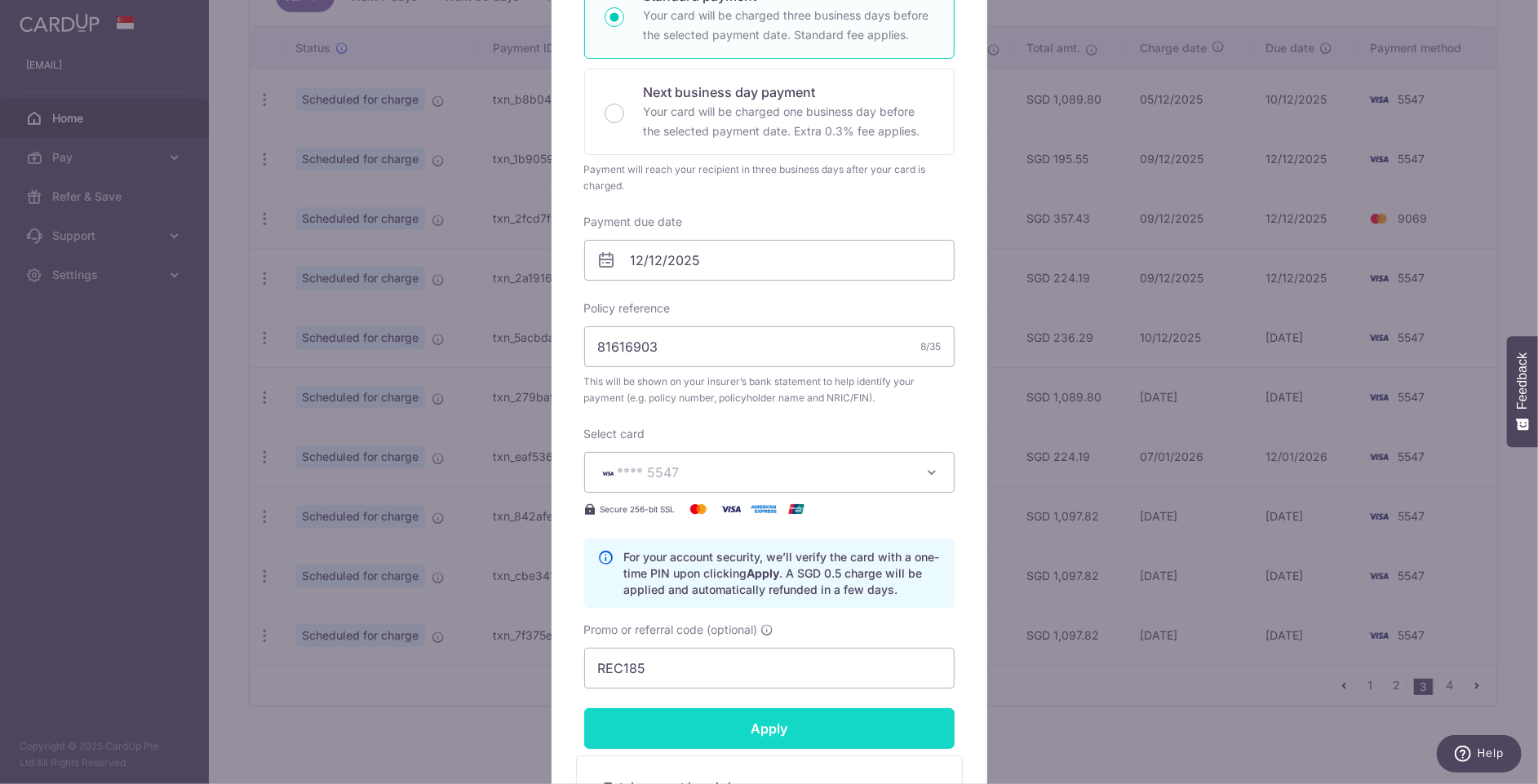 click on "Apply" at bounding box center (769, 729) 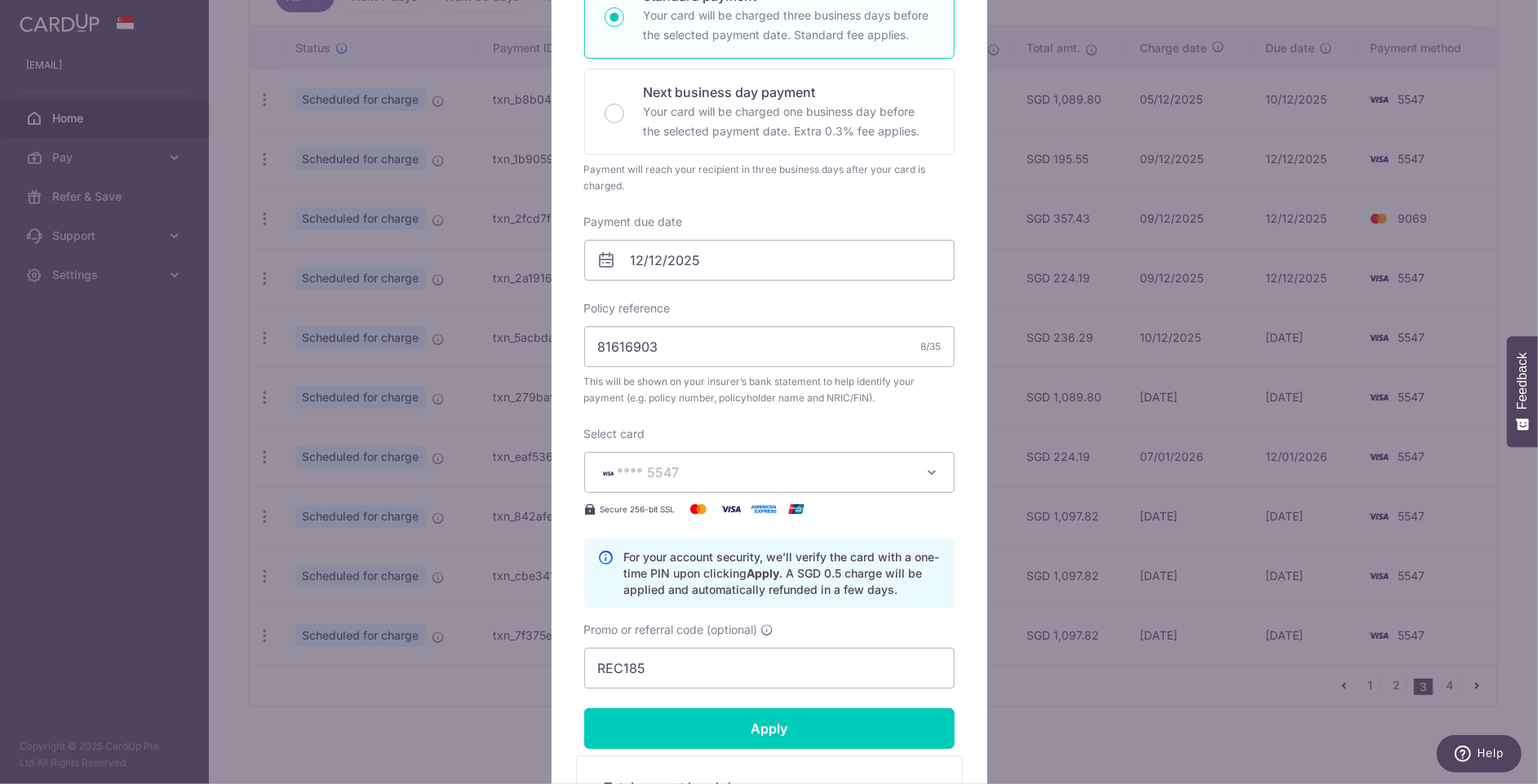 type on "Successfully Applied" 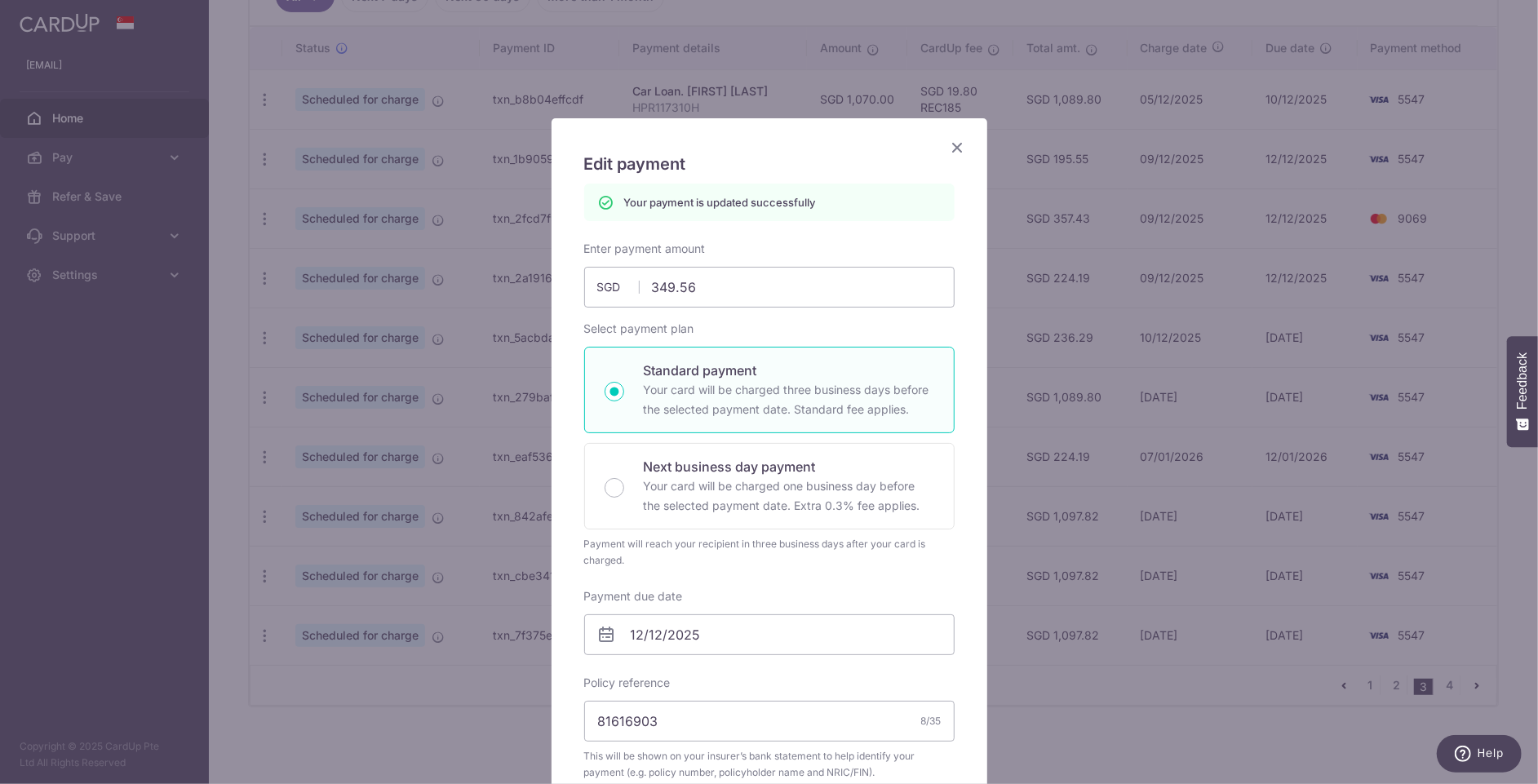 scroll, scrollTop: 0, scrollLeft: 0, axis: both 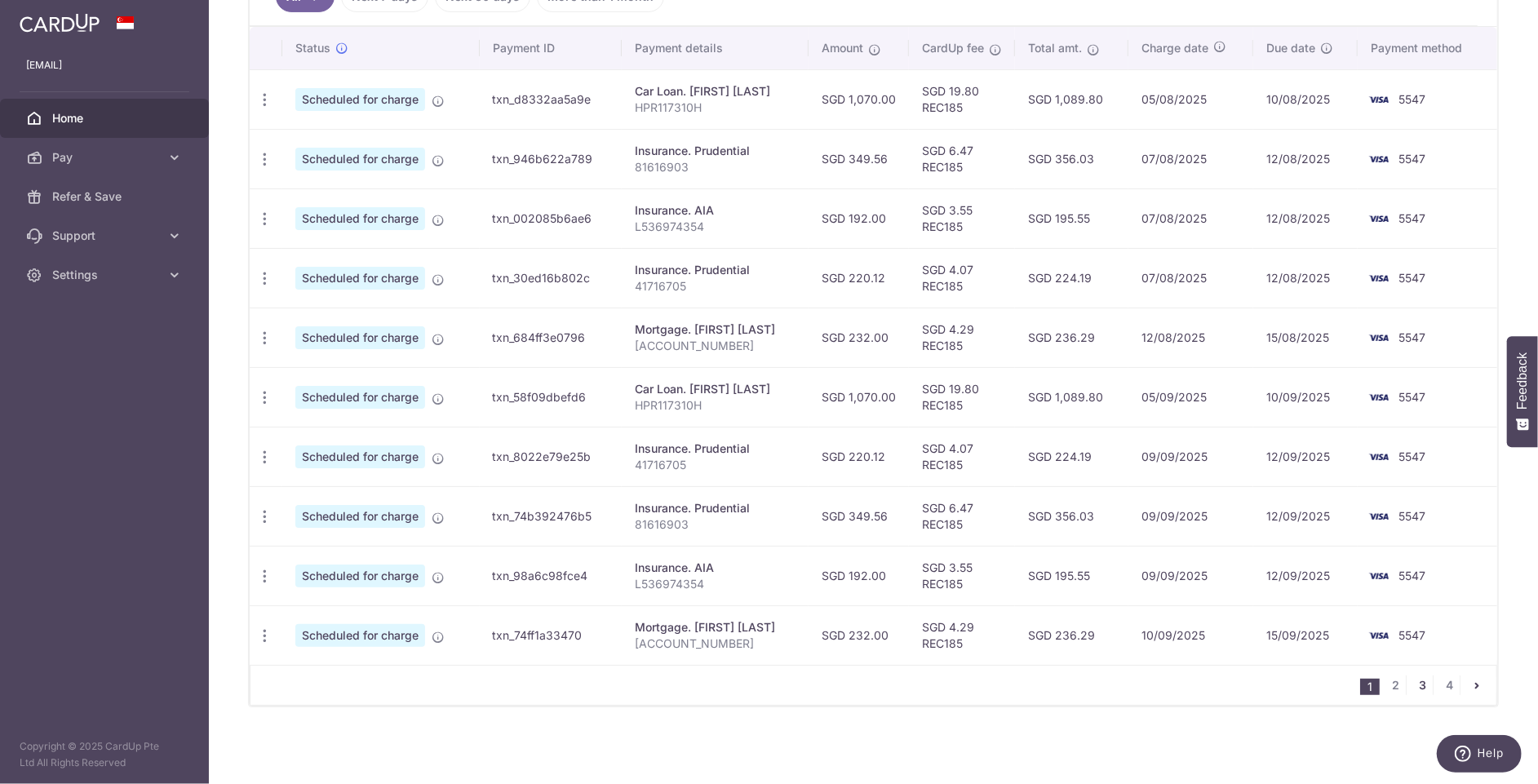 click on "3" at bounding box center [1423, 685] 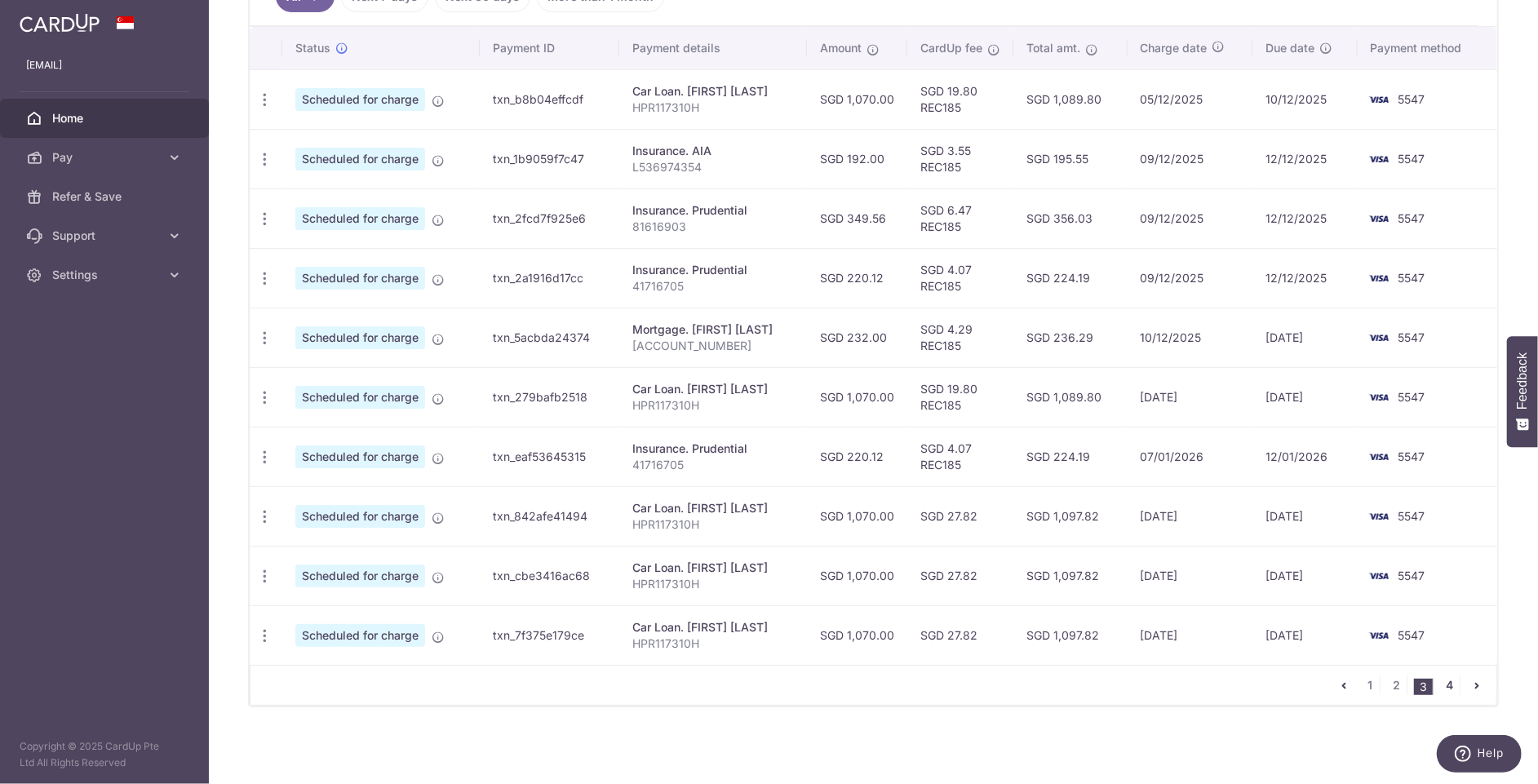 click on "4" at bounding box center [1450, 685] 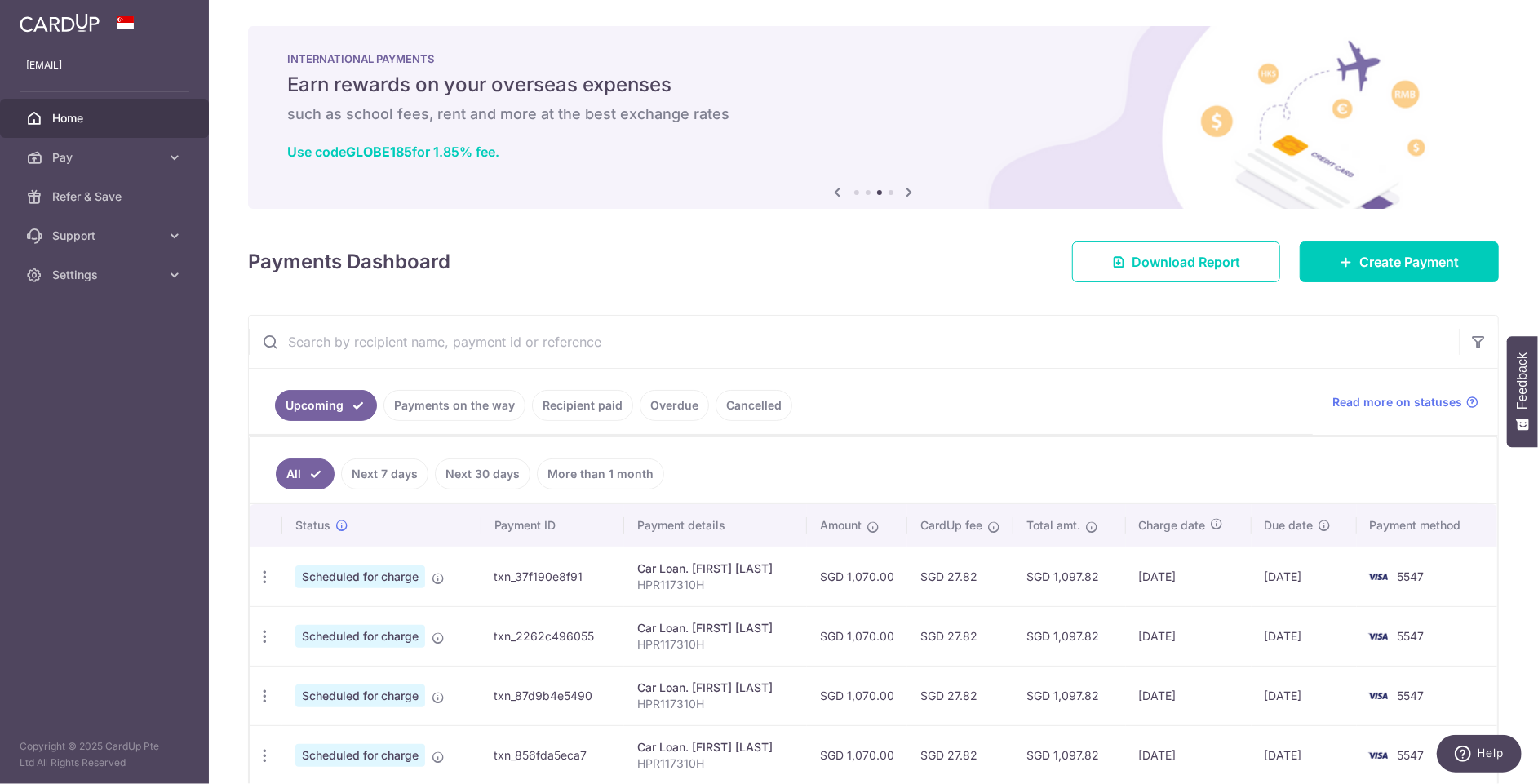 scroll, scrollTop: 0, scrollLeft: 0, axis: both 